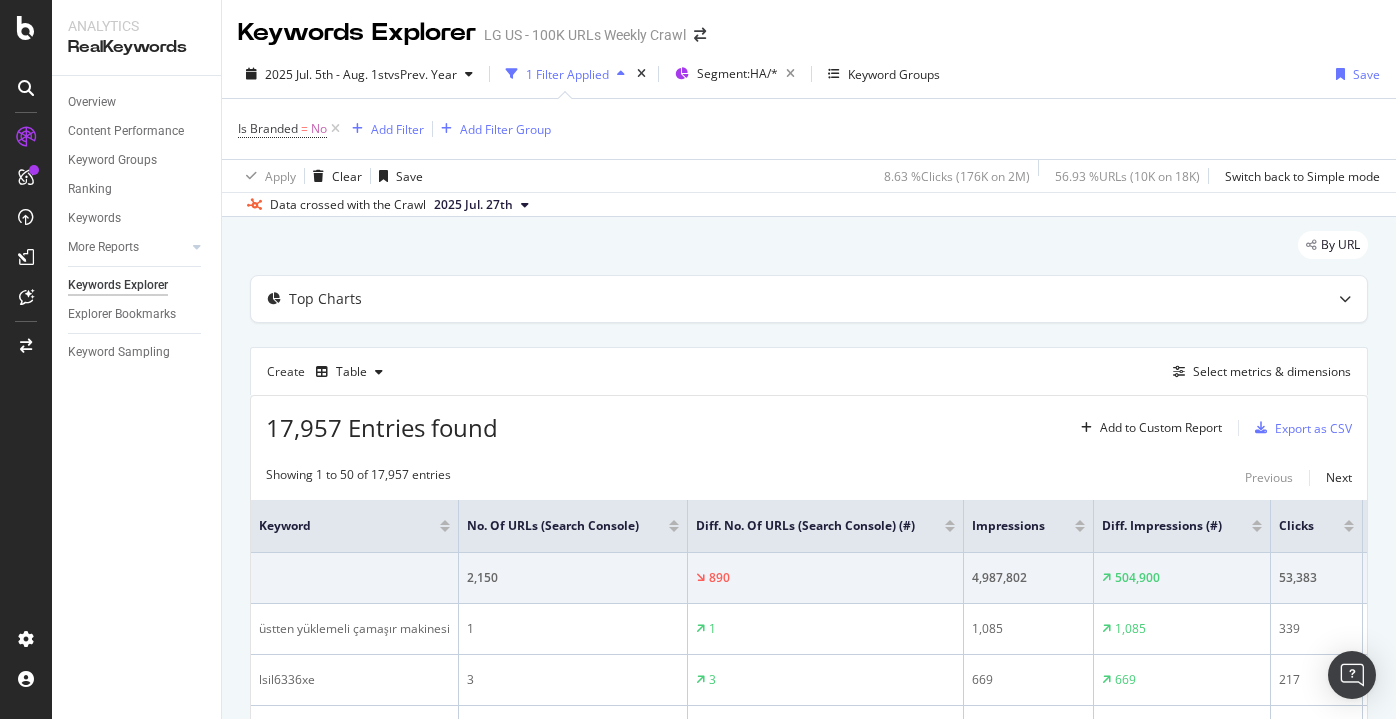 scroll, scrollTop: 0, scrollLeft: 0, axis: both 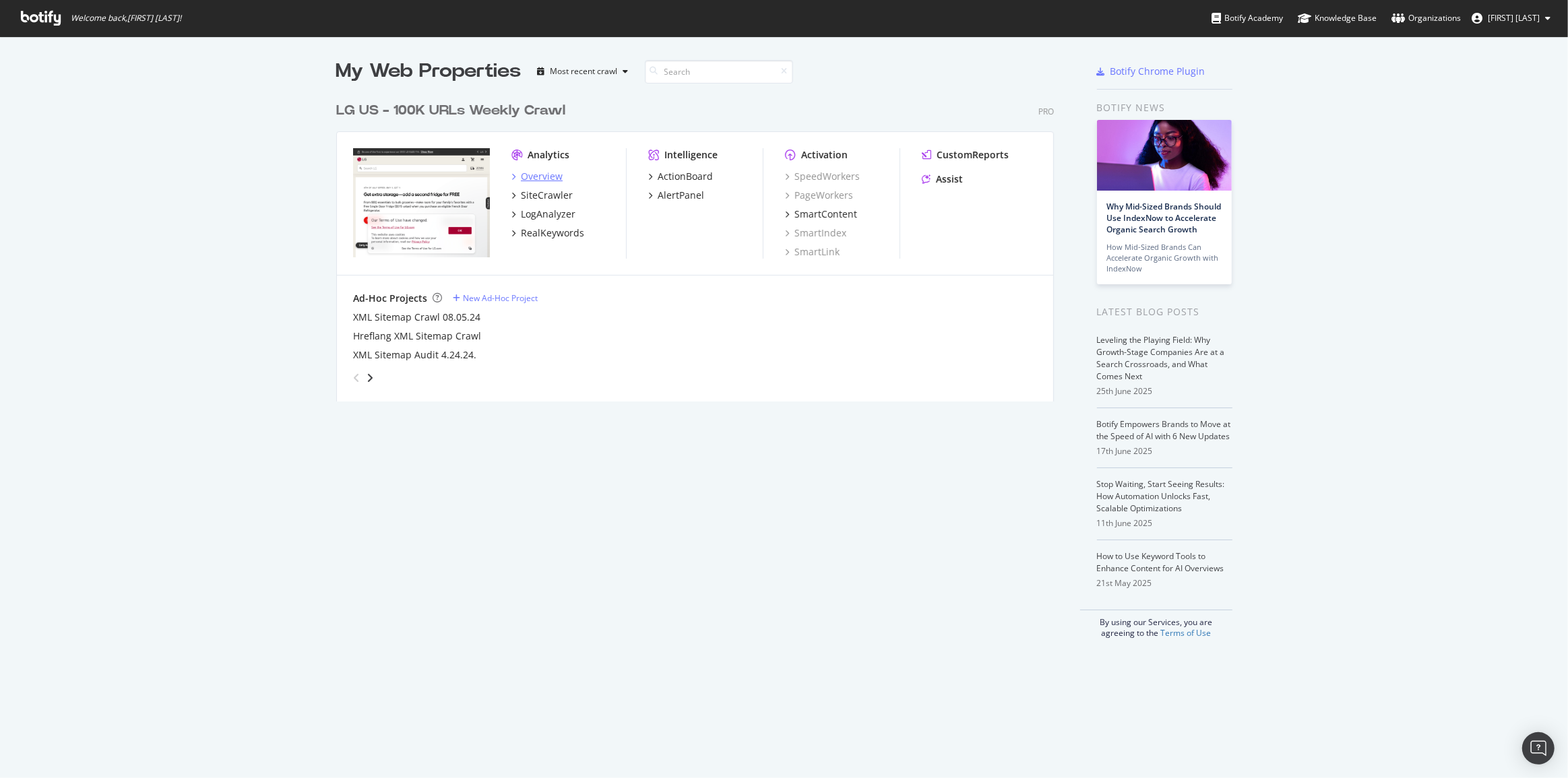 click on "Overview" at bounding box center [542, 176] 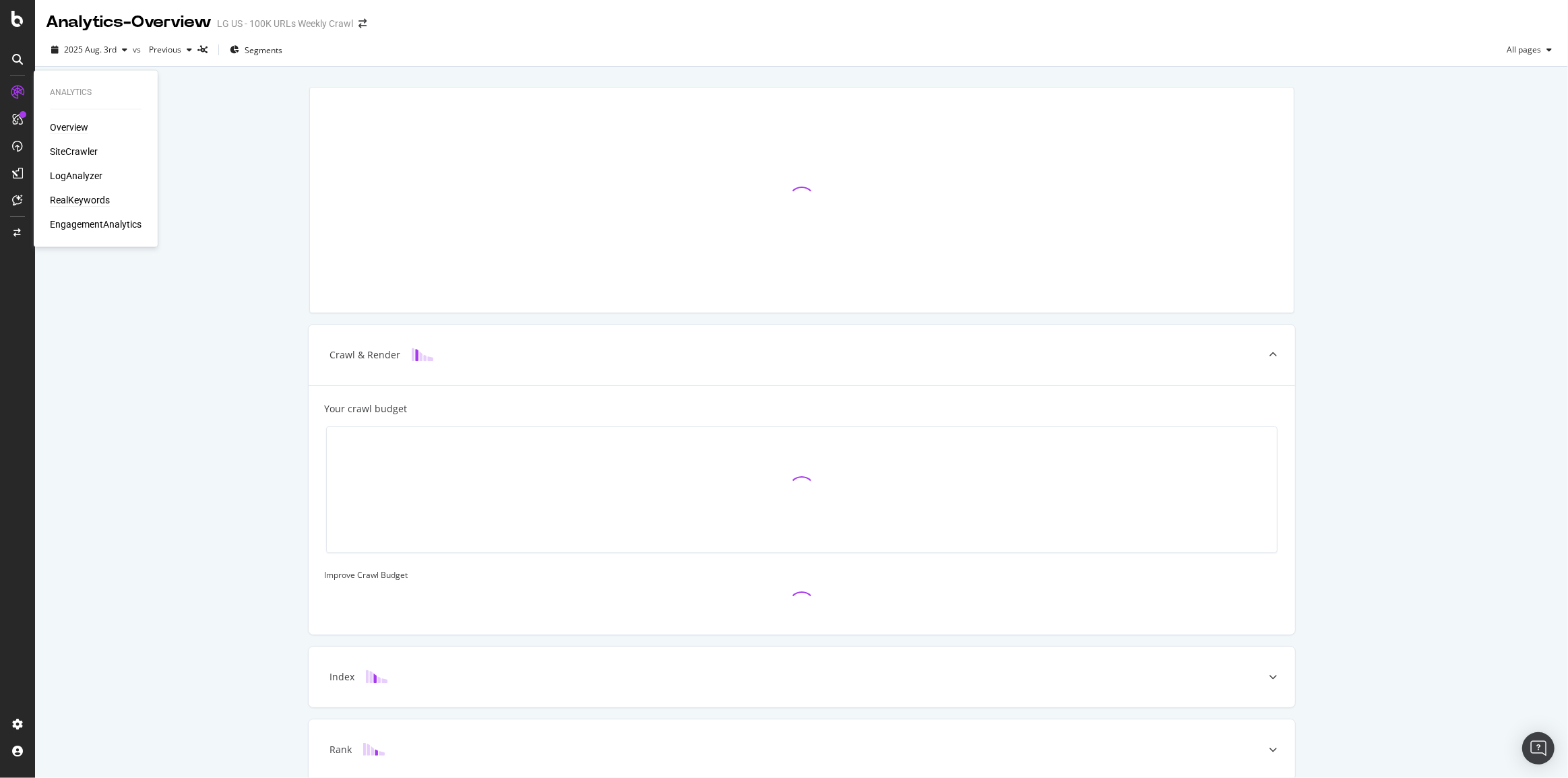 click on "RealKeywords" at bounding box center (80, 200) 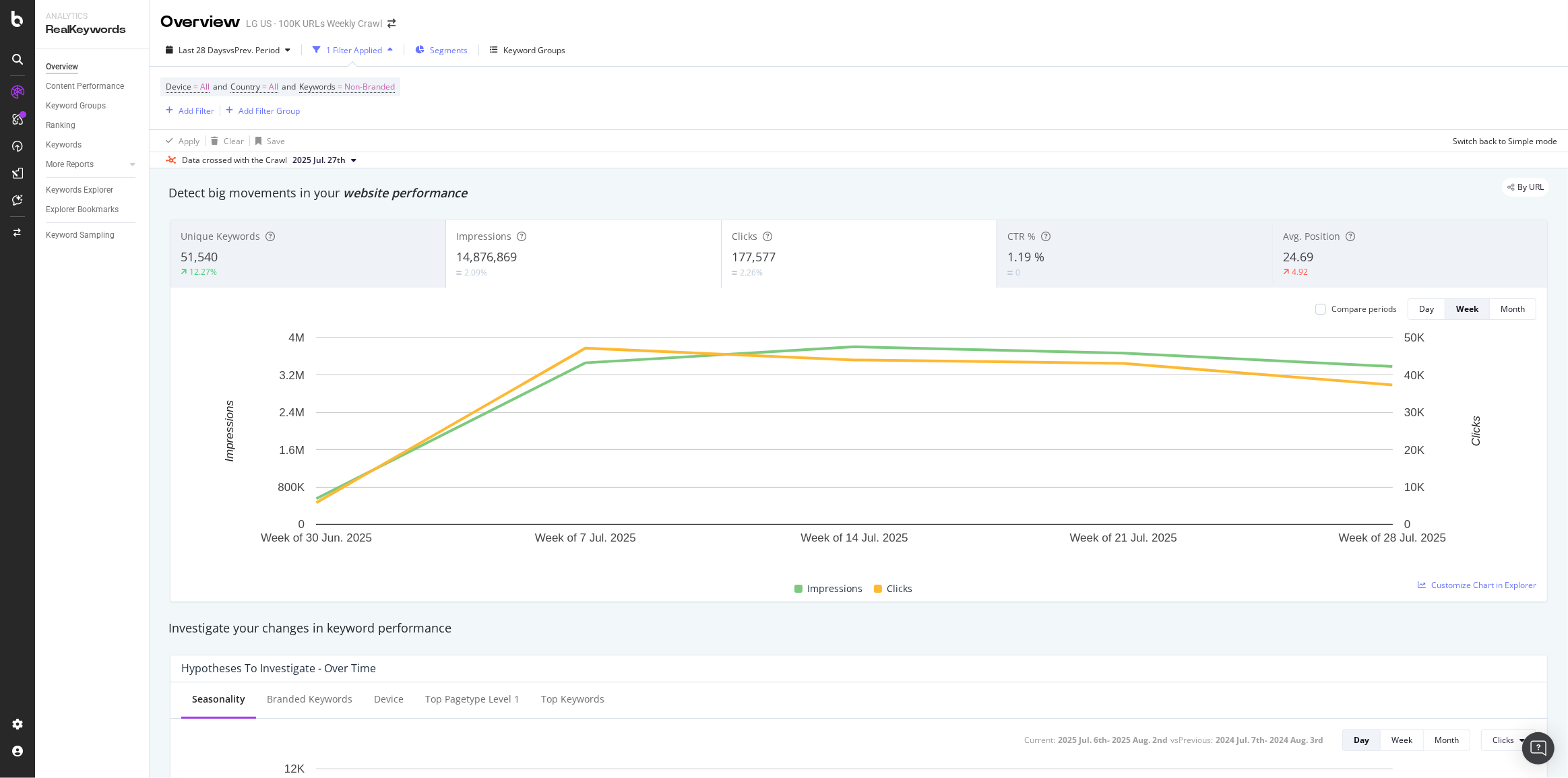 click on "Segments" at bounding box center (441, 50) 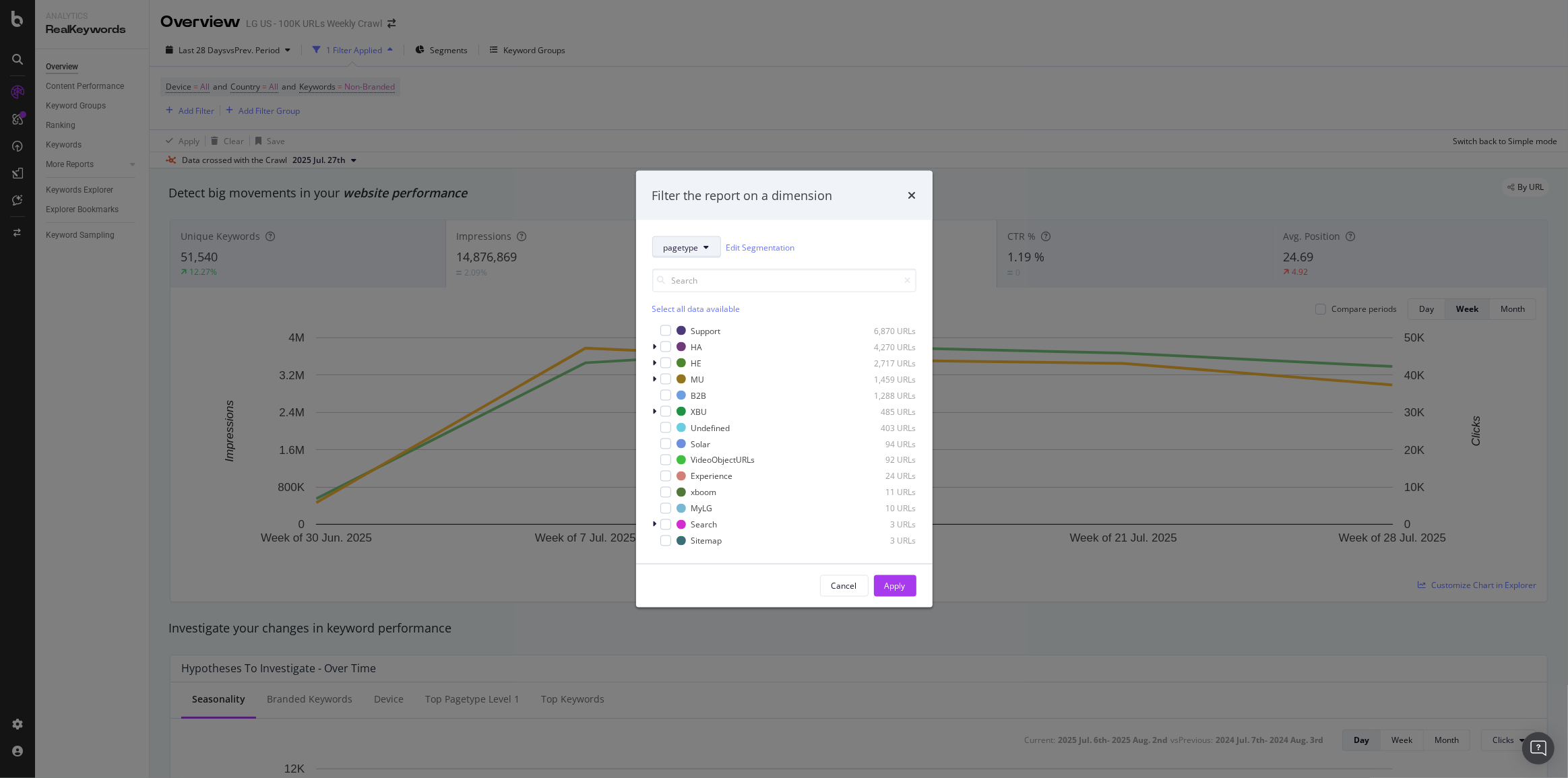 click on "pagetype" at bounding box center (681, 247) 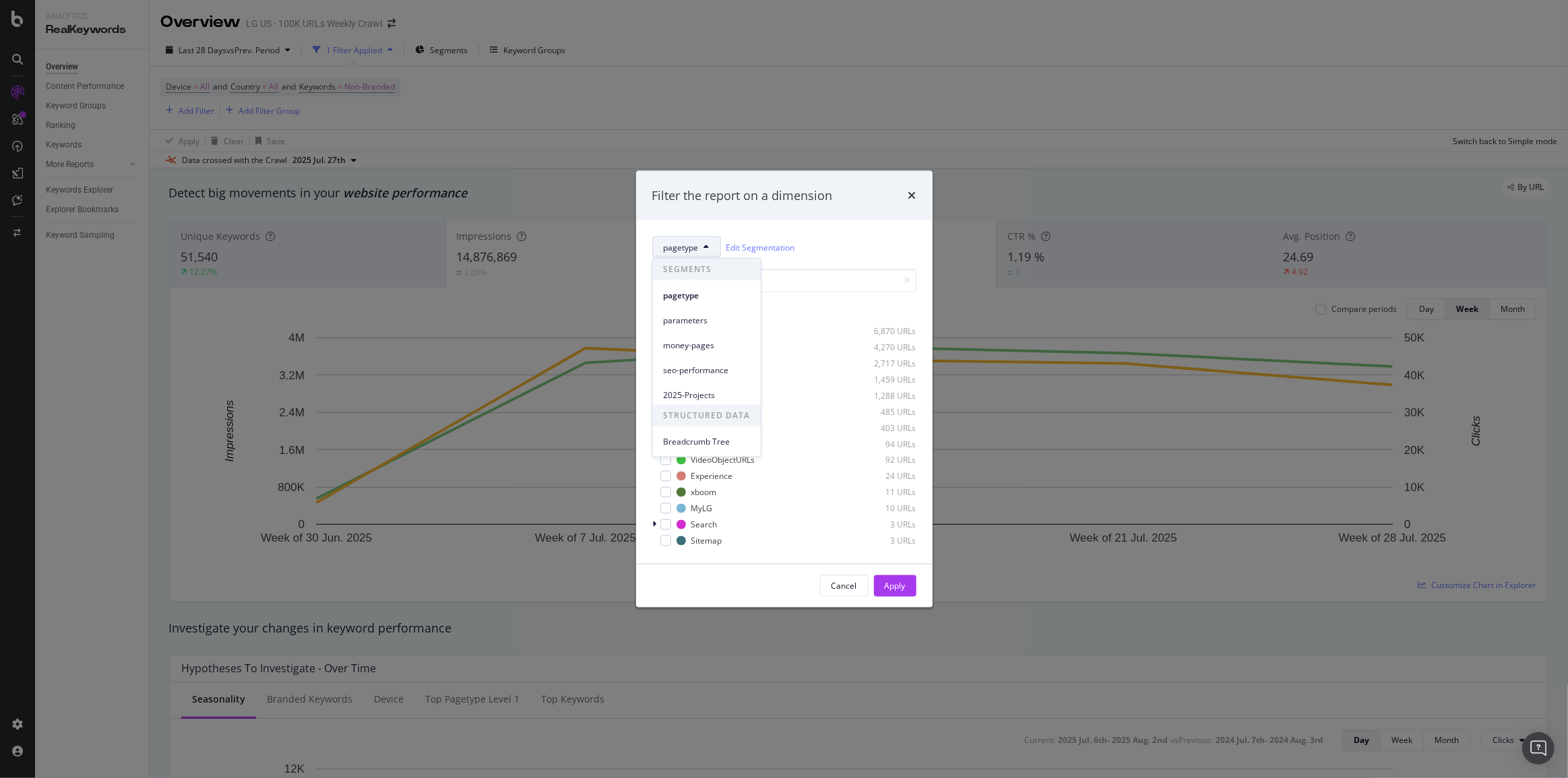 click on "pagetype" at bounding box center [681, 247] 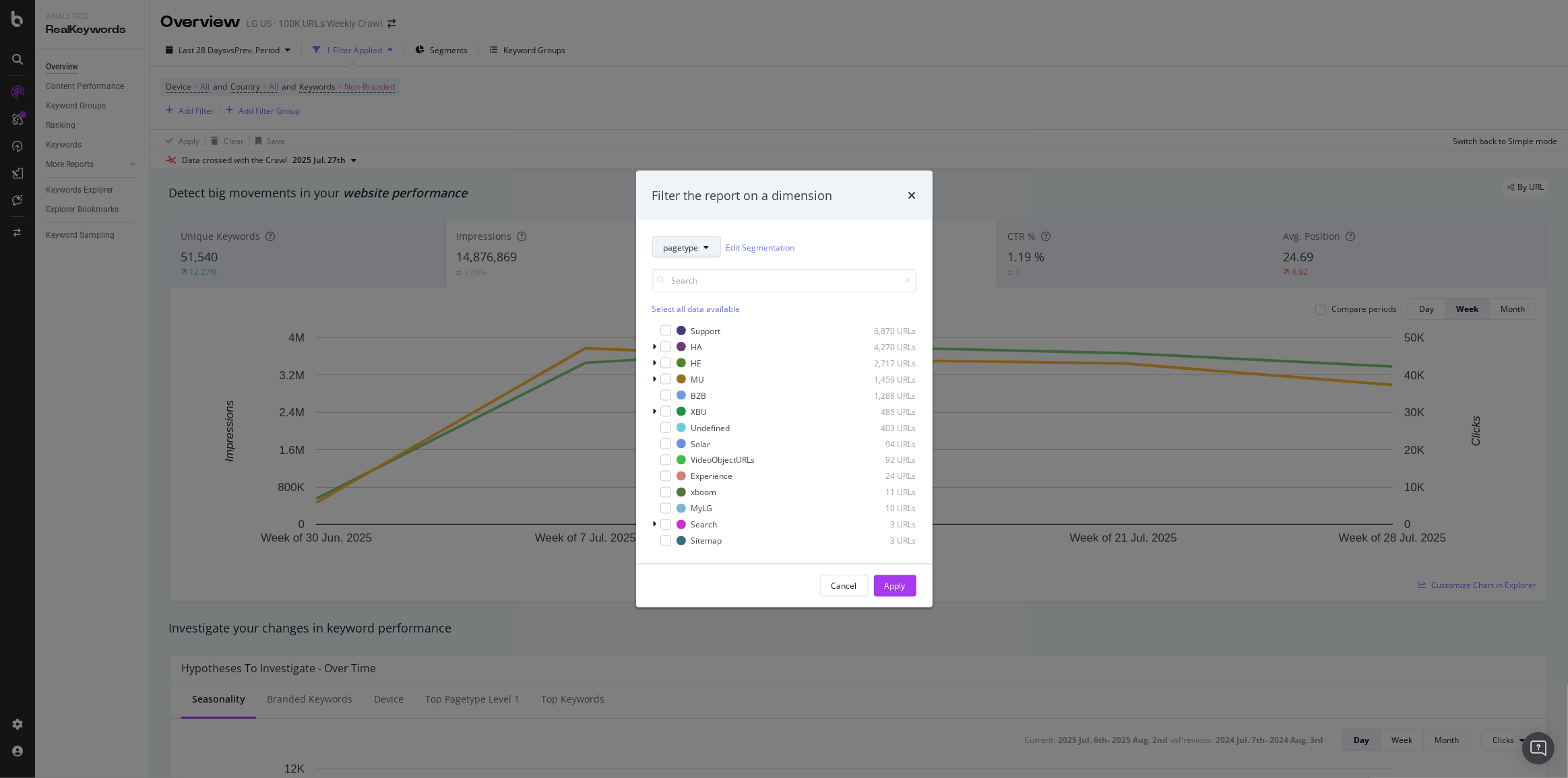 click on "pagetype" at bounding box center [681, 247] 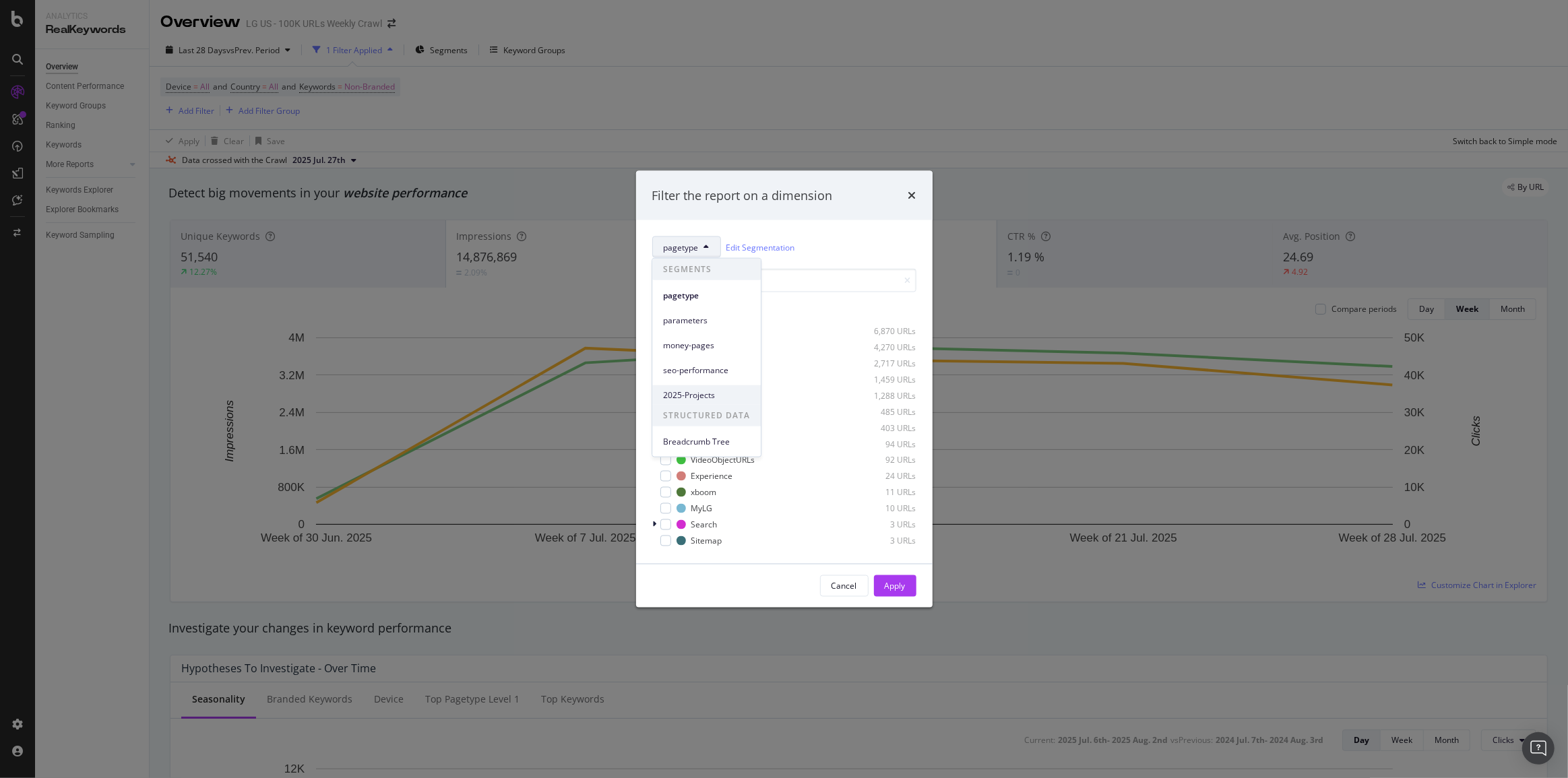 click on "2025-Projects" at bounding box center [706, 395] 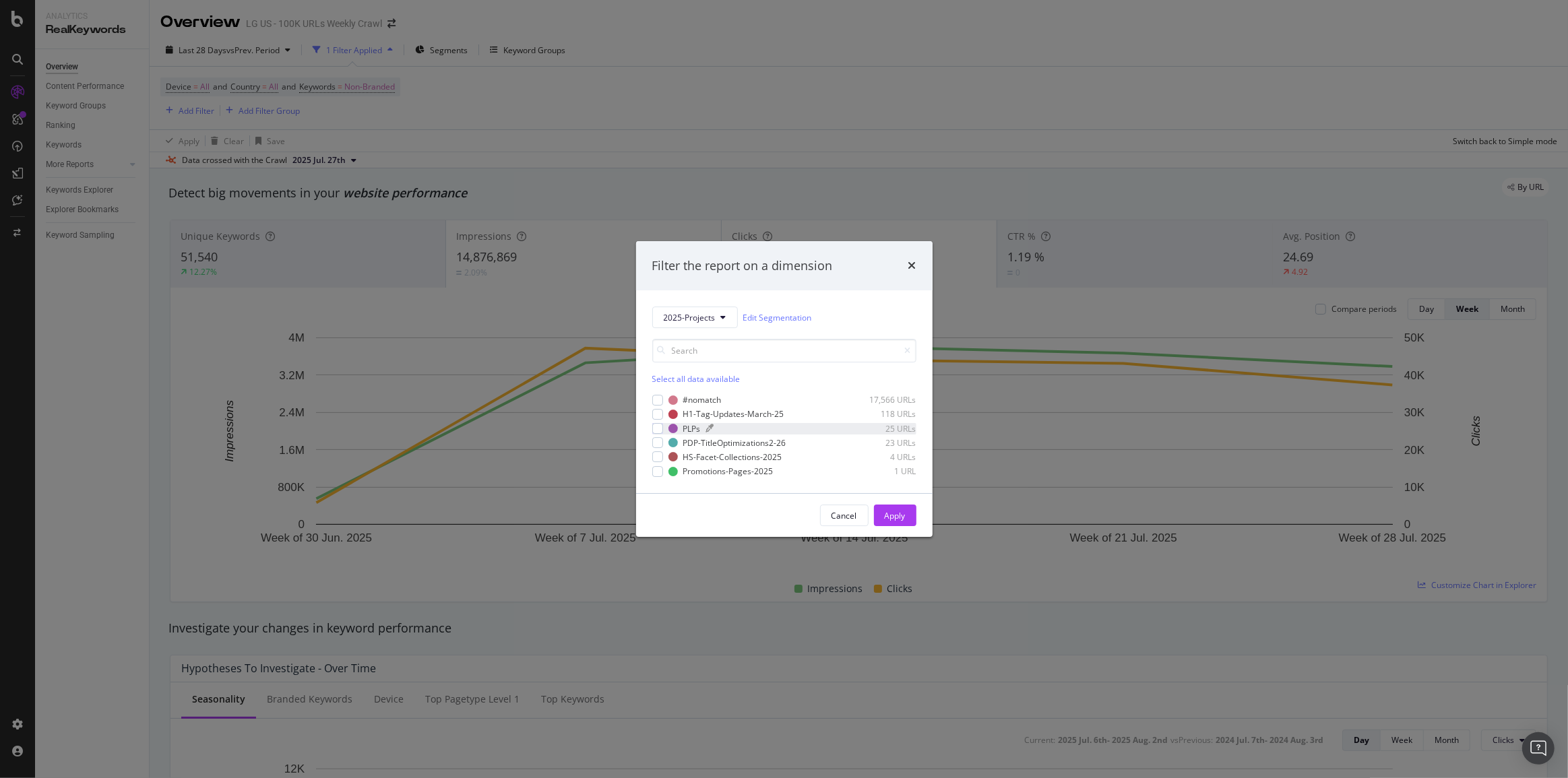 click on "PLPs 25   URLs" at bounding box center (792, 428) 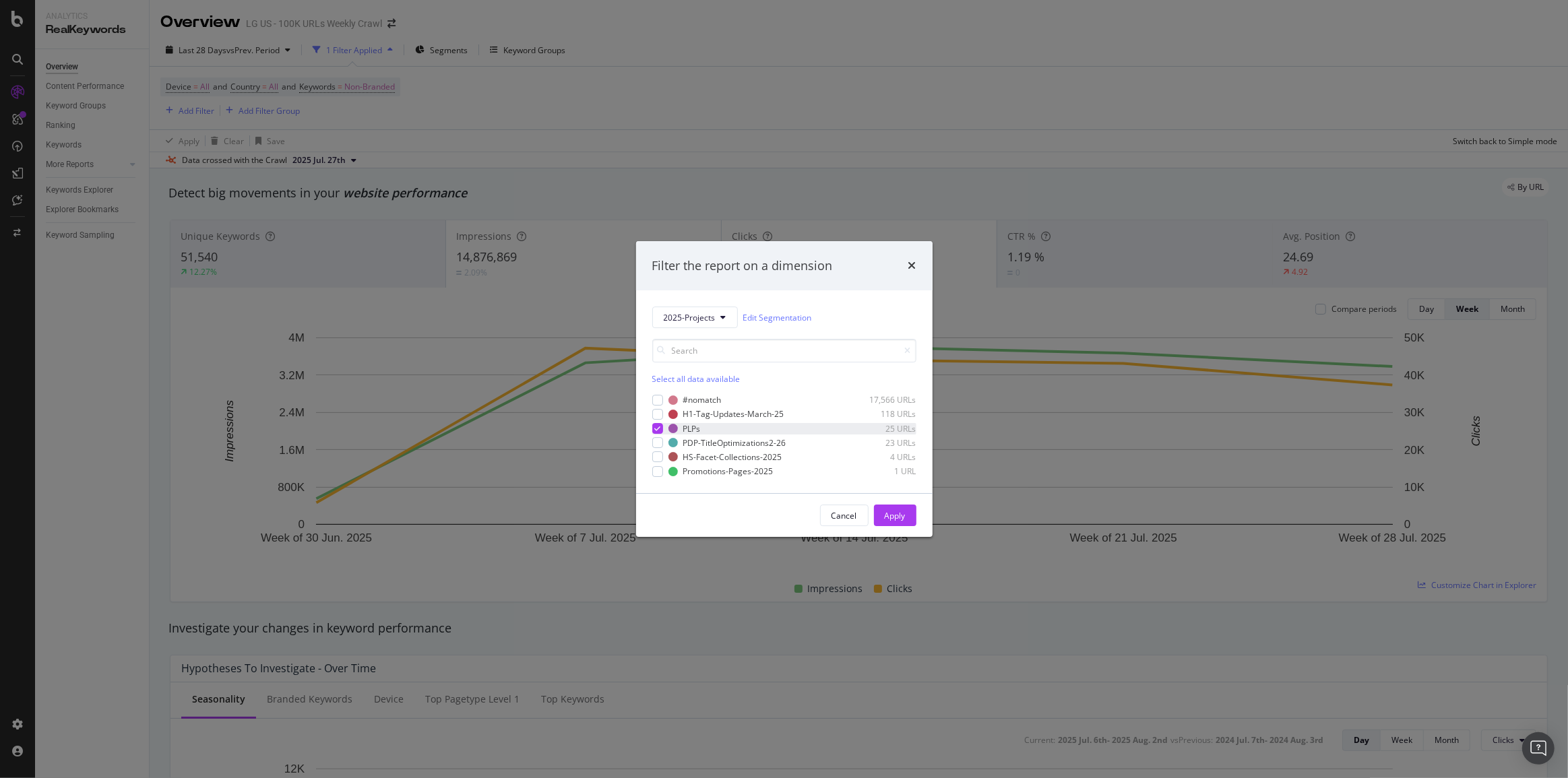 click at bounding box center (657, 428) 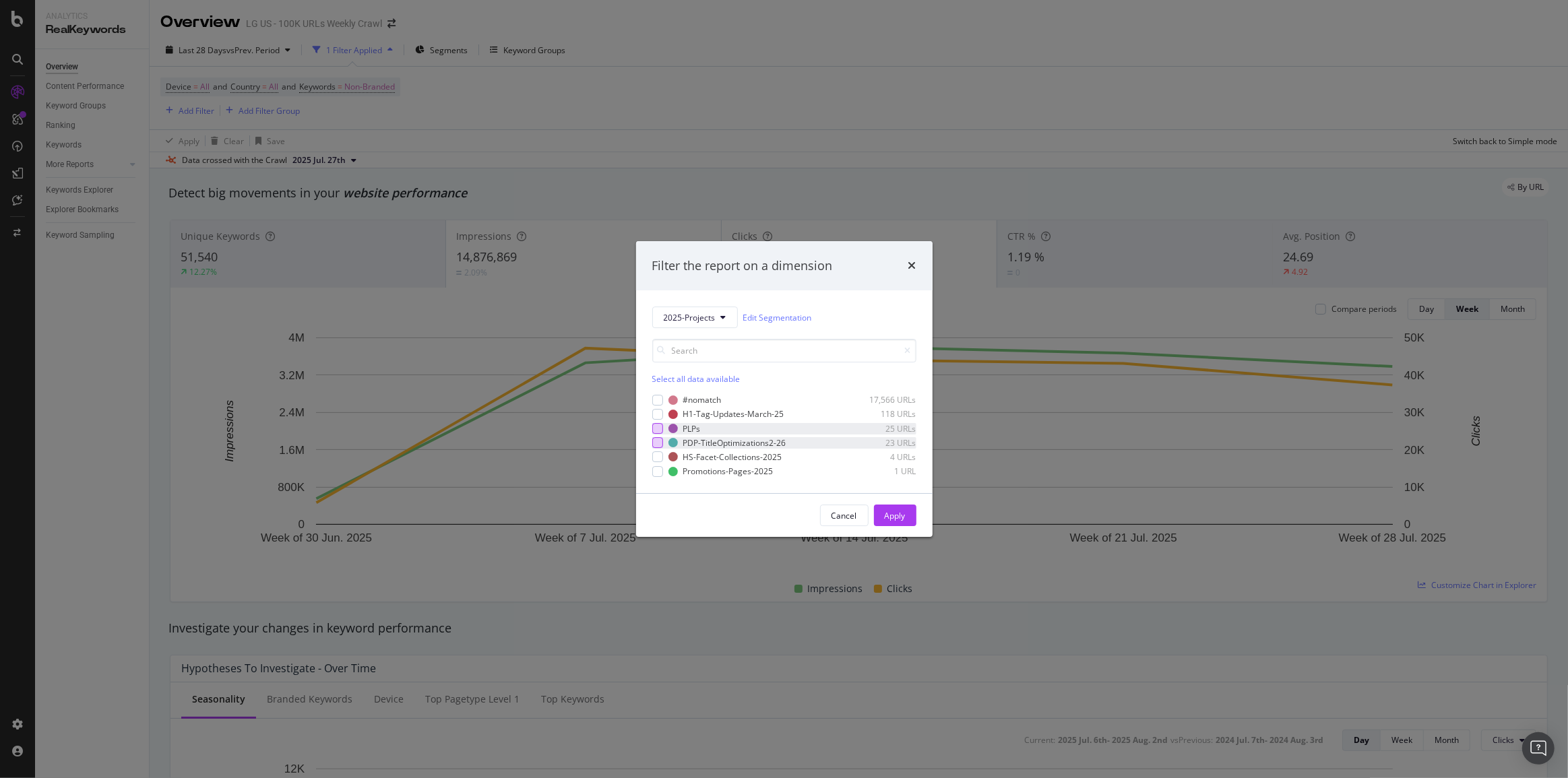 click at bounding box center [658, 443] 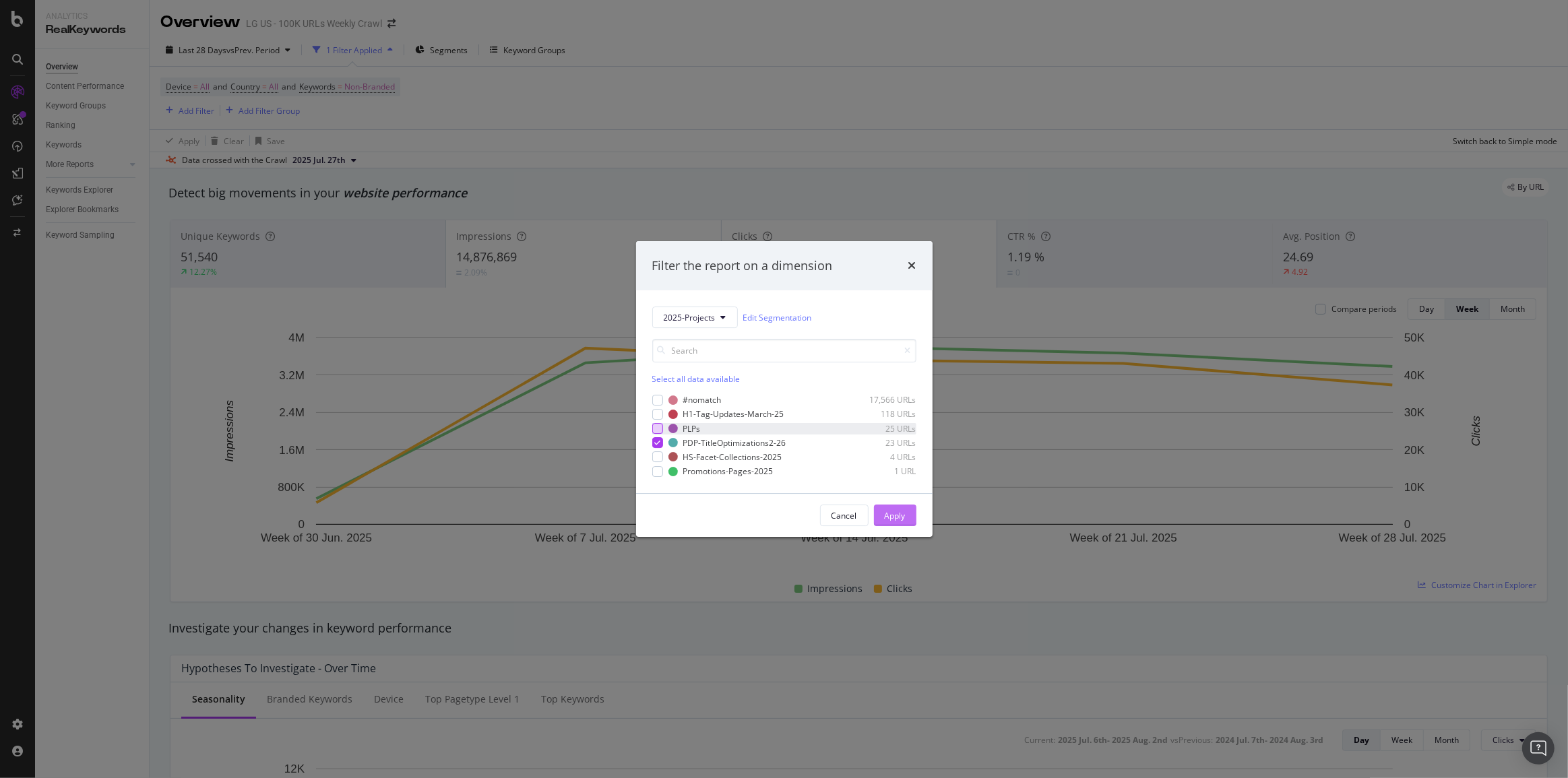 click on "Apply" at bounding box center [895, 515] 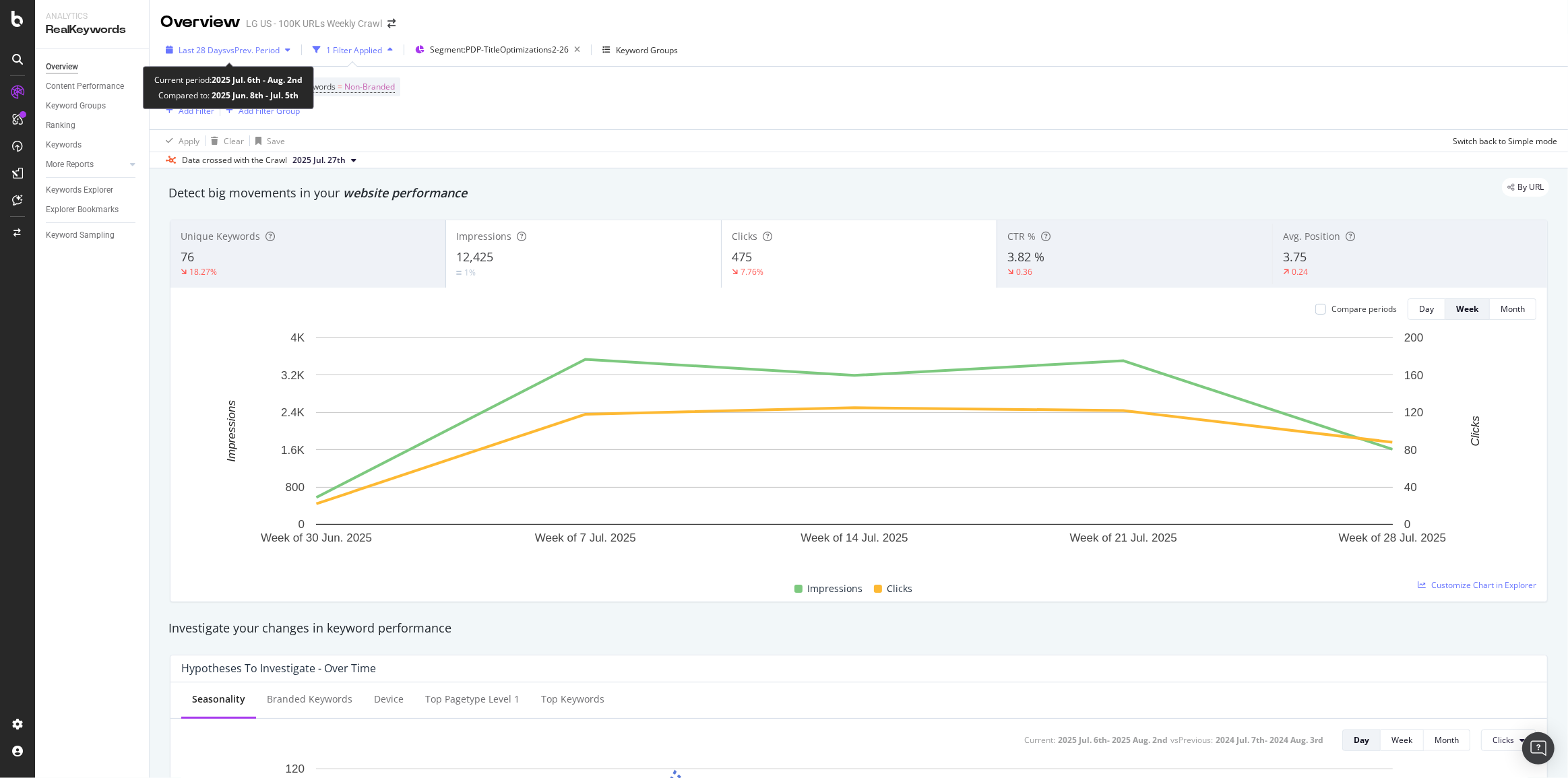 click on "vs  Prev. Period" at bounding box center (253, 50) 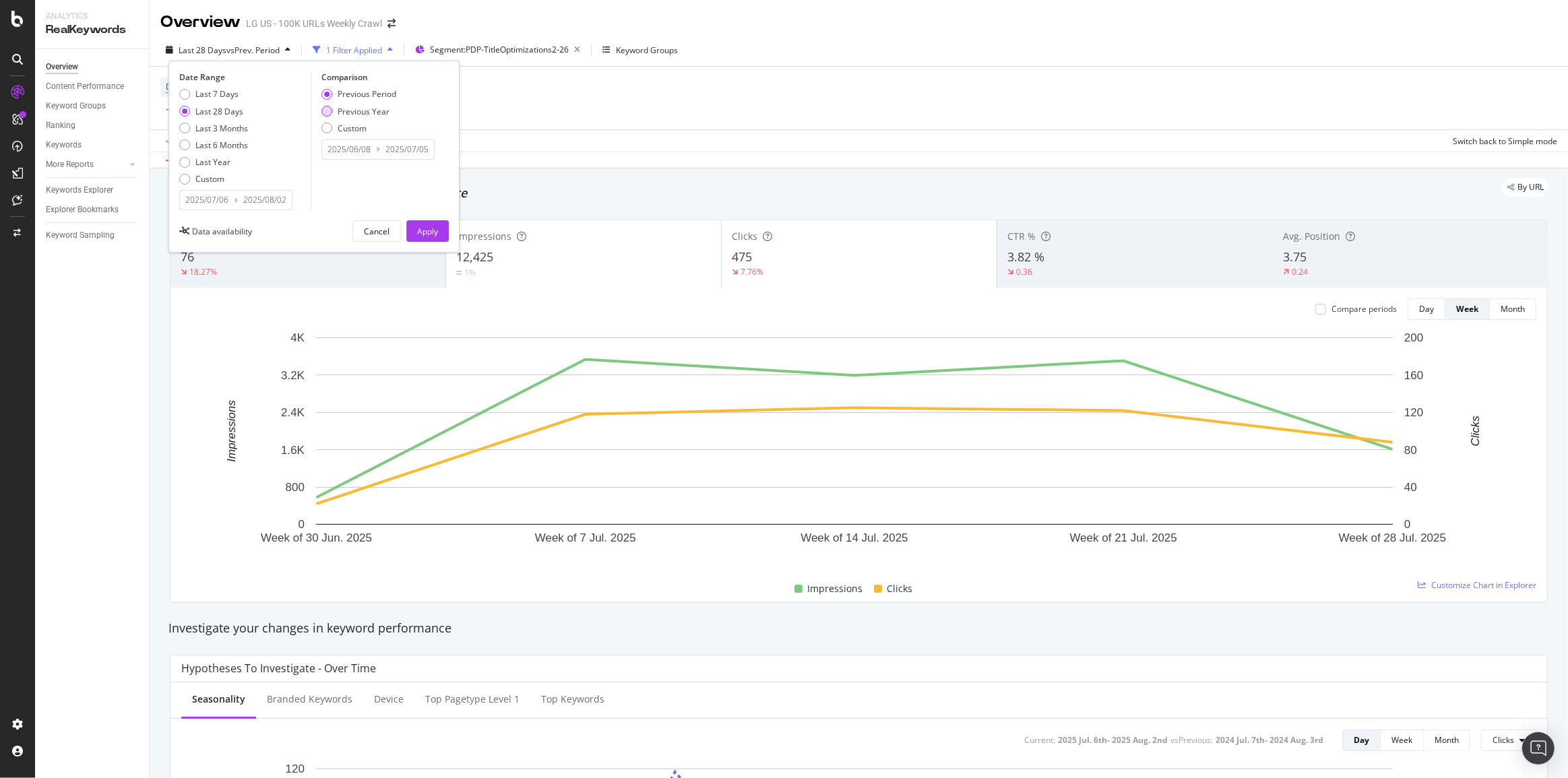 click at bounding box center [327, 111] 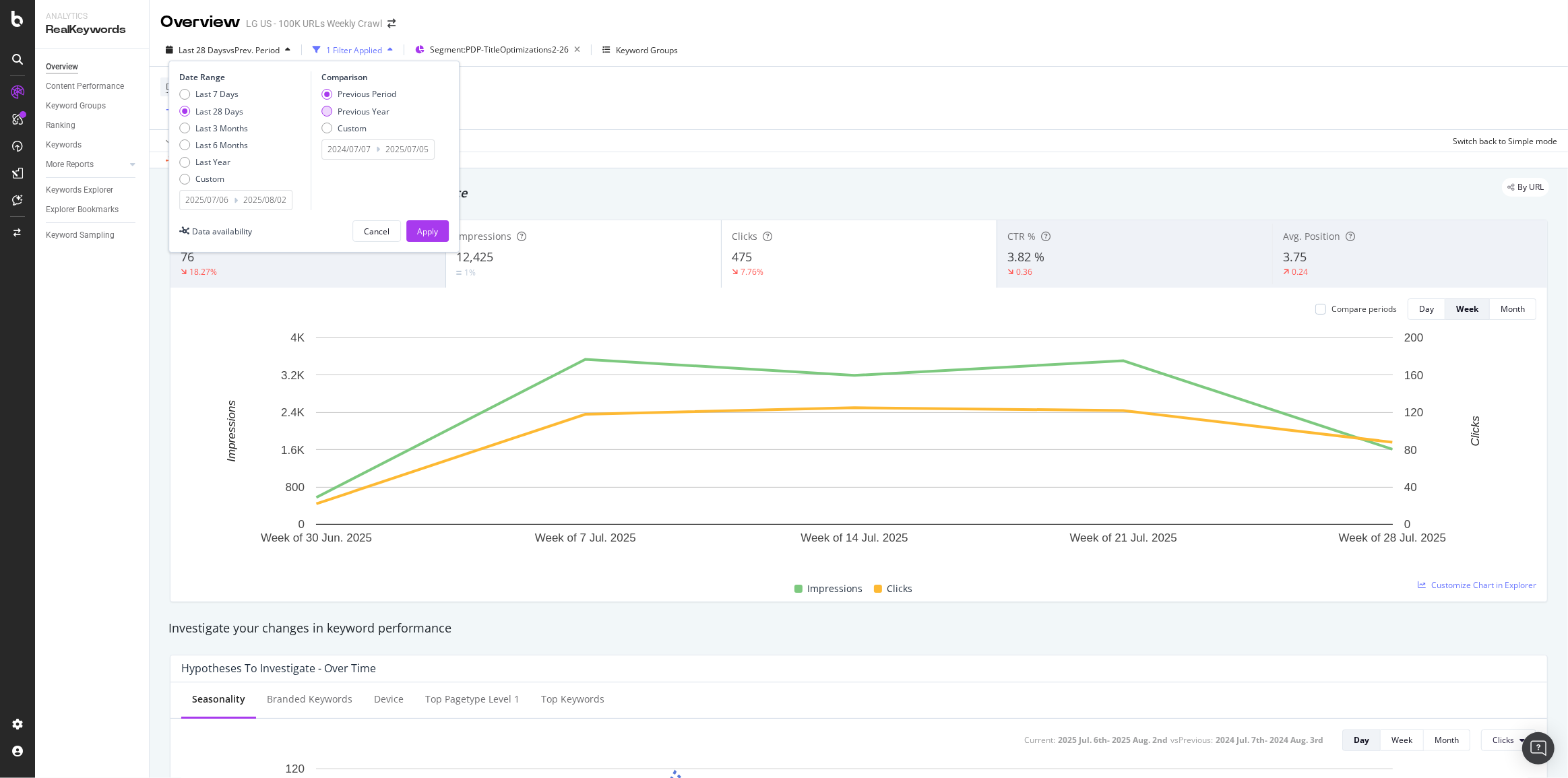 type on "2024/08/03" 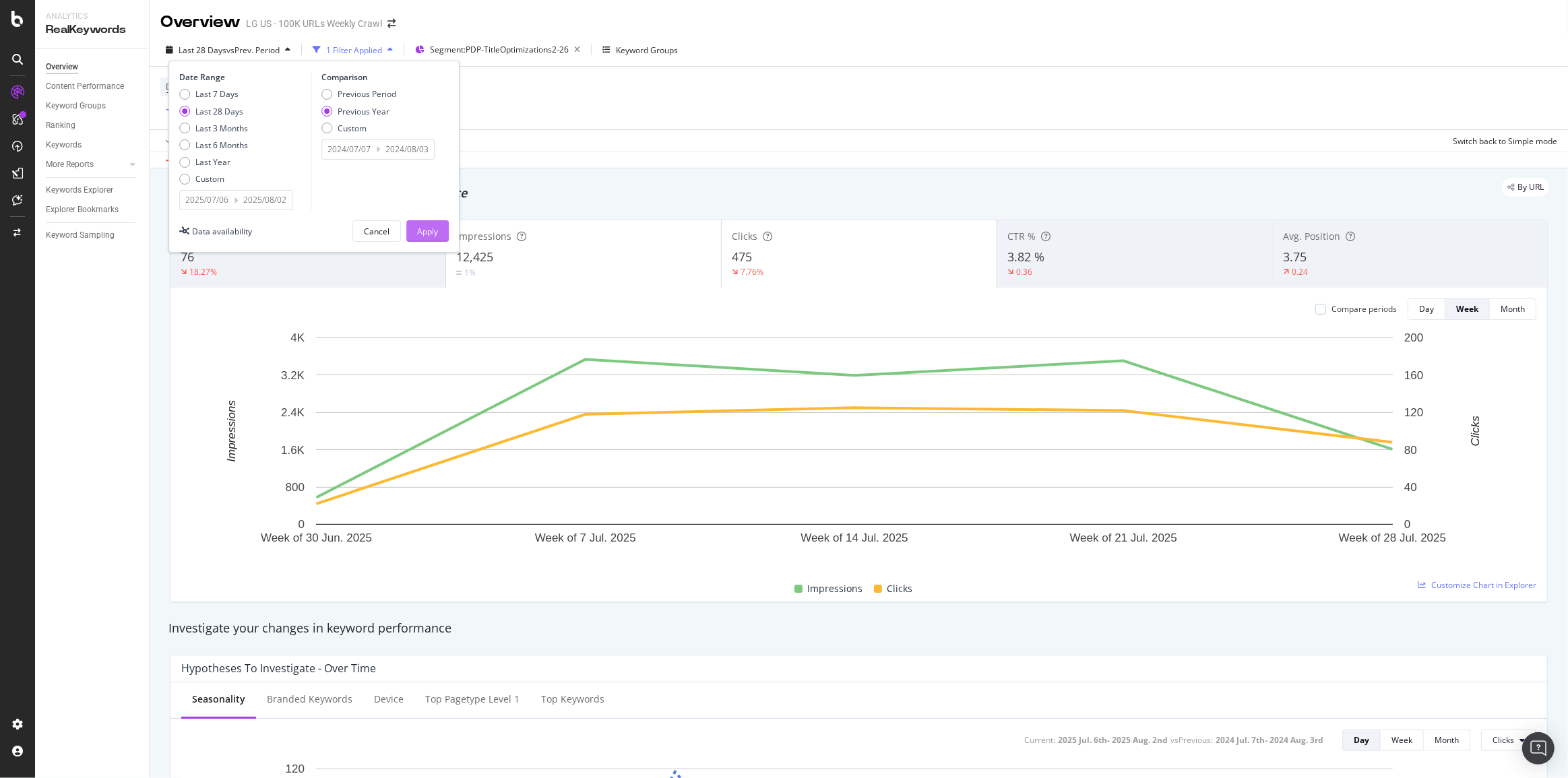 click on "Apply" at bounding box center [427, 231] 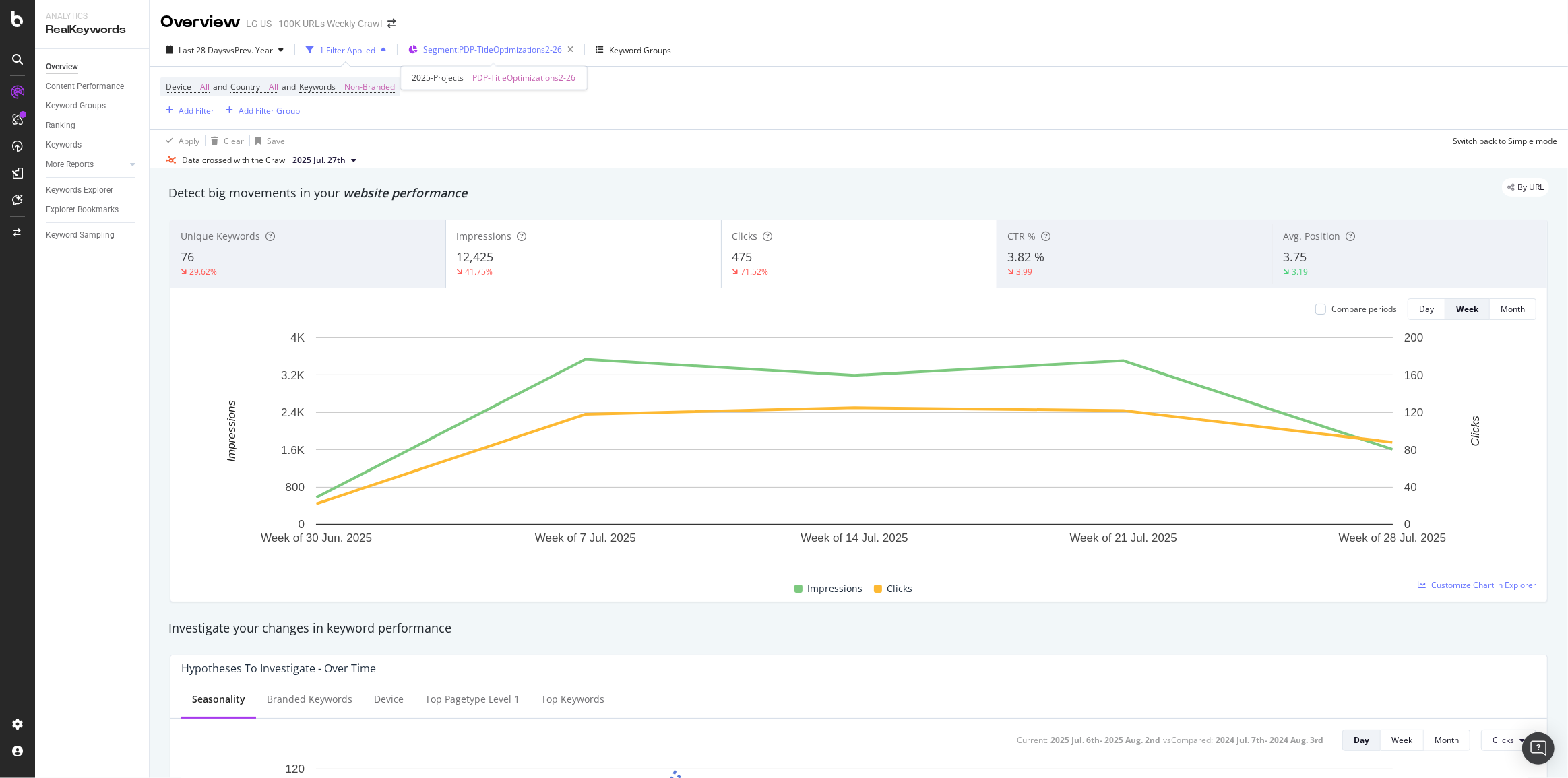 click on "Segment:  PDP-TitleOptimizations2-26" at bounding box center [493, 49] 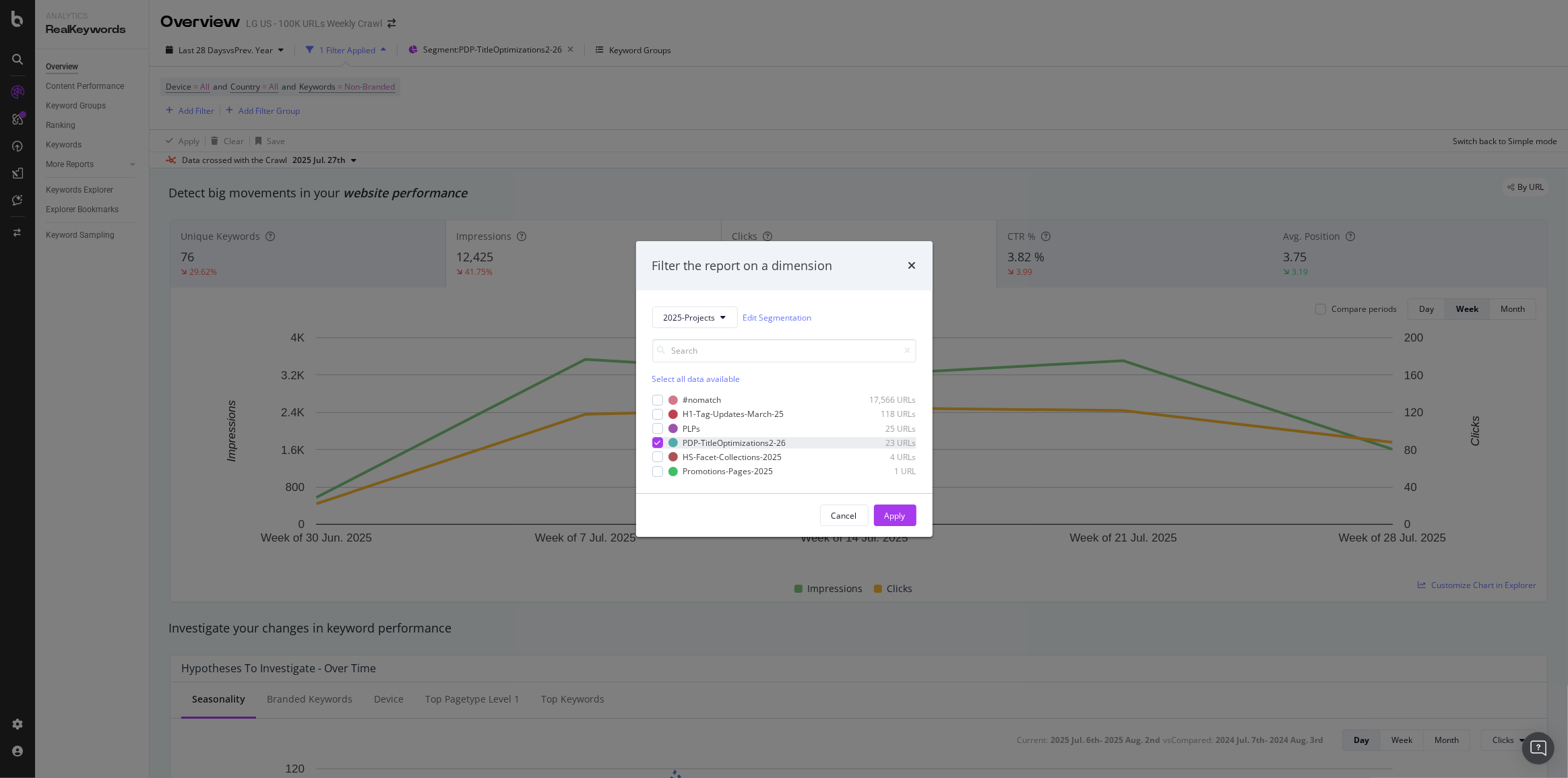 click at bounding box center (658, 443) 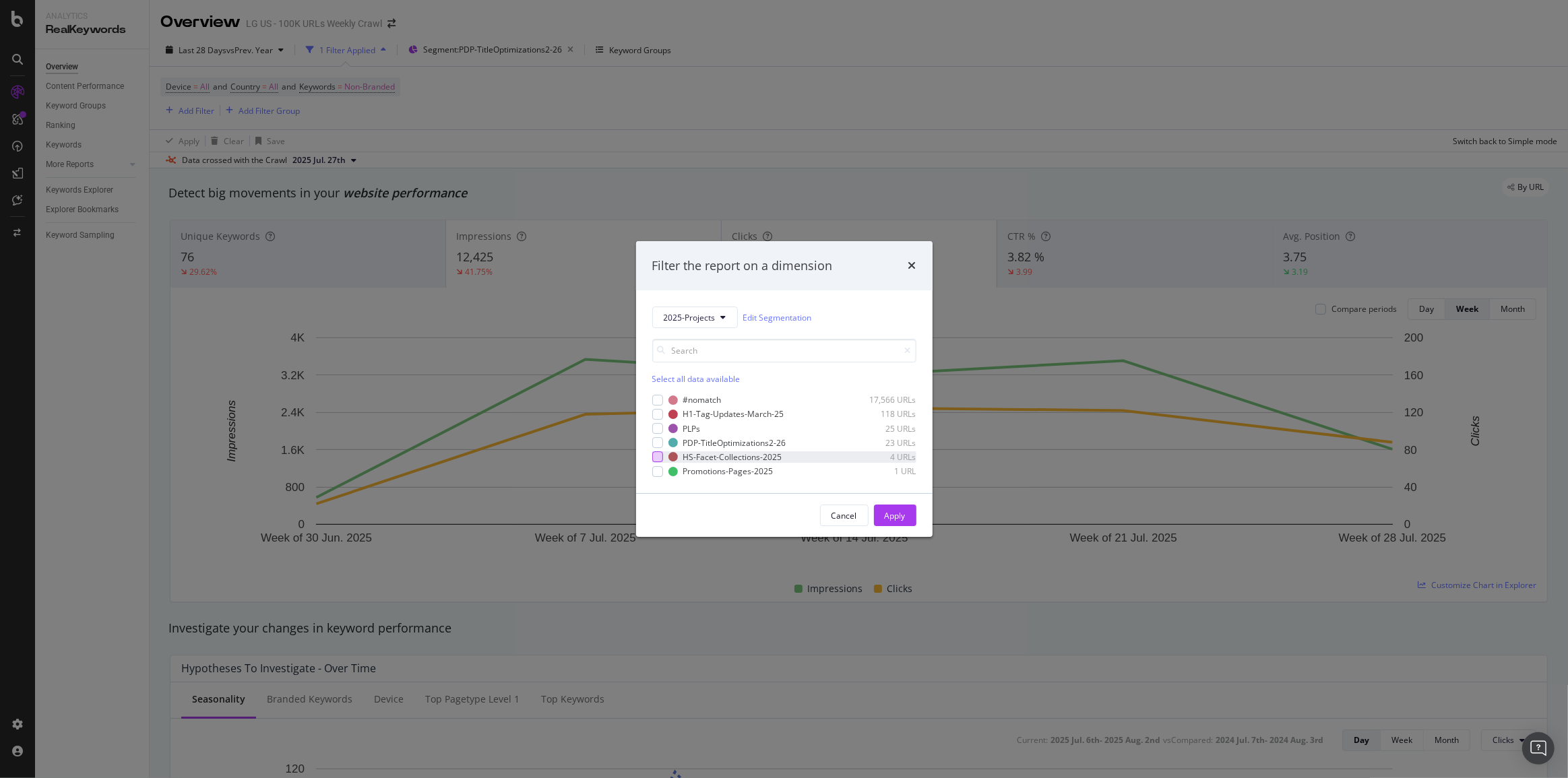 click at bounding box center [658, 457] 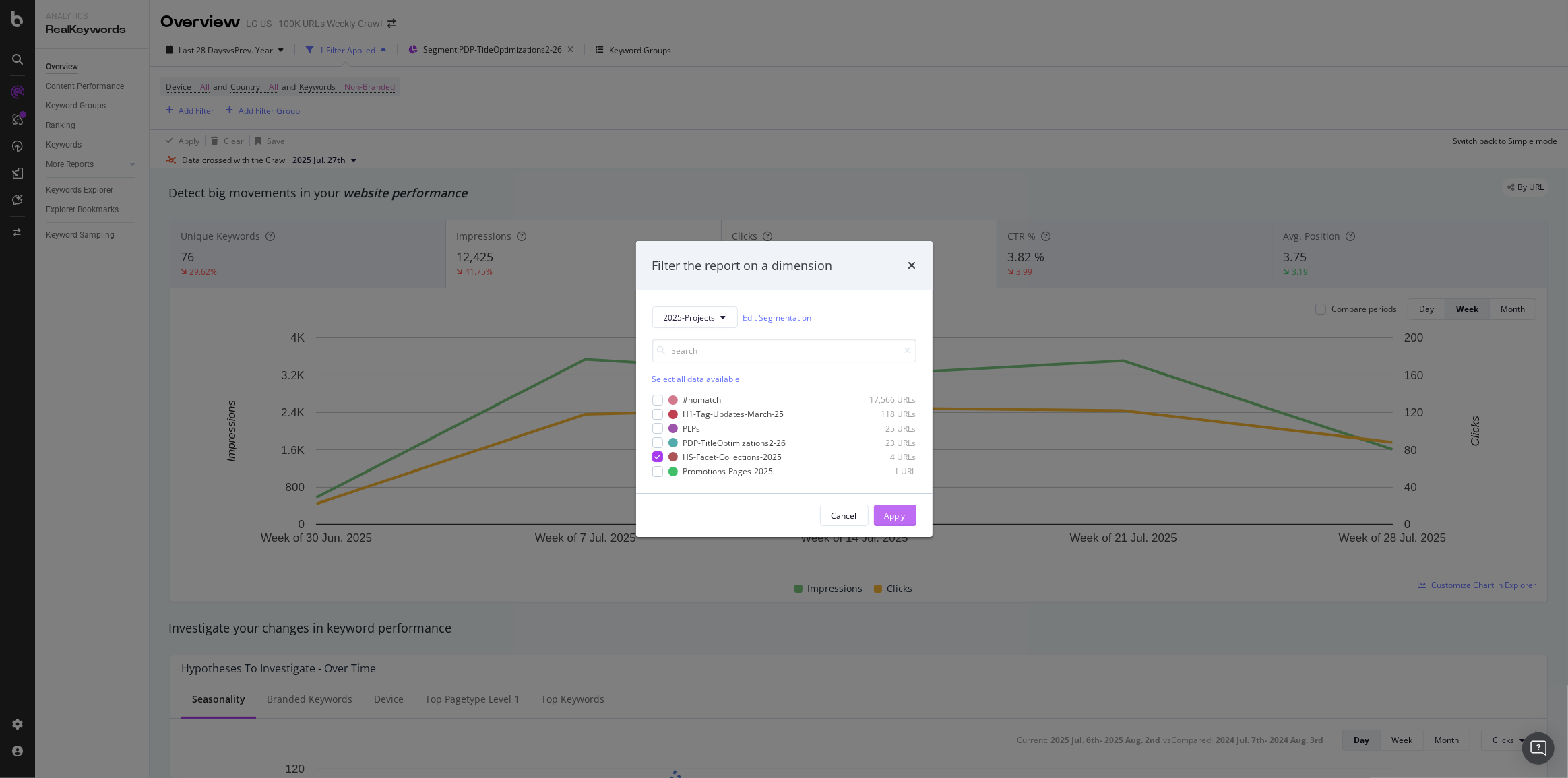 click on "Apply" at bounding box center (895, 515) 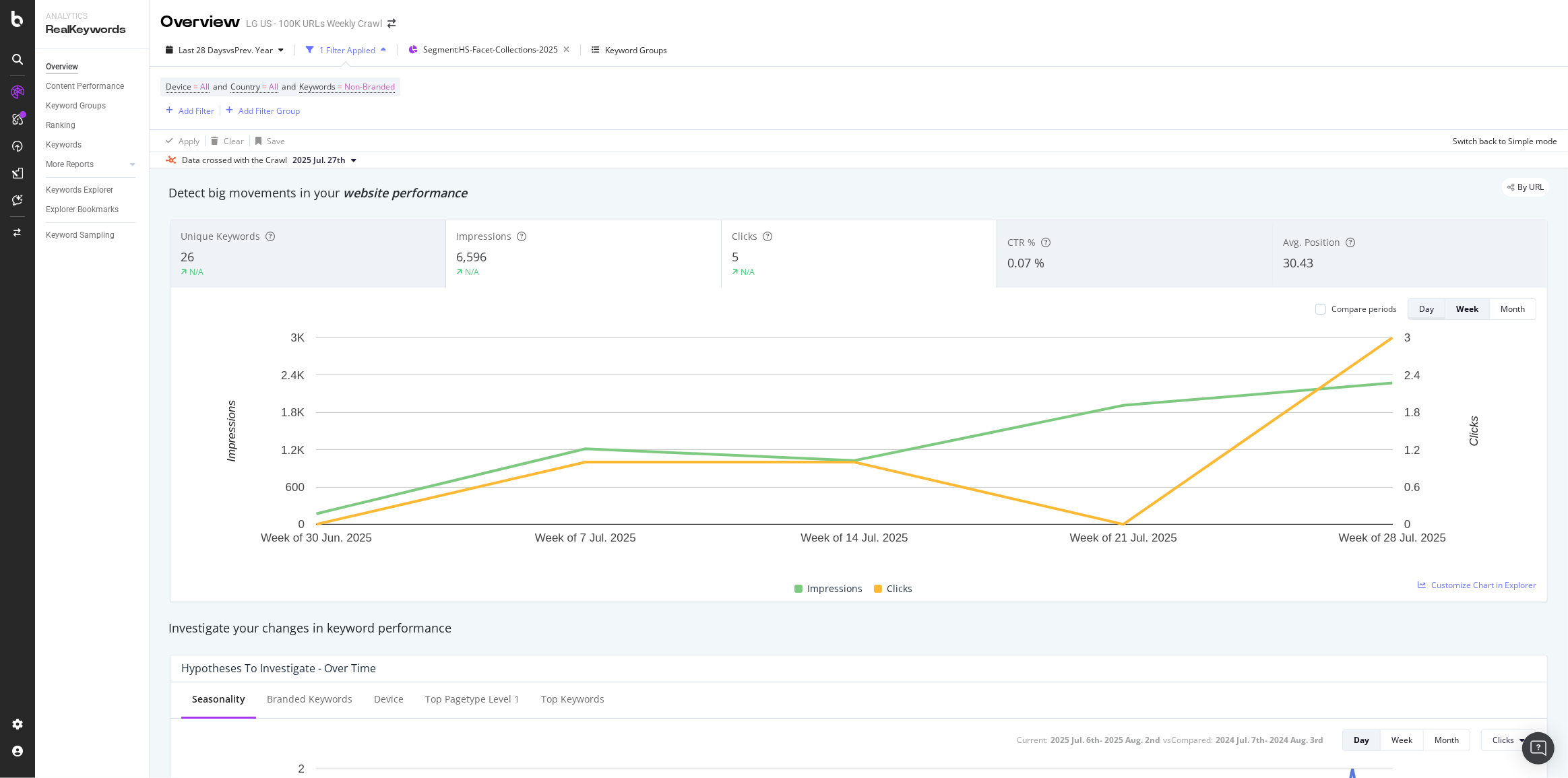 click on "Day" at bounding box center [1426, 309] 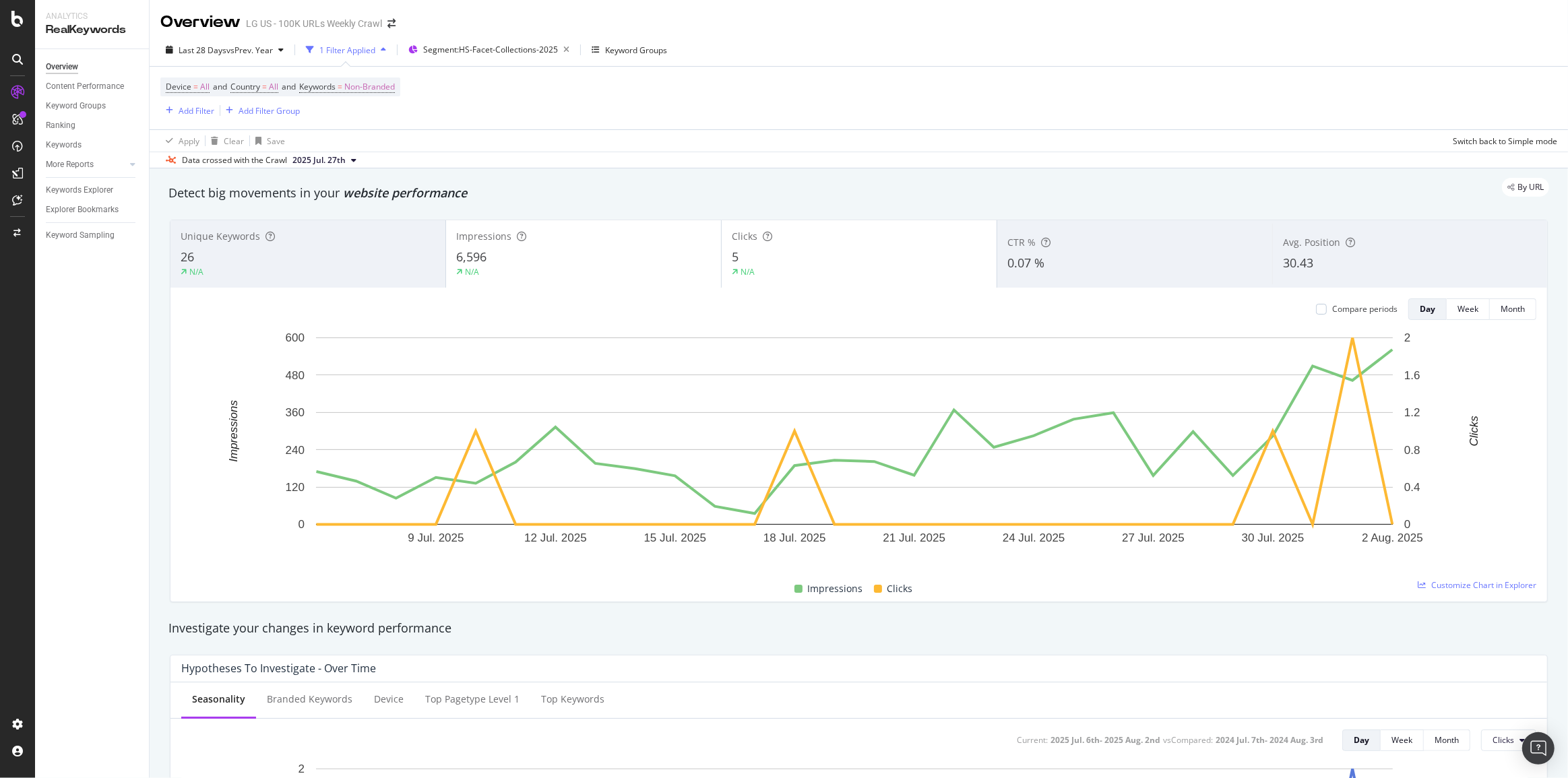 click on "1 Filter Applied" at bounding box center [347, 50] 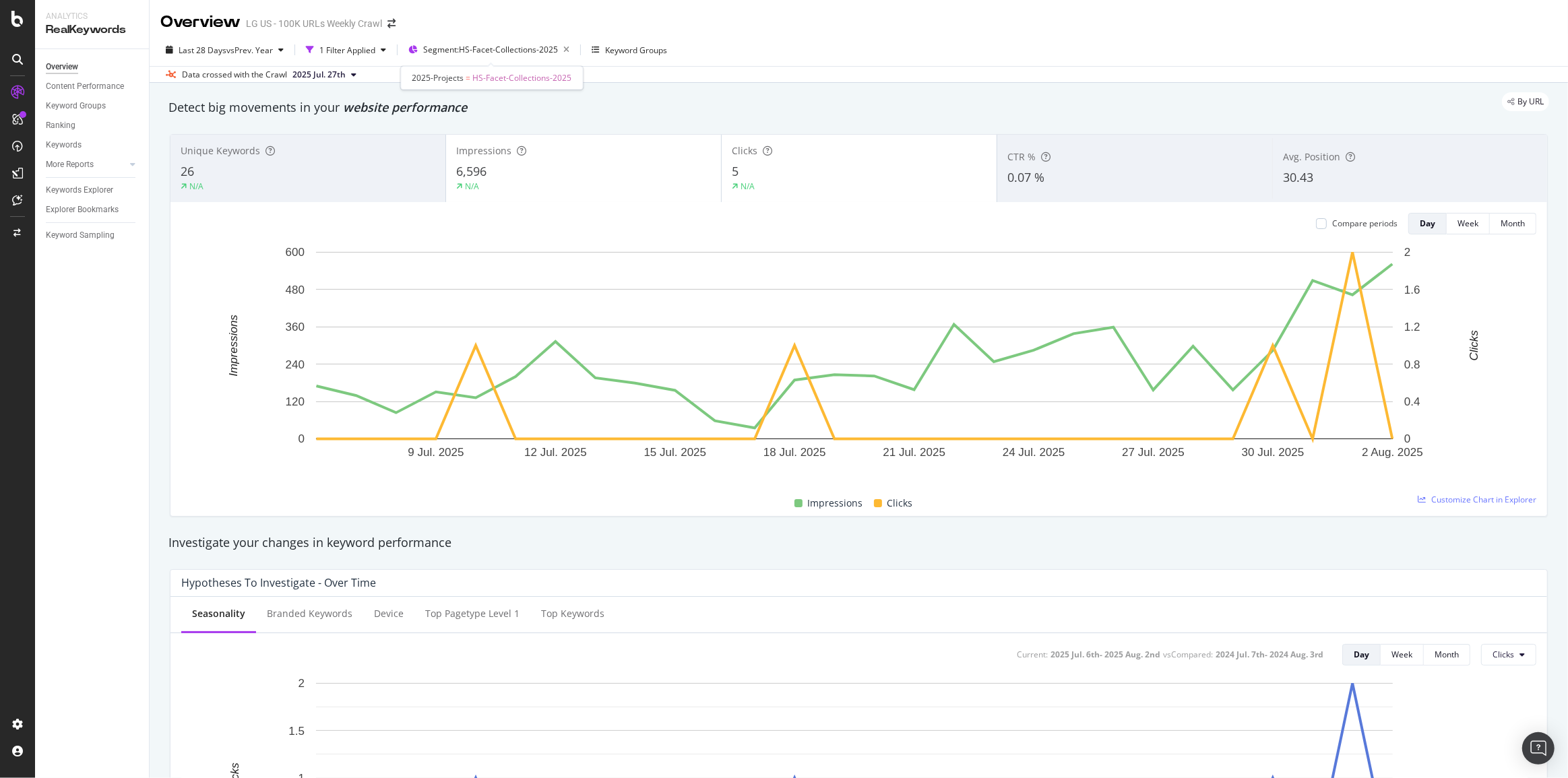 click on "Last 28 Days  vs  Prev. Year 1 Filter Applied Segment:  HS-Facet-Collections-2025 Keyword Groups" at bounding box center (858, 53) 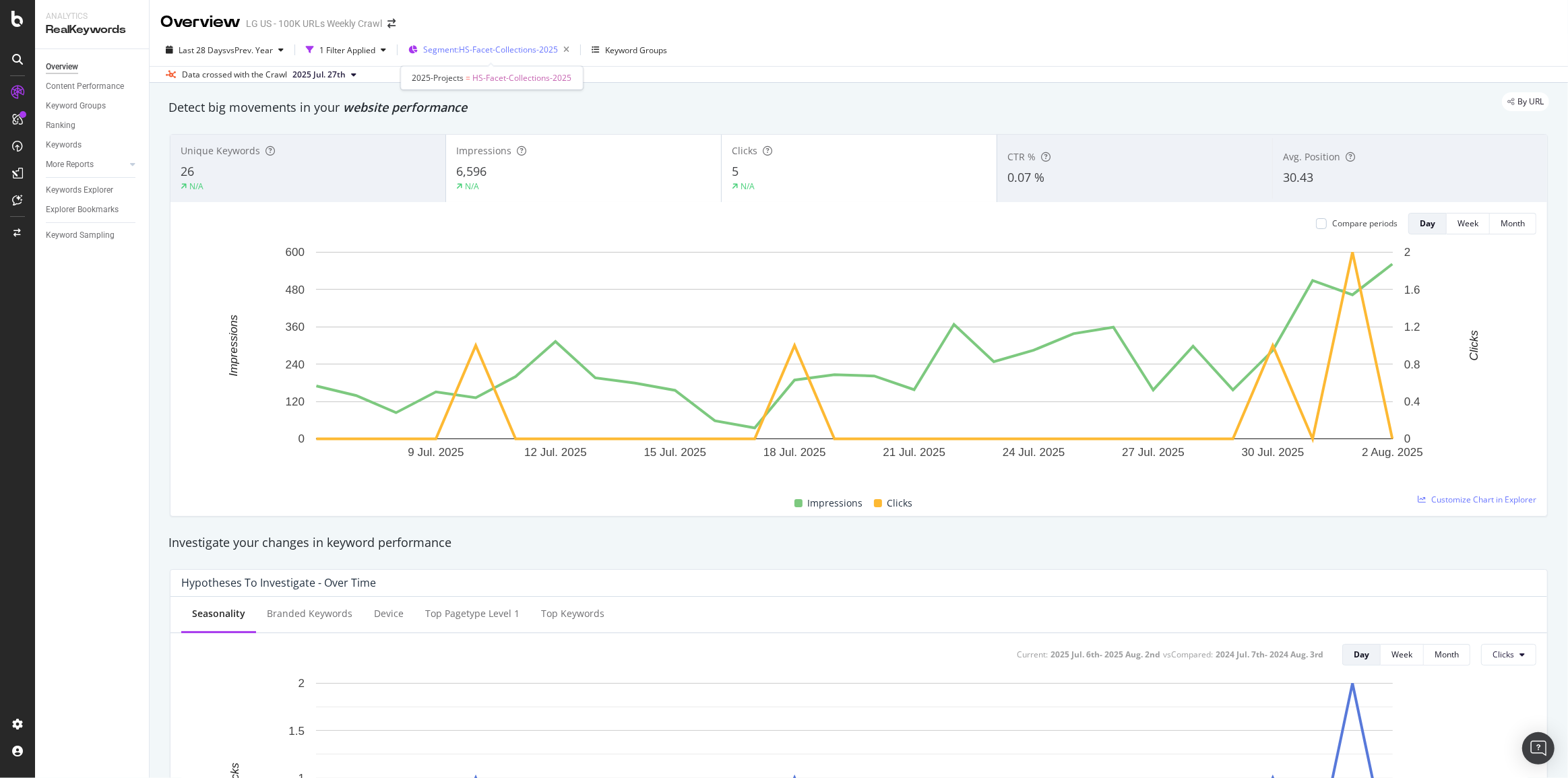 click on "Segment:  HS-Facet-Collections-2025" at bounding box center (491, 49) 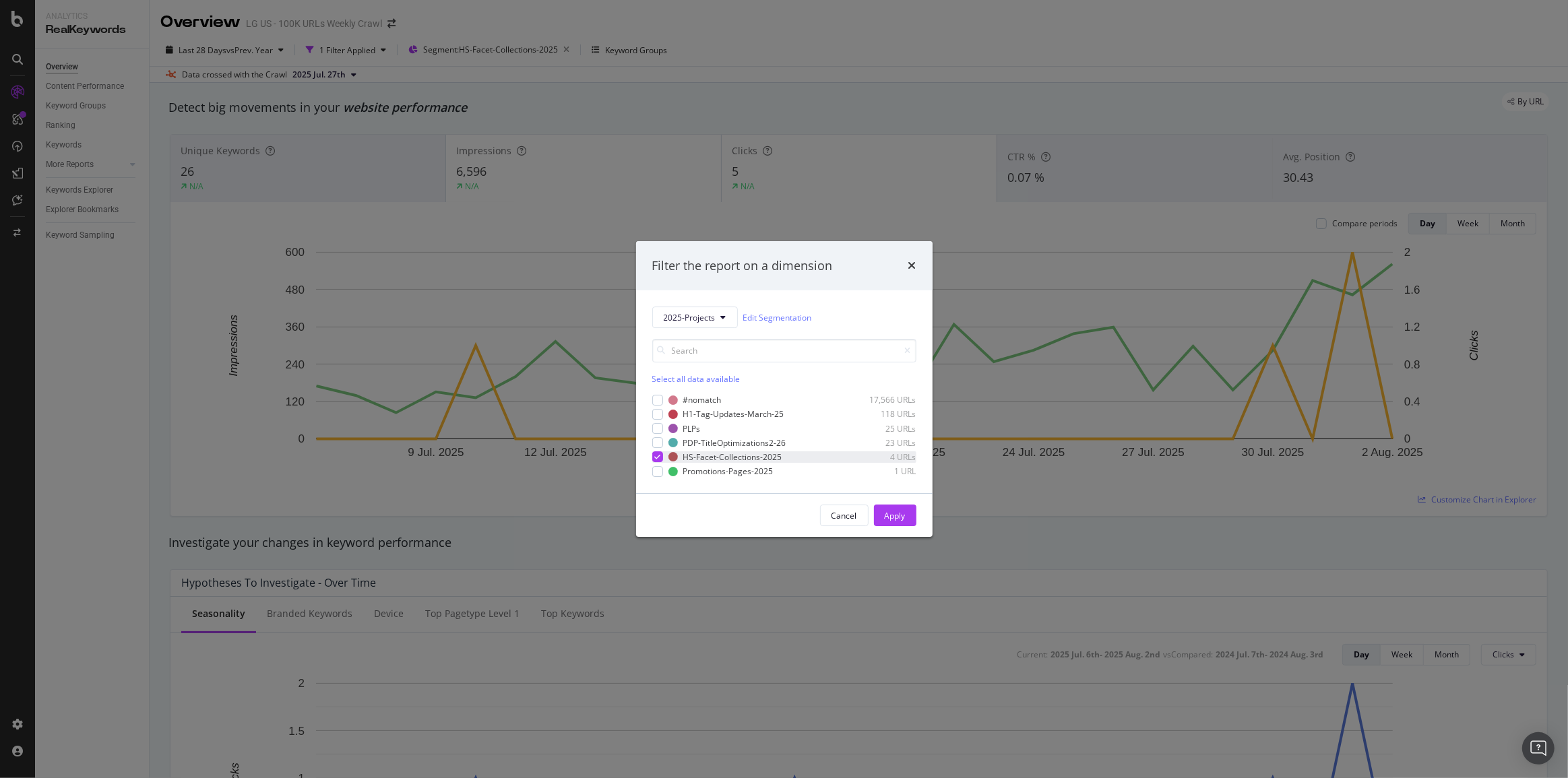 click at bounding box center (658, 457) 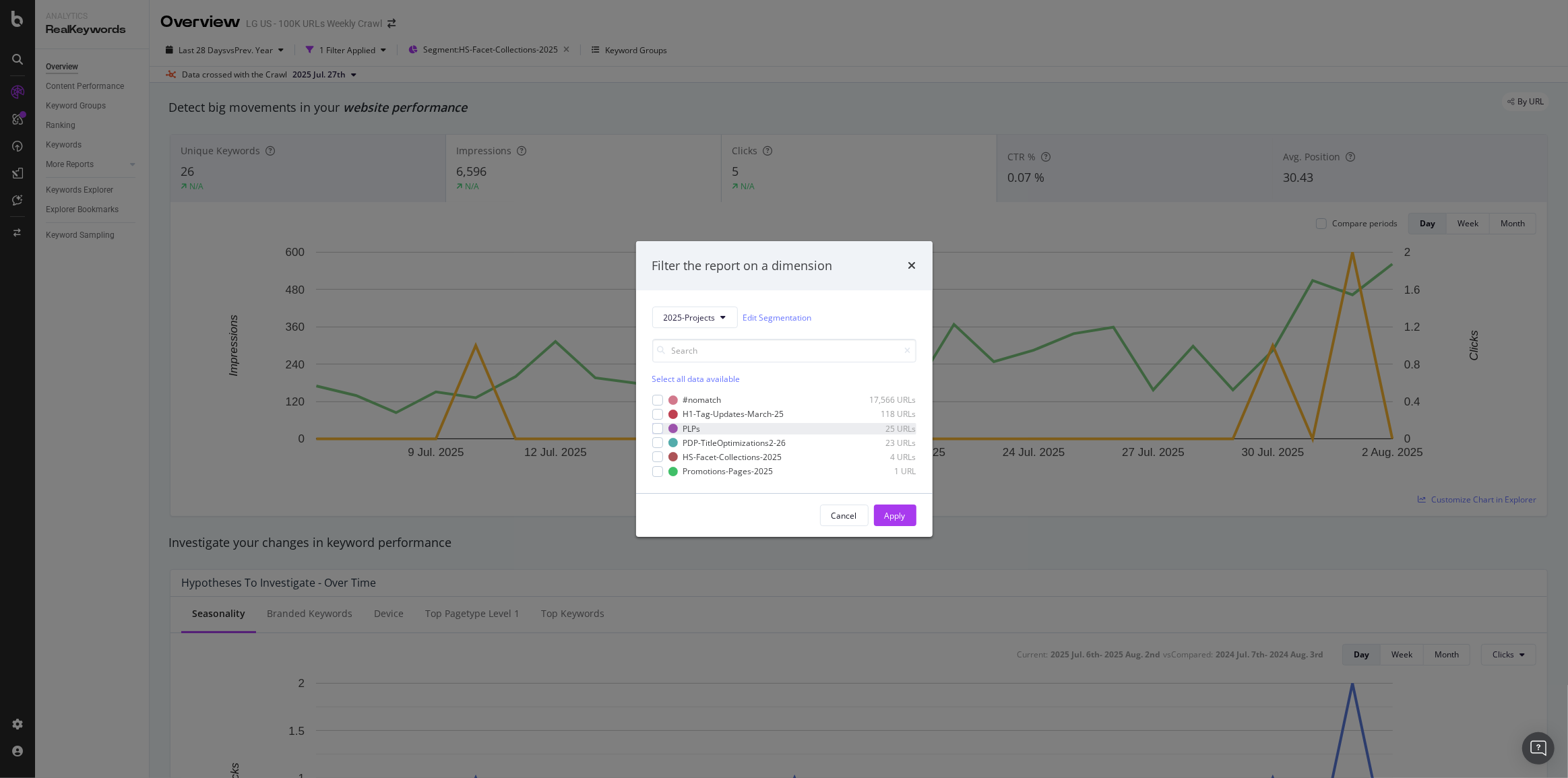 click on "PLPs 25   URLs" at bounding box center (784, 428) 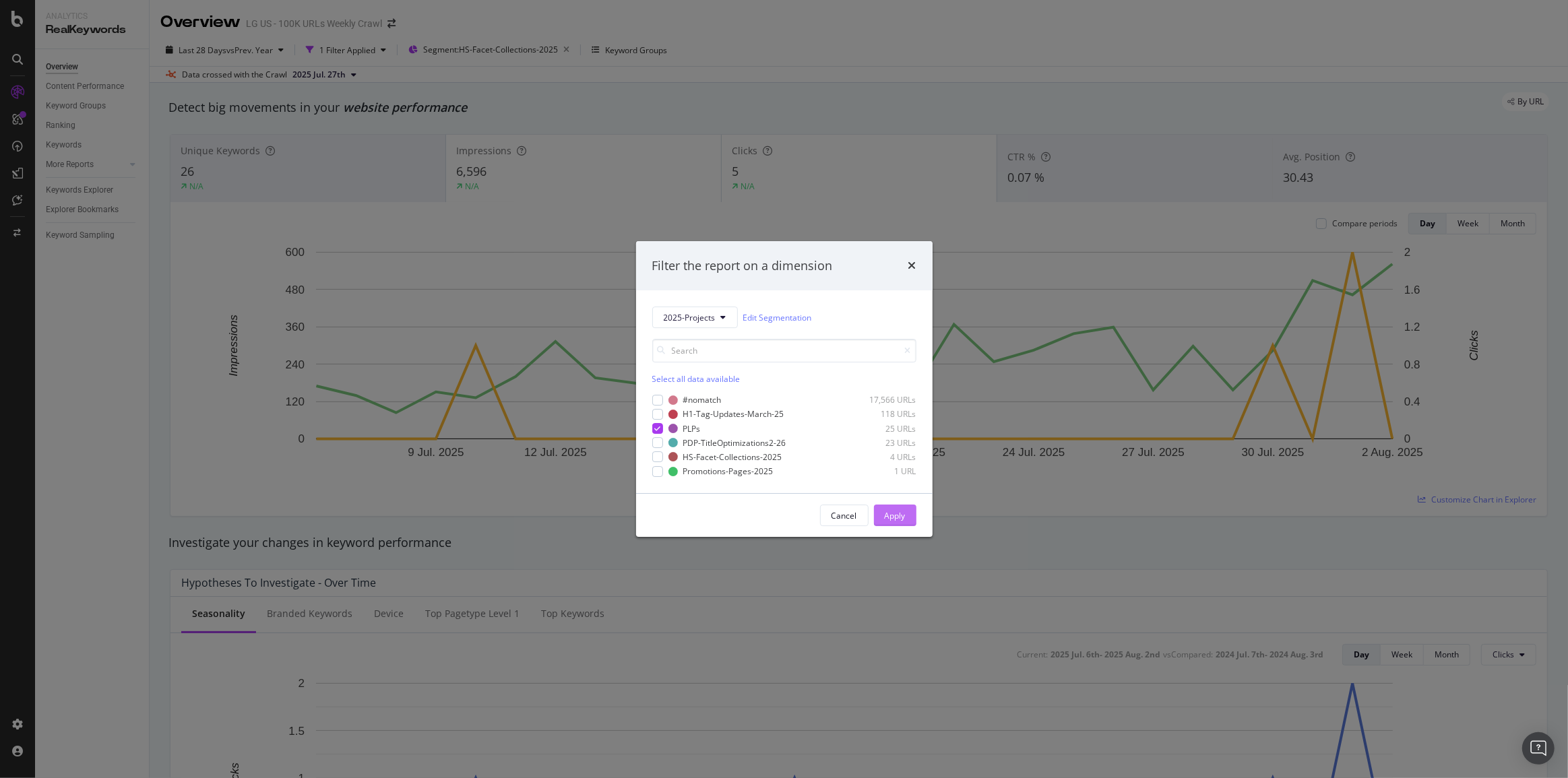 click on "Apply" at bounding box center (895, 515) 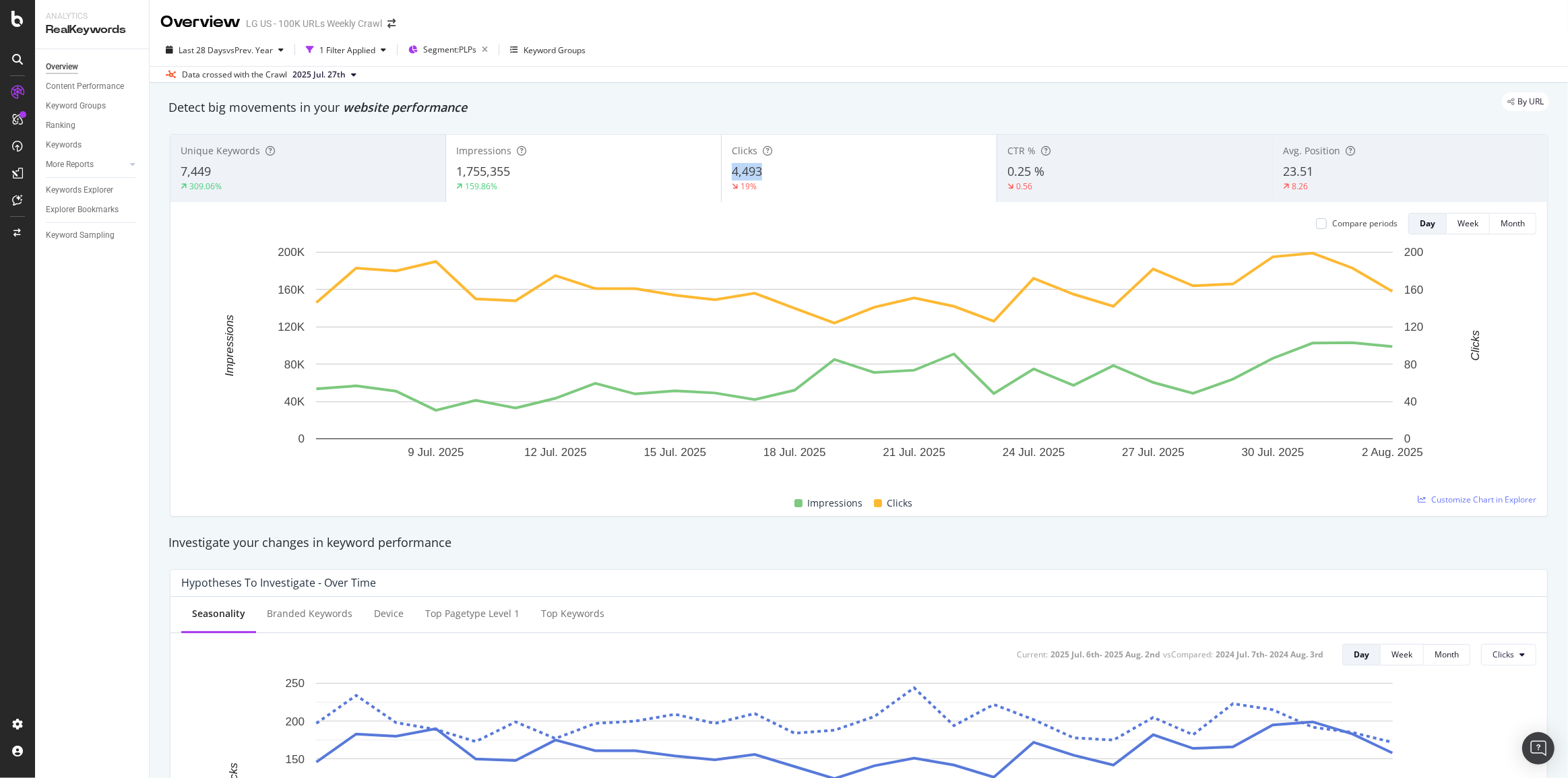drag, startPoint x: 785, startPoint y: 170, endPoint x: 726, endPoint y: 170, distance: 59 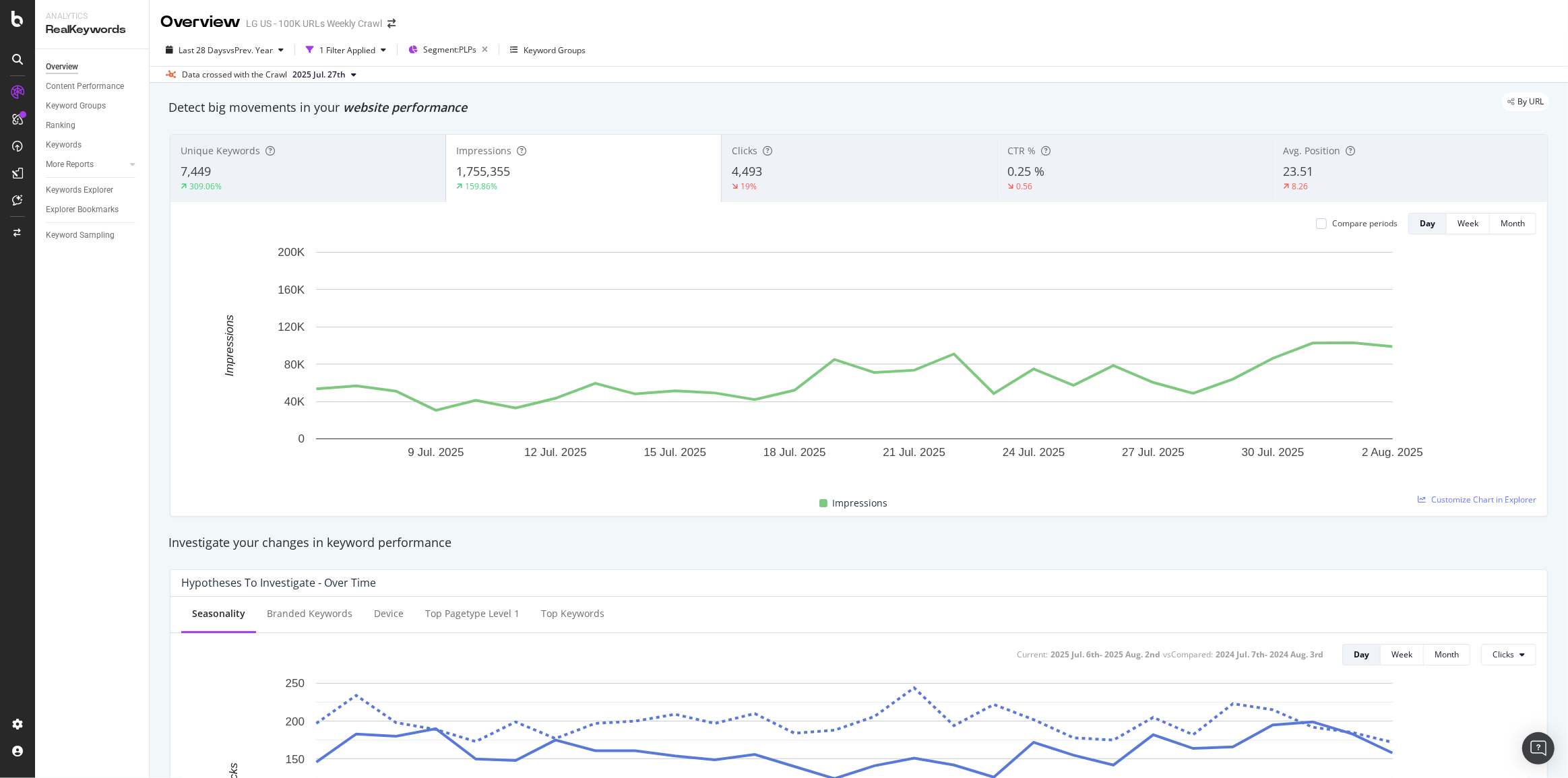 click on "4,493" at bounding box center (859, 172) 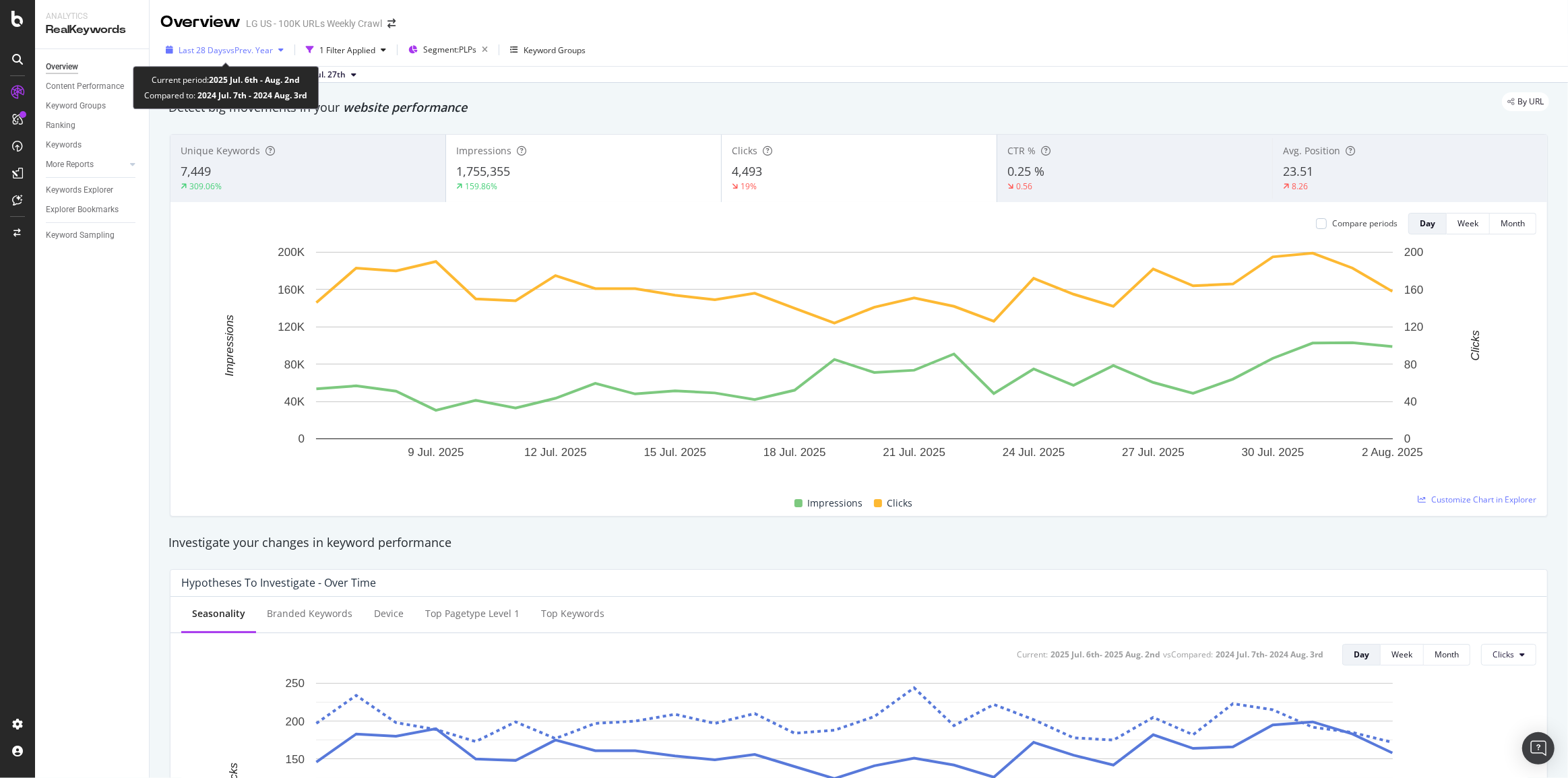 click on "Last 28 Days" at bounding box center (202, 50) 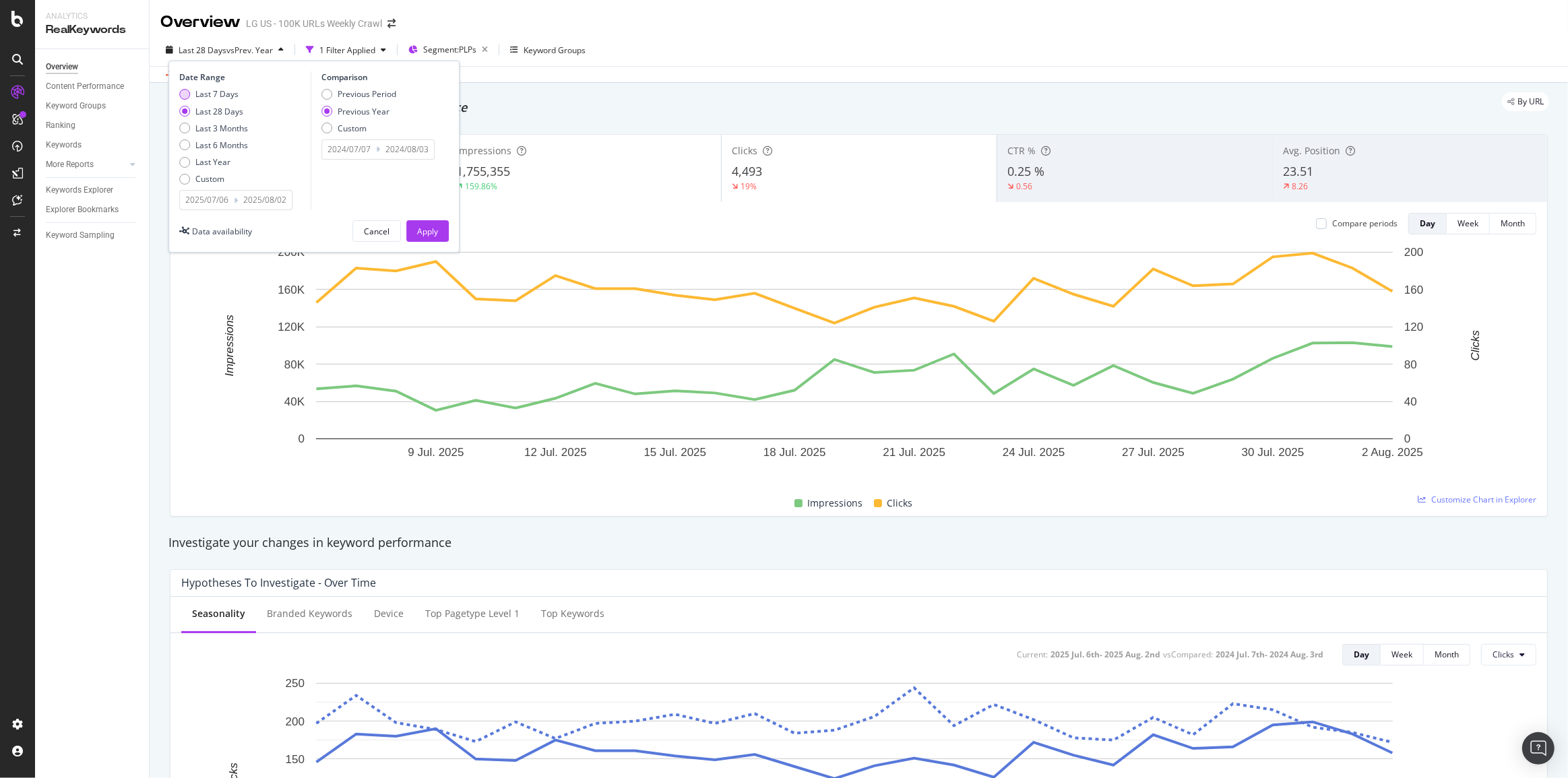 click at bounding box center [185, 94] 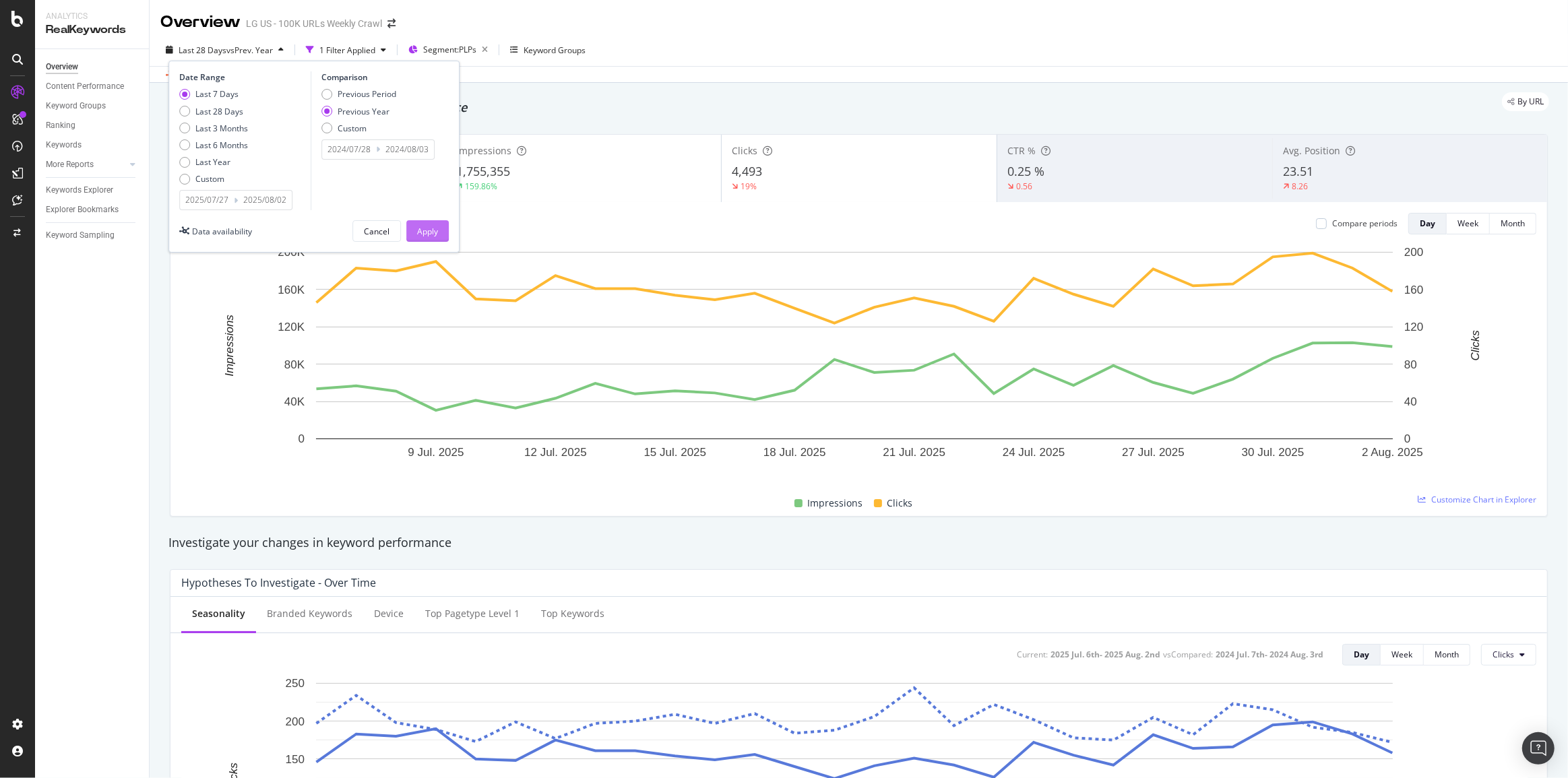 click on "Apply" at bounding box center [427, 231] 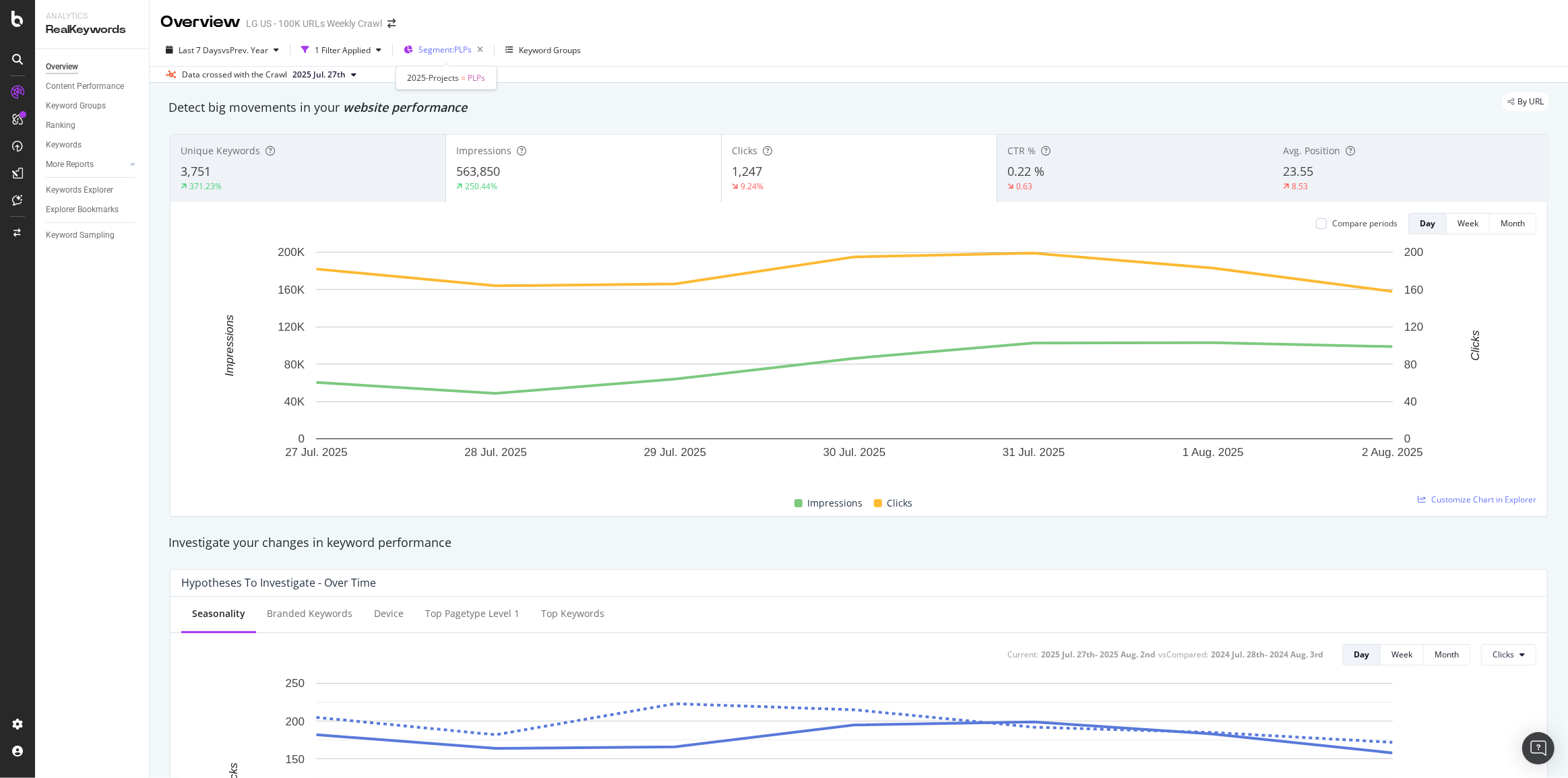 click on "Segment:  PLPs" at bounding box center (445, 49) 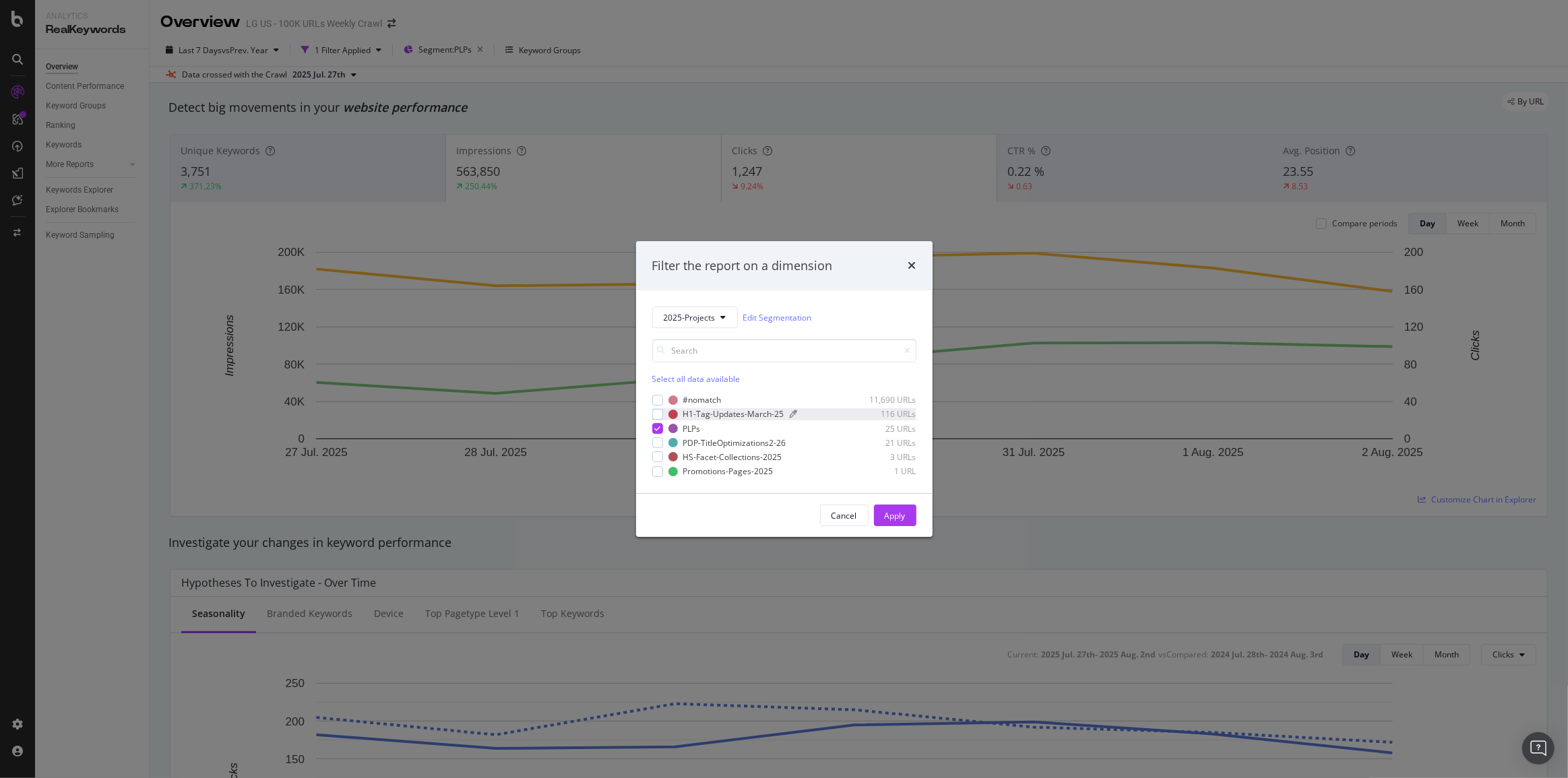 click at bounding box center [673, 414] 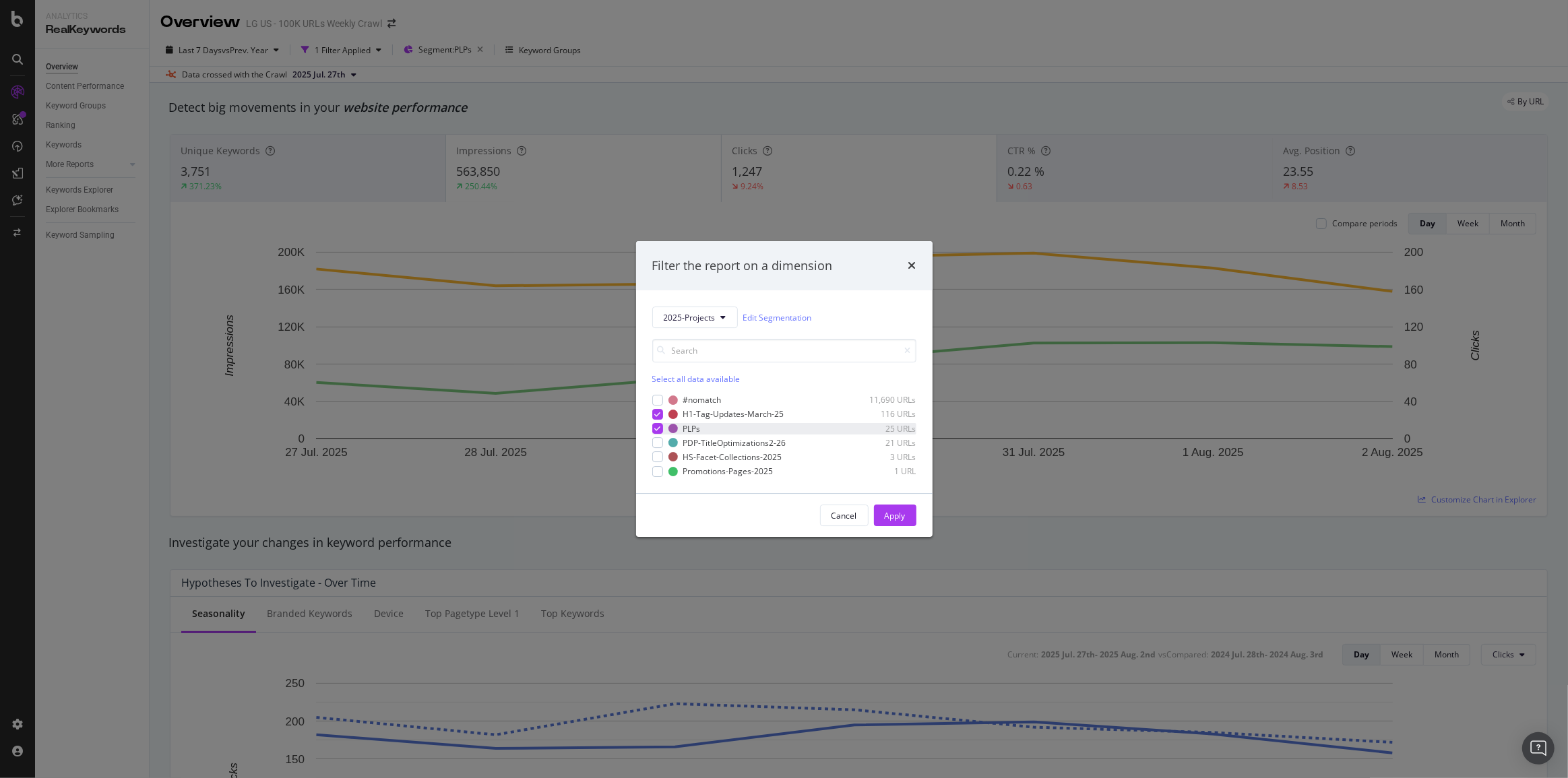 click at bounding box center (657, 428) 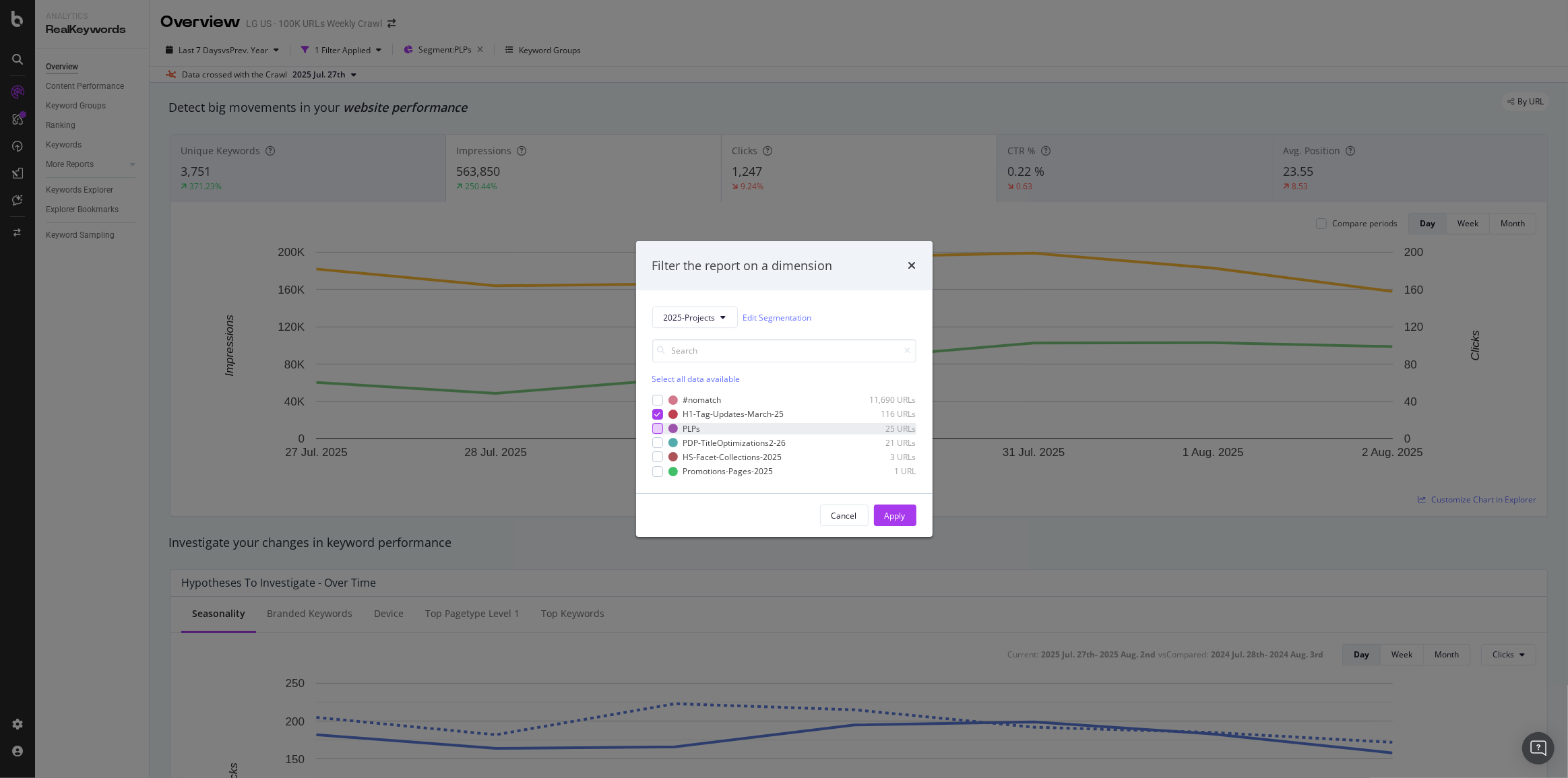 click on "Cancel Apply" at bounding box center (784, 515) 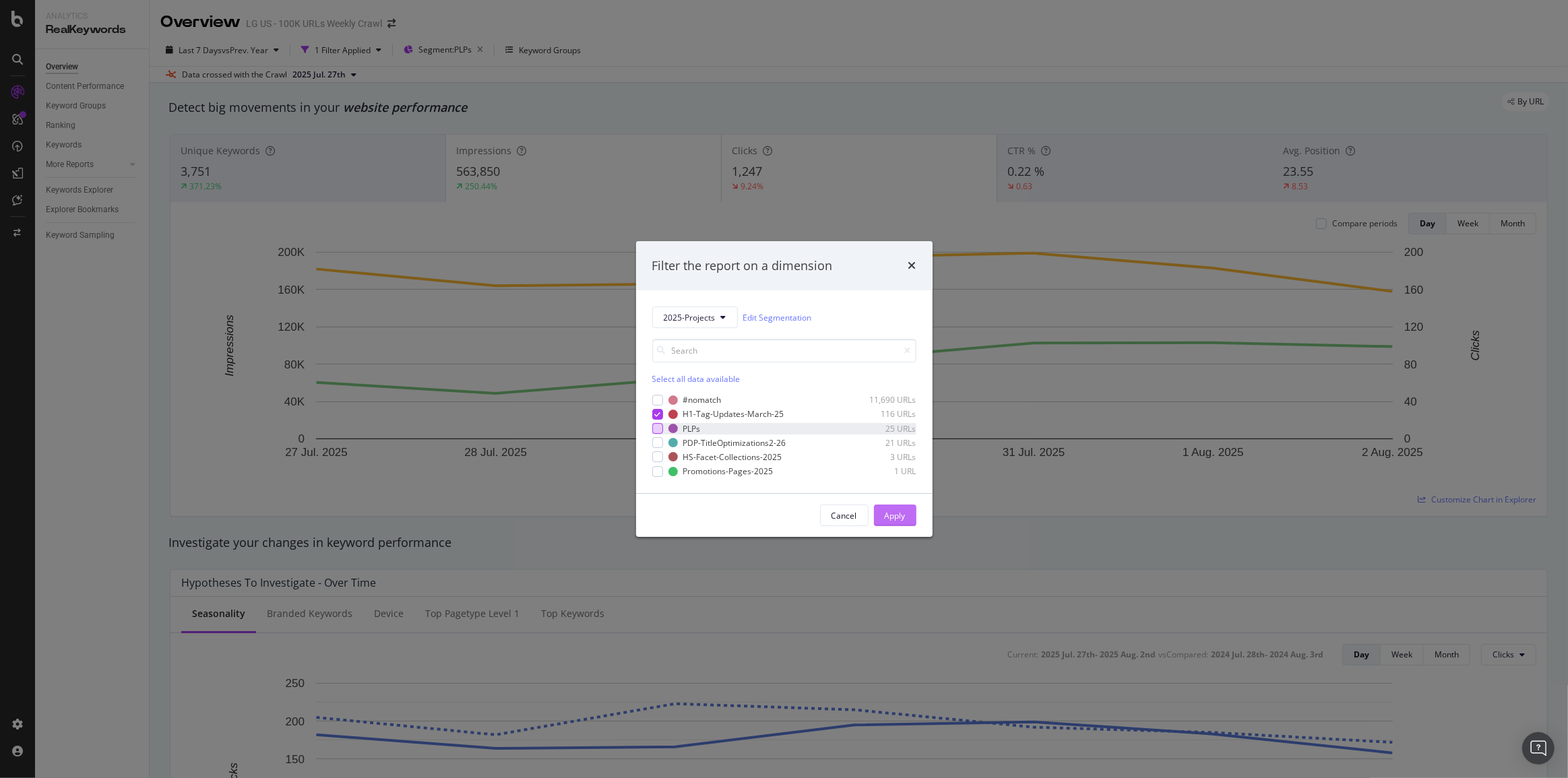 click on "Apply" at bounding box center (895, 515) 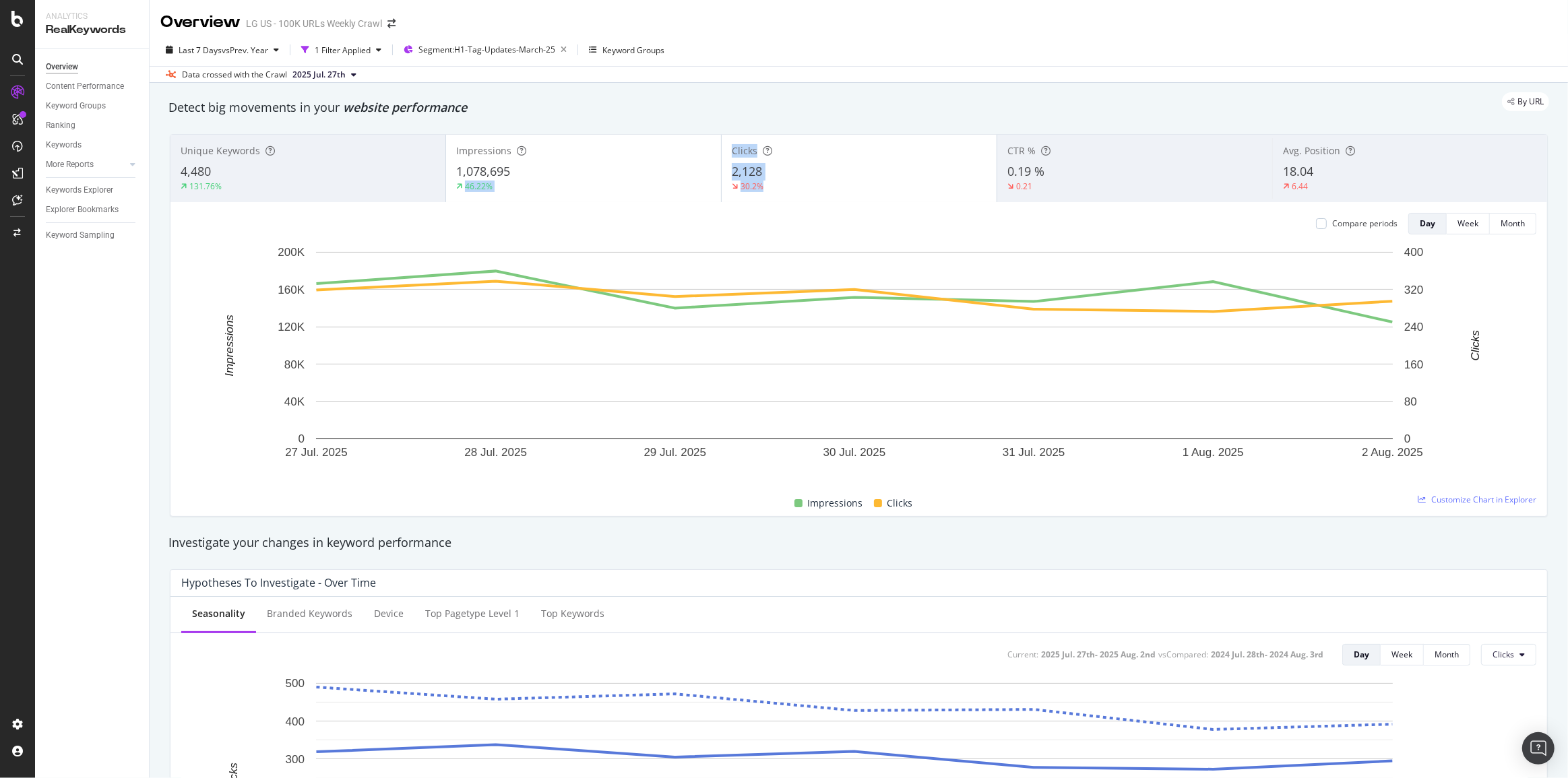 drag, startPoint x: 788, startPoint y: 187, endPoint x: 712, endPoint y: 172, distance: 77.466122 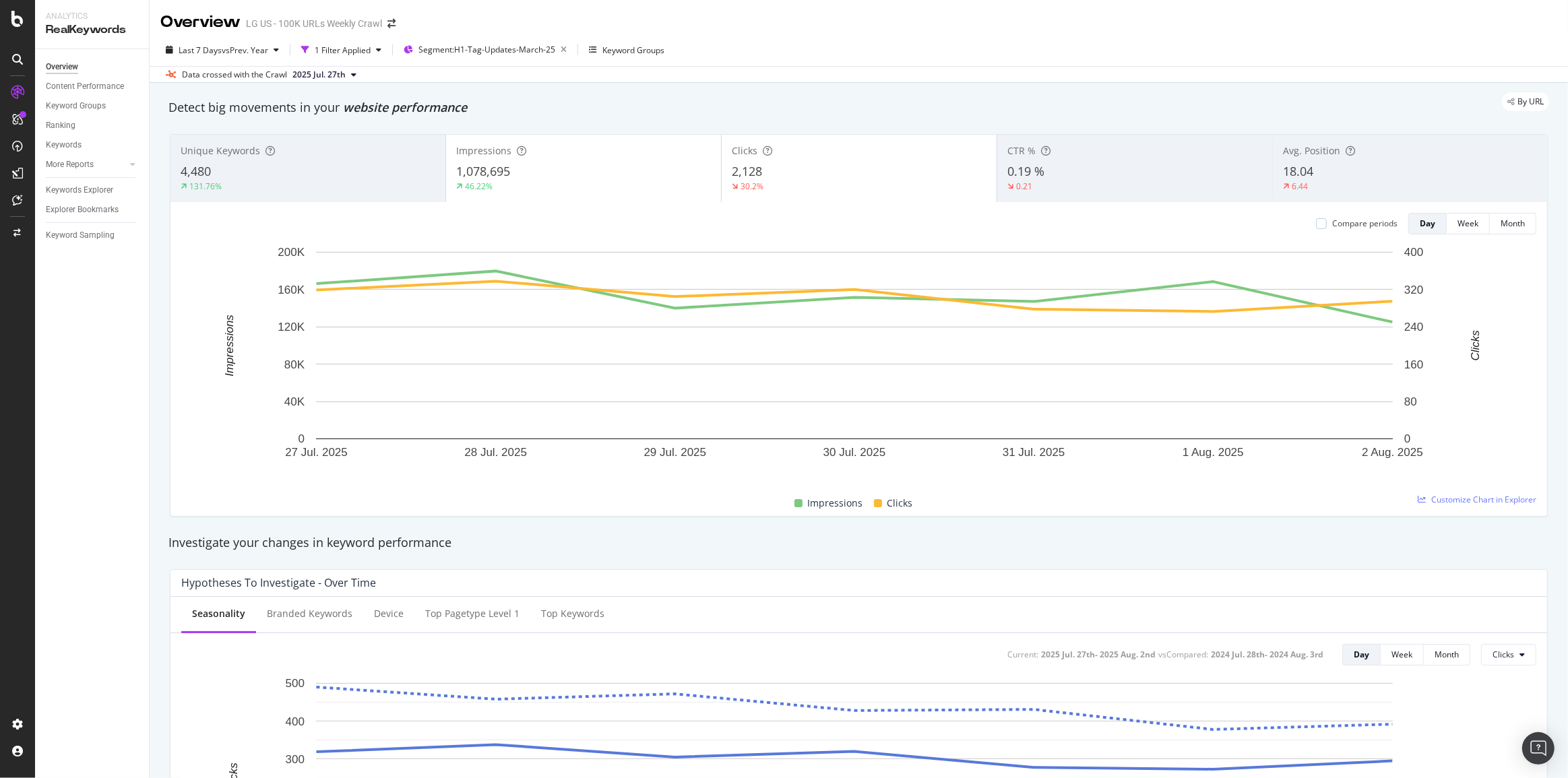 click on "30.2%" at bounding box center [859, 187] 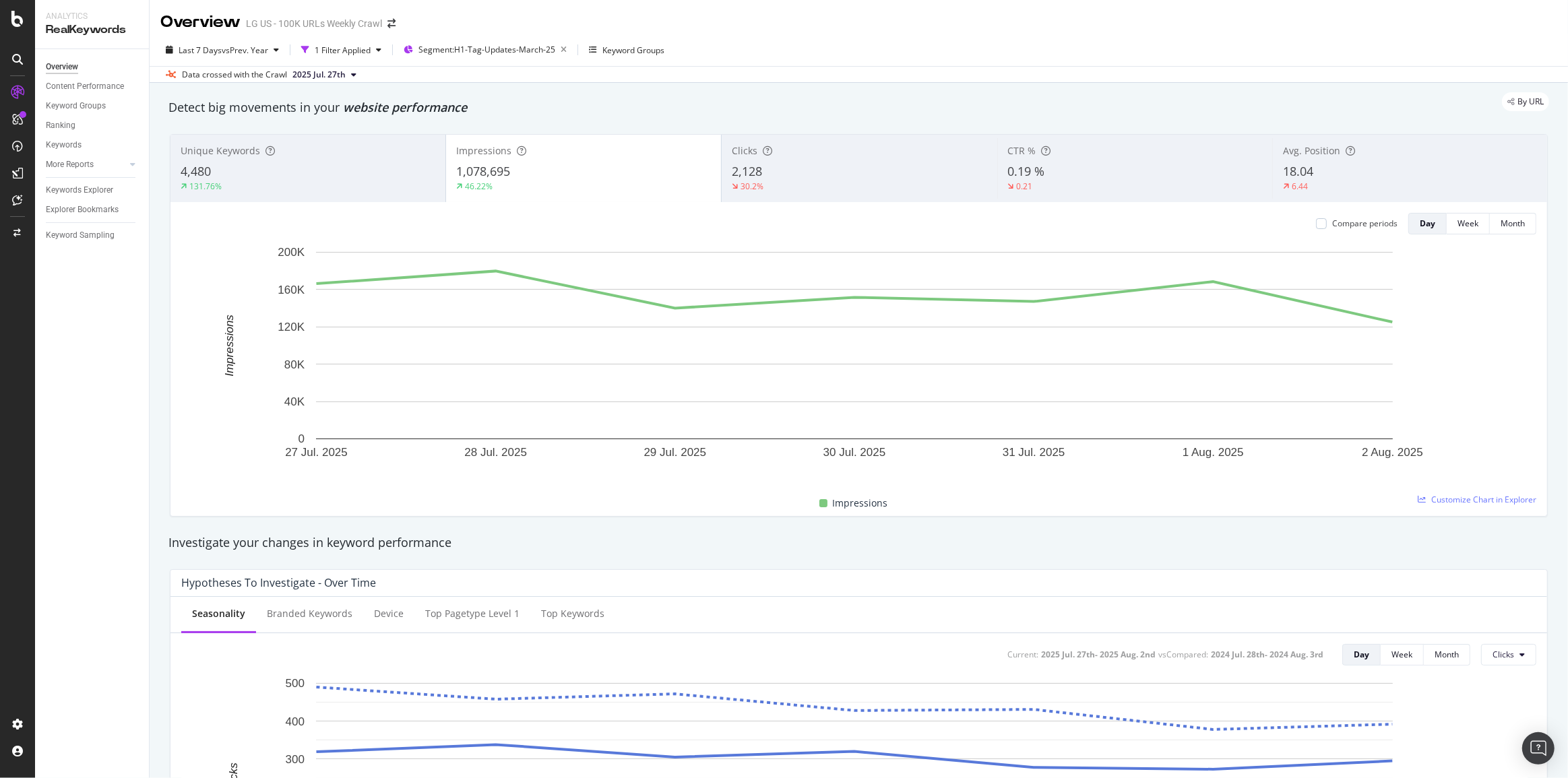 click on "Clicks 2,128 30.2%" at bounding box center (859, 168) 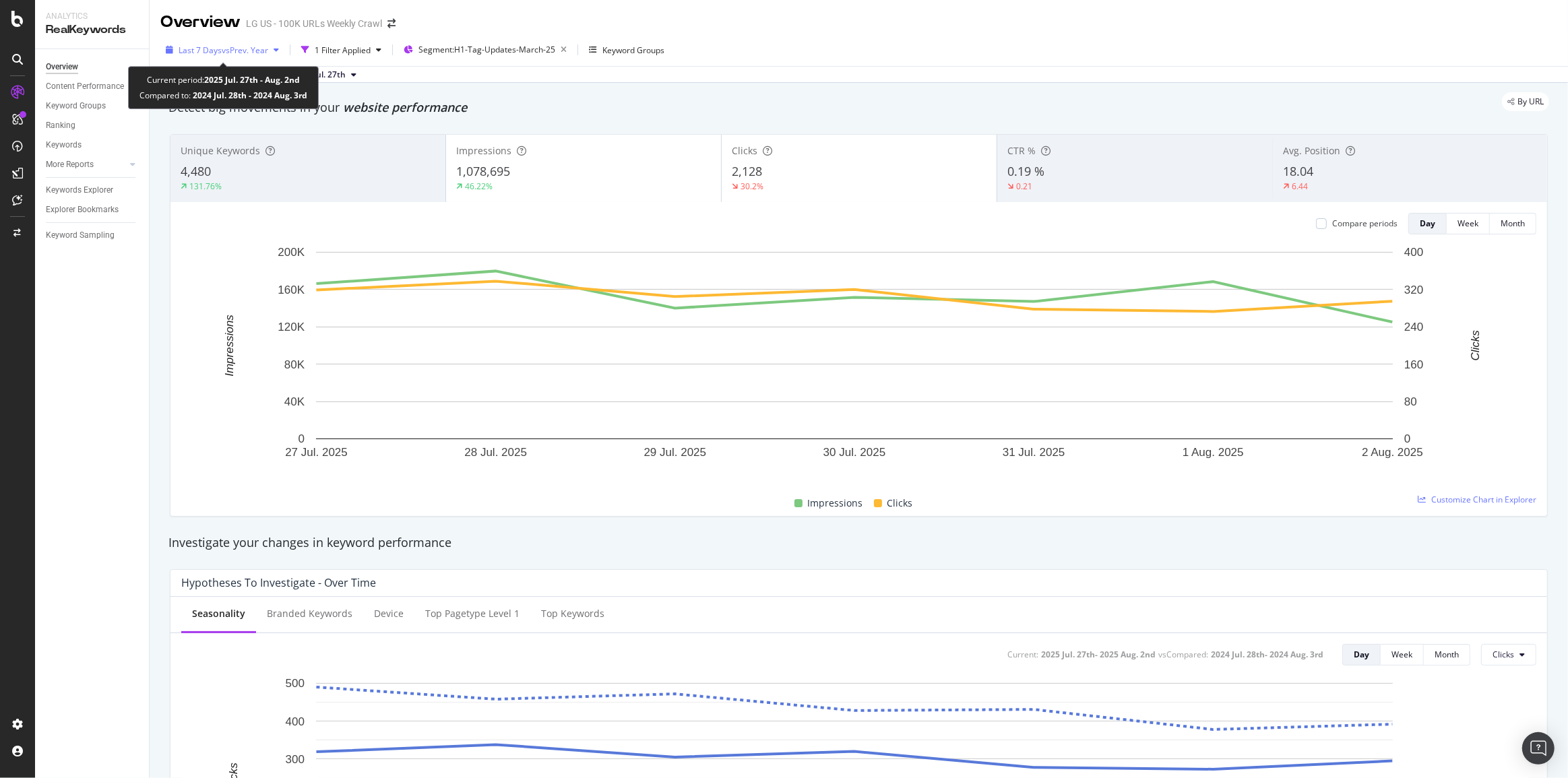 click on "vs  Prev. Year" at bounding box center (245, 50) 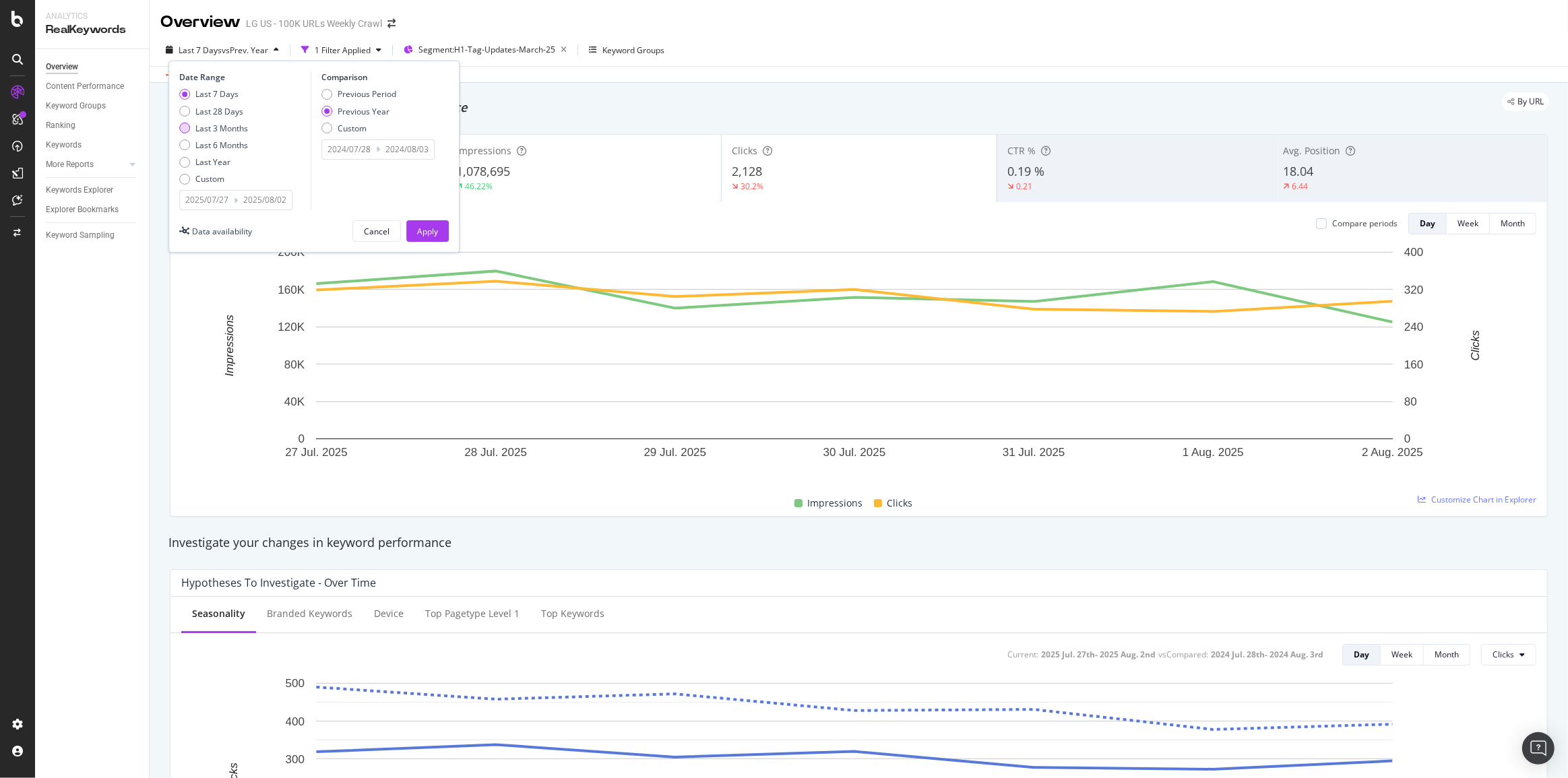 click at bounding box center (185, 128) 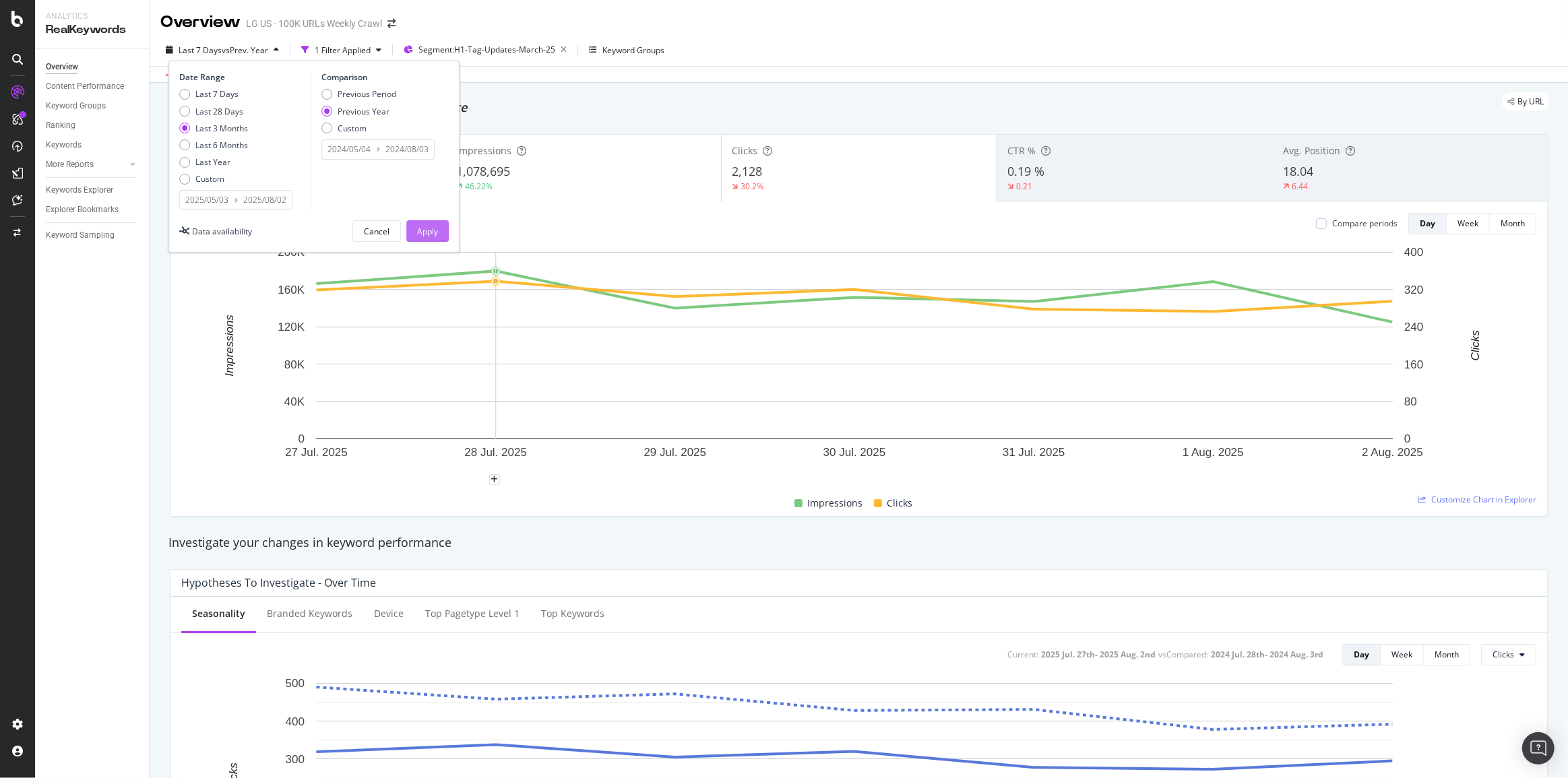 click on "Apply" at bounding box center [427, 231] 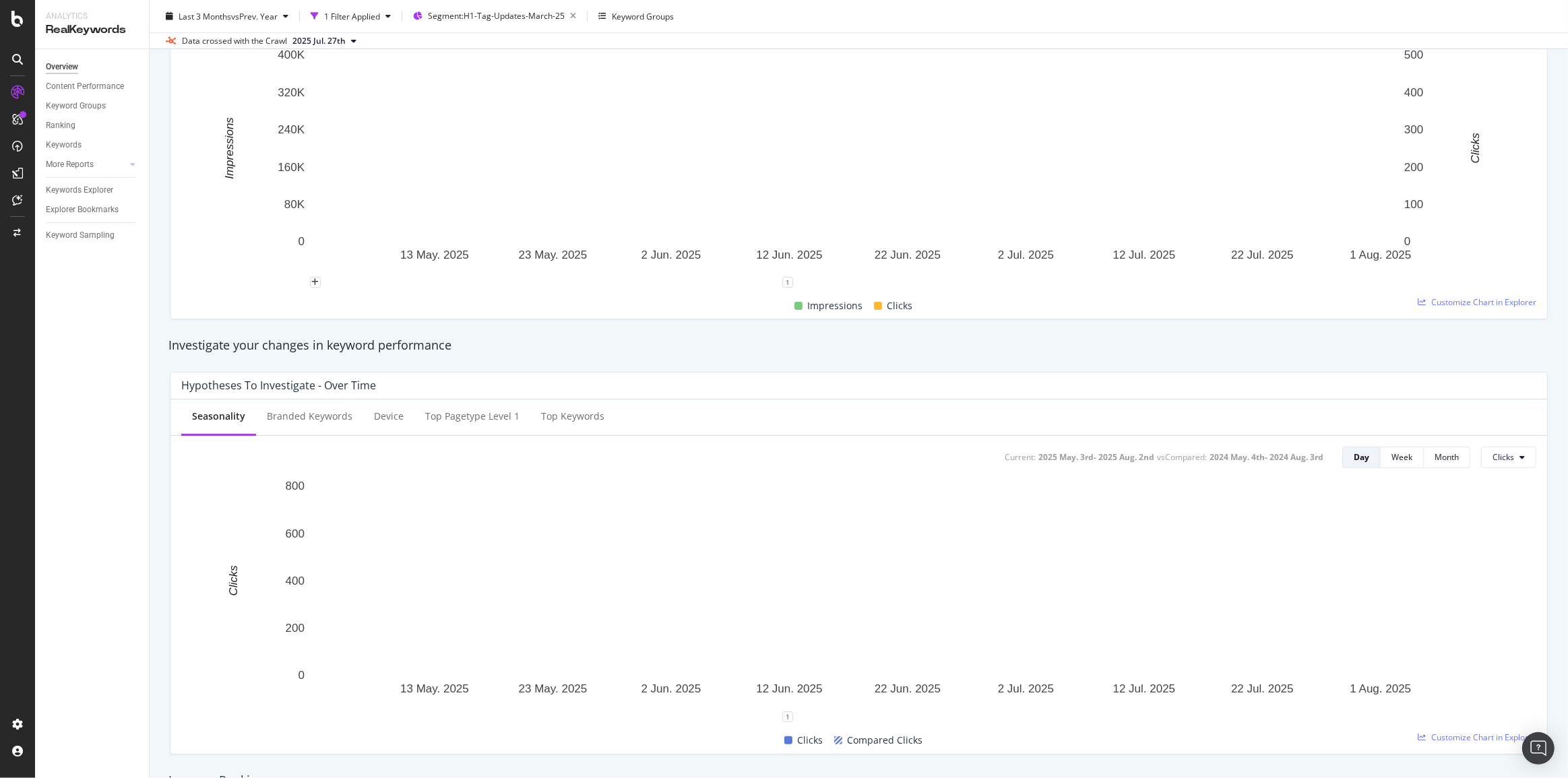 scroll, scrollTop: 61, scrollLeft: 0, axis: vertical 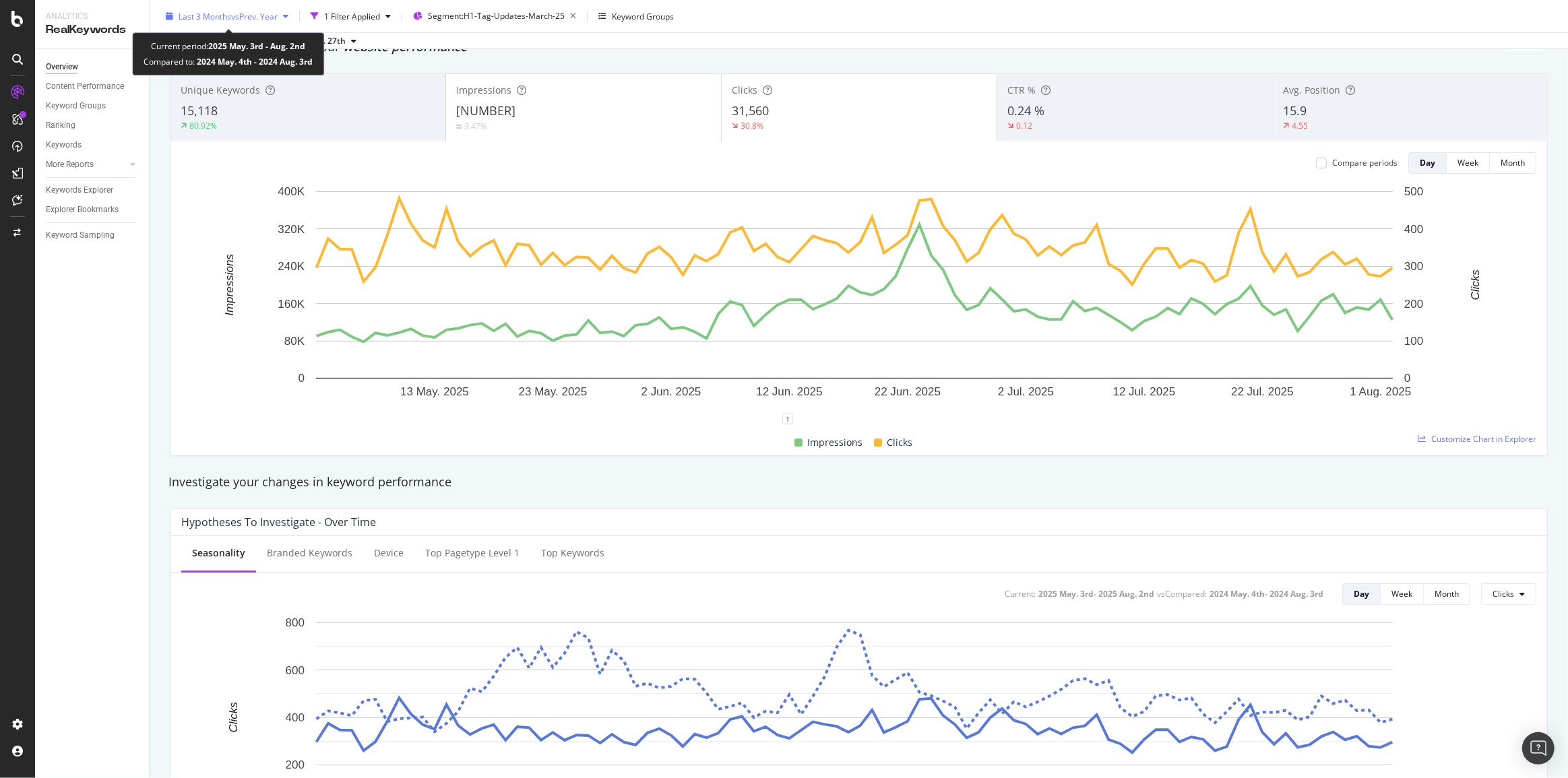 click on "vs  Prev. Year" at bounding box center [254, 15] 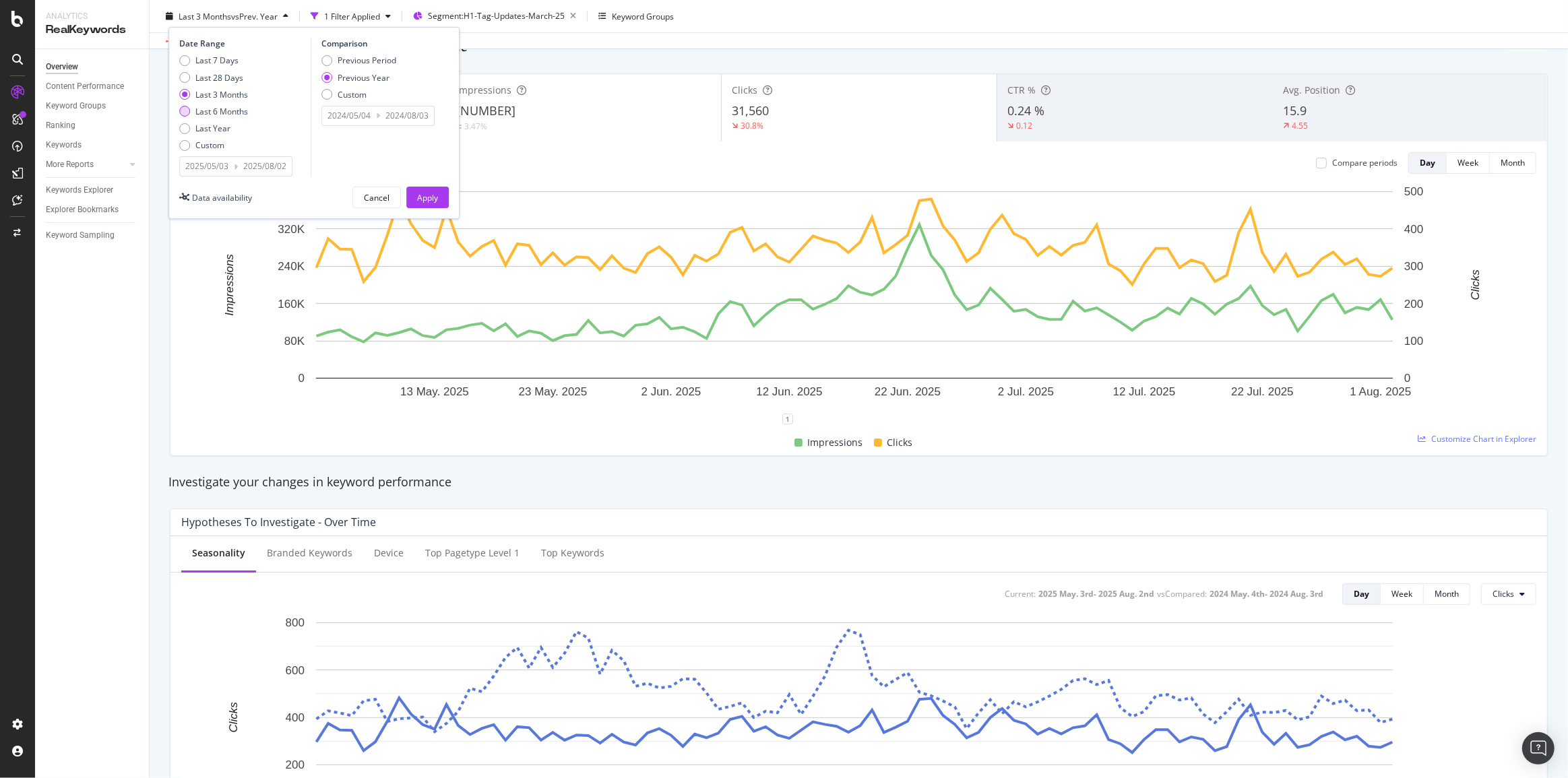 click at bounding box center [185, 111] 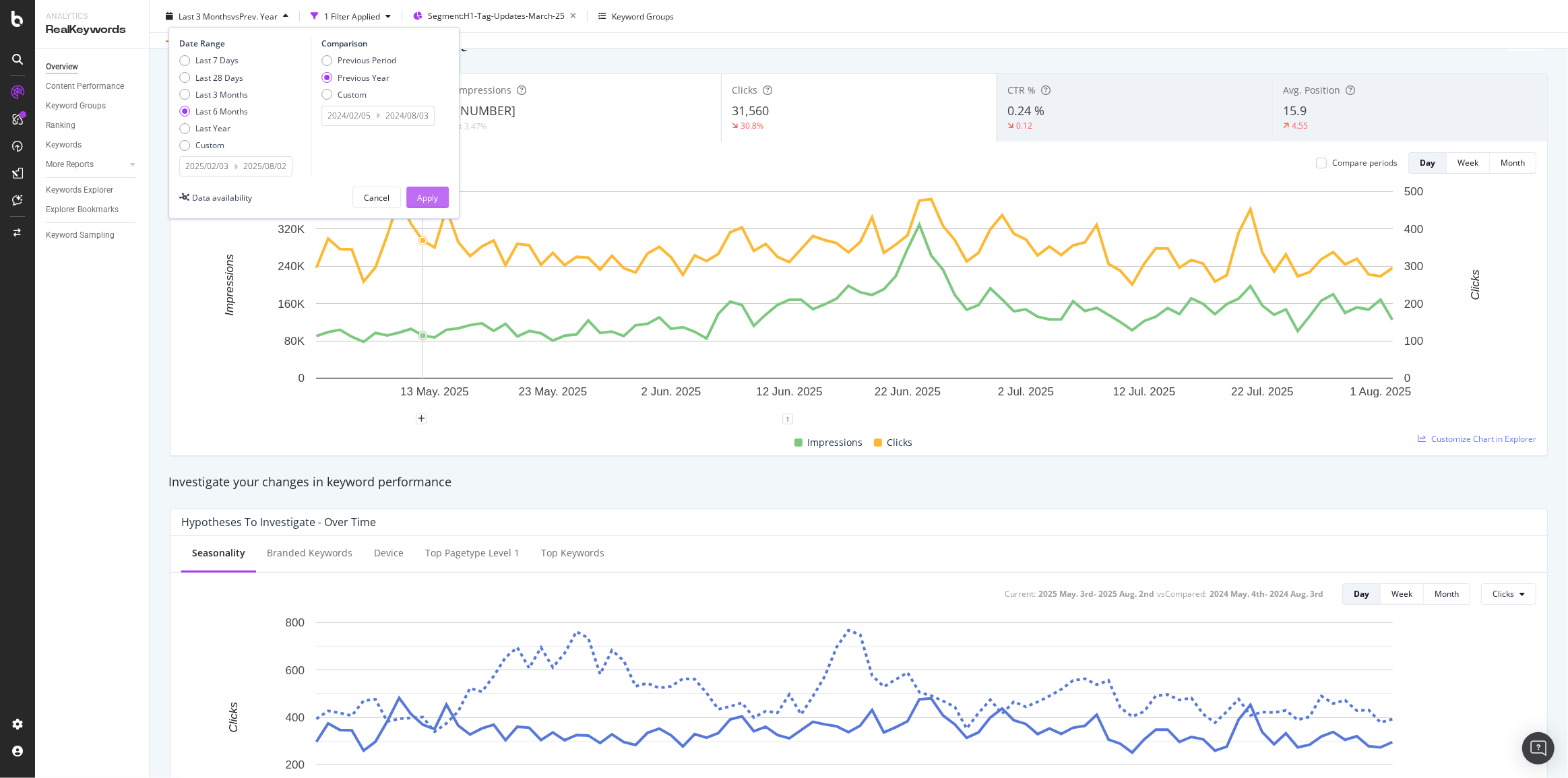 click on "Apply" at bounding box center [427, 197] 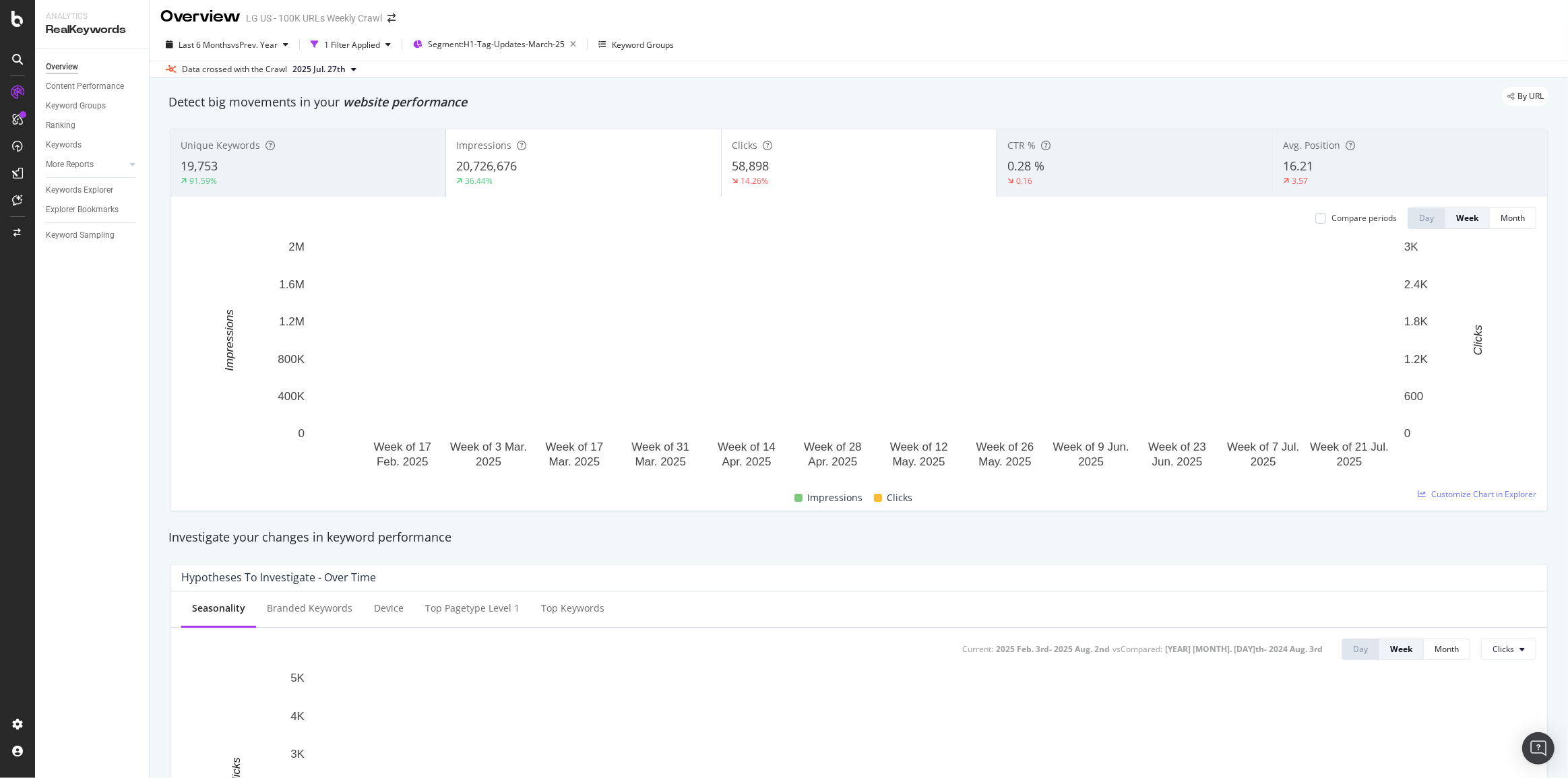 scroll, scrollTop: 0, scrollLeft: 0, axis: both 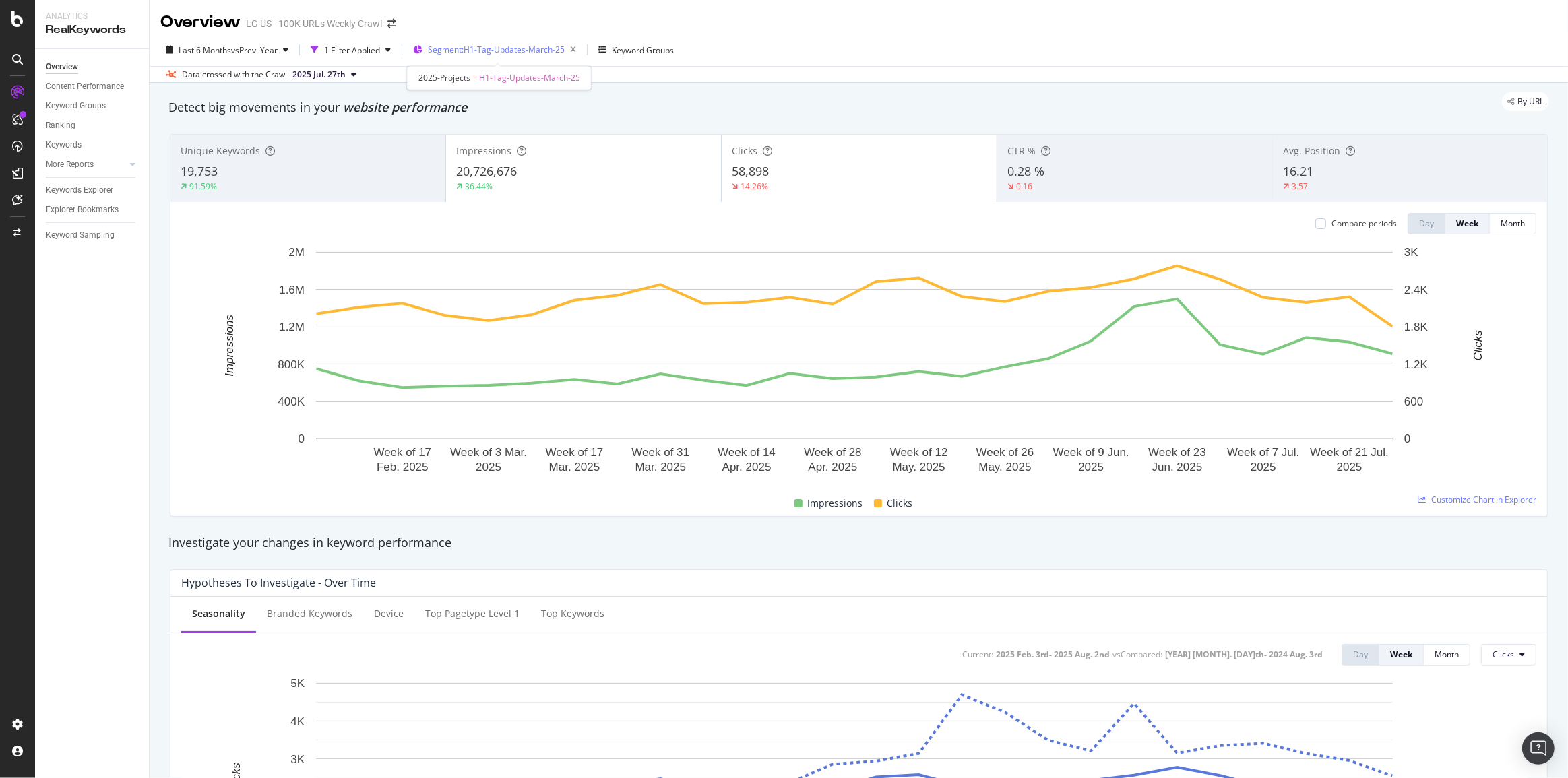 click on "Segment:  H1-Tag-Updates-March-25" at bounding box center (496, 49) 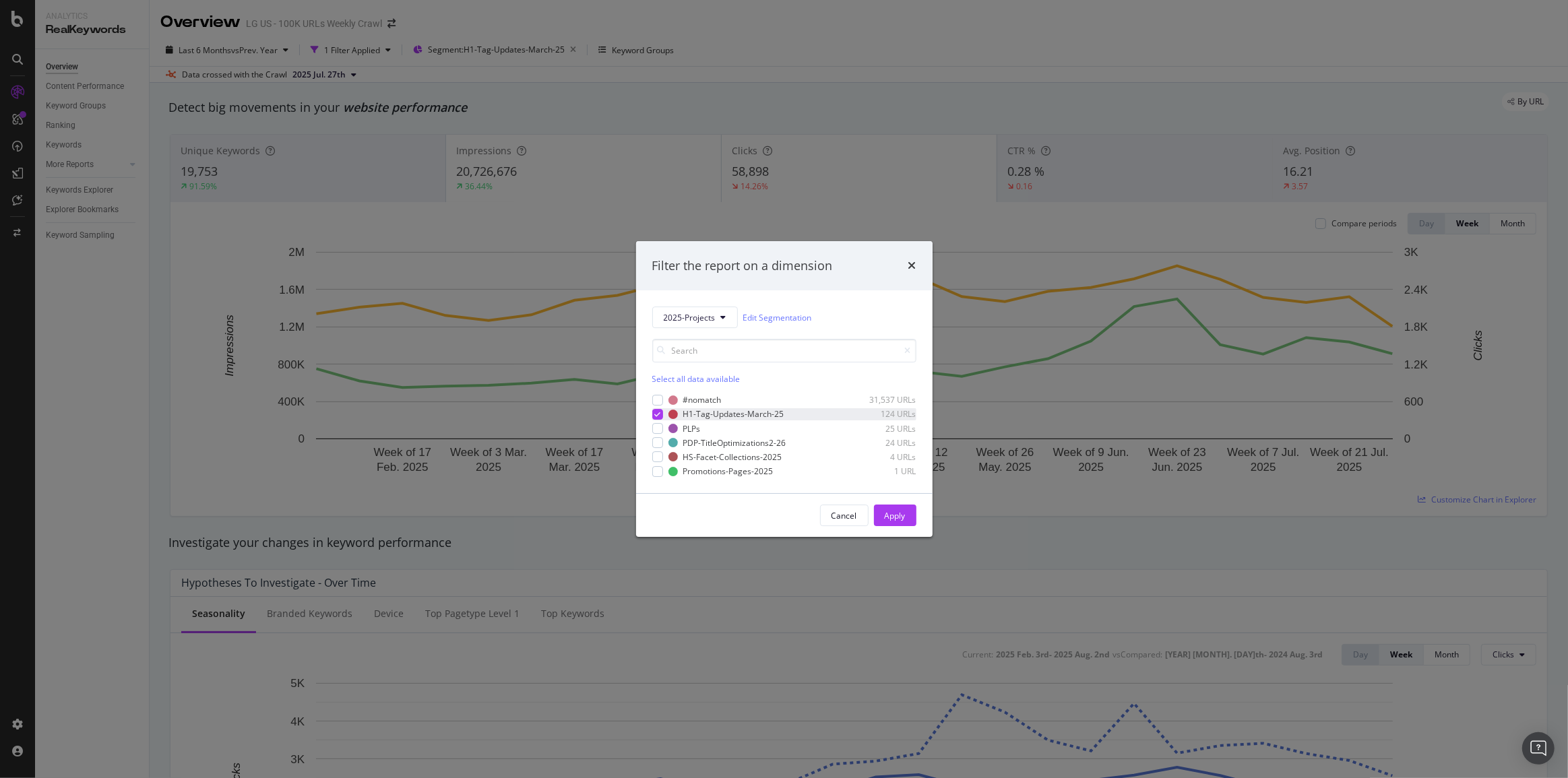 click at bounding box center (657, 414) 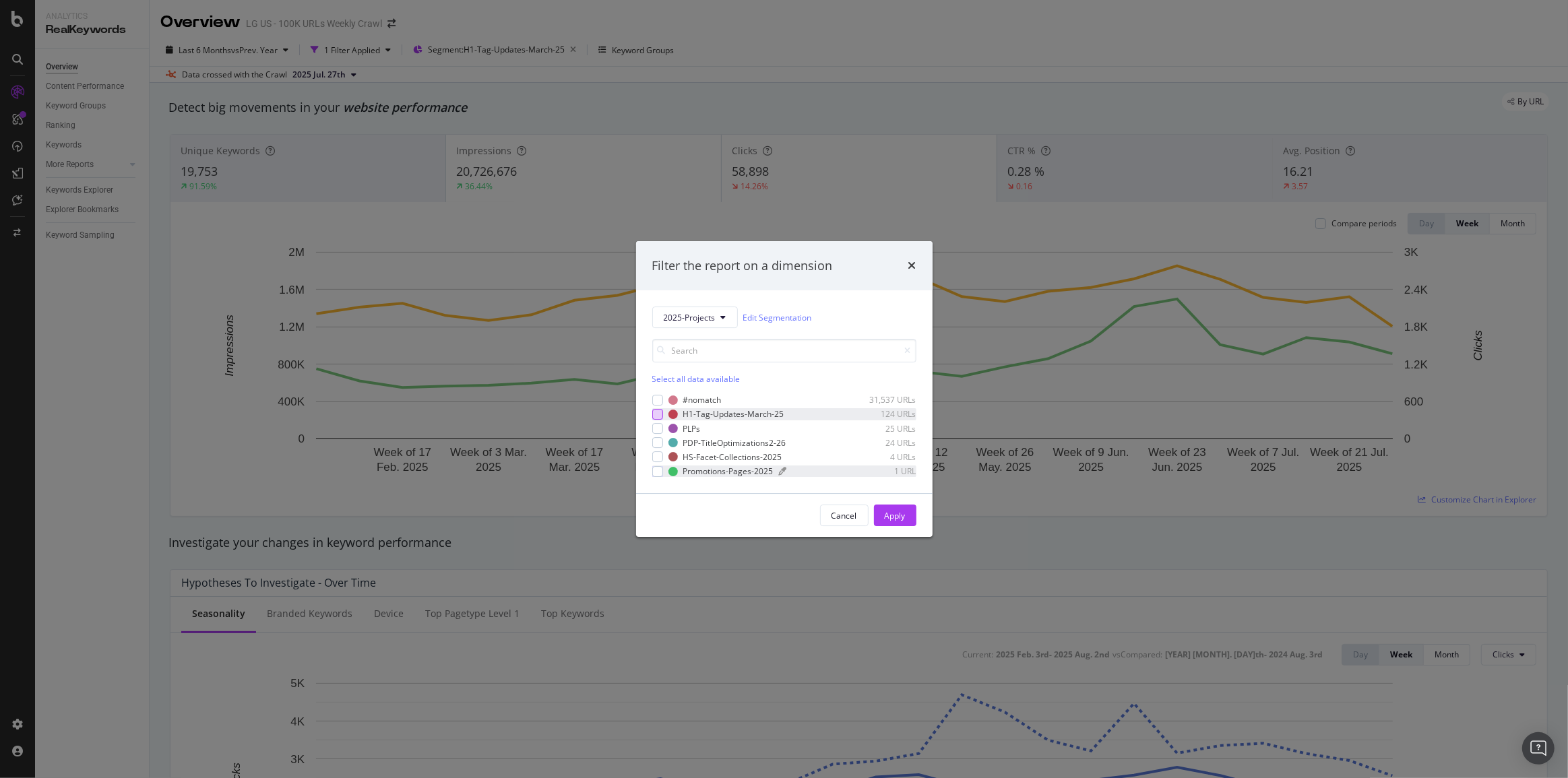 click at bounding box center (673, 472) 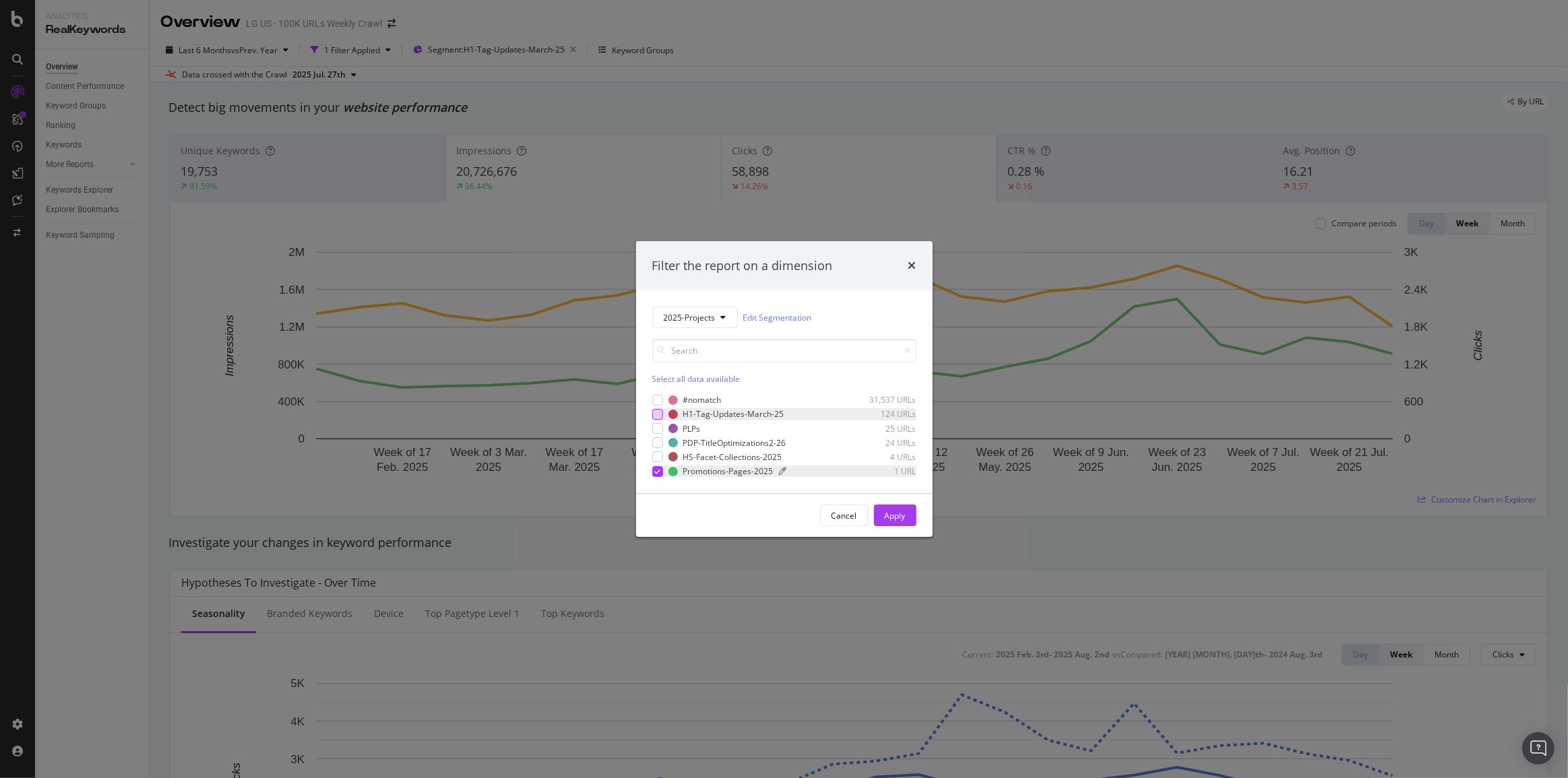 click at bounding box center [673, 472] 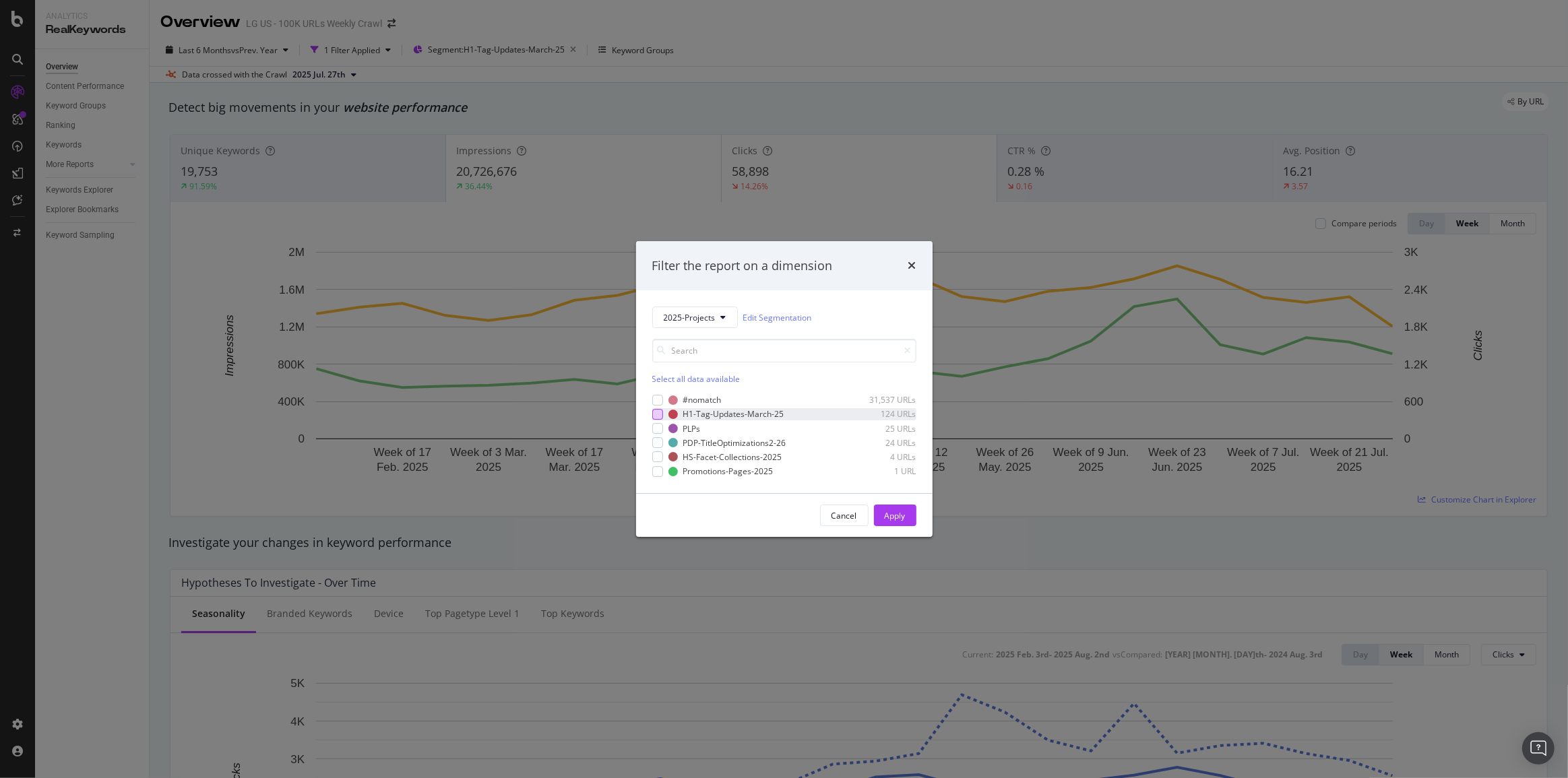 click on "#nomatch [NUMBER]   URLs H1-Tag-Updates-March-25 [NUMBER]   URLs PLPs [NUMBER]   URLs PDP-TitleOptimizations2-26 [NUMBER]   URLs HS-Facet-Collections-2025 [NUMBER]   URLs Promotions-Pages-2025 [NUMBER]   URL" at bounding box center (784, 436) 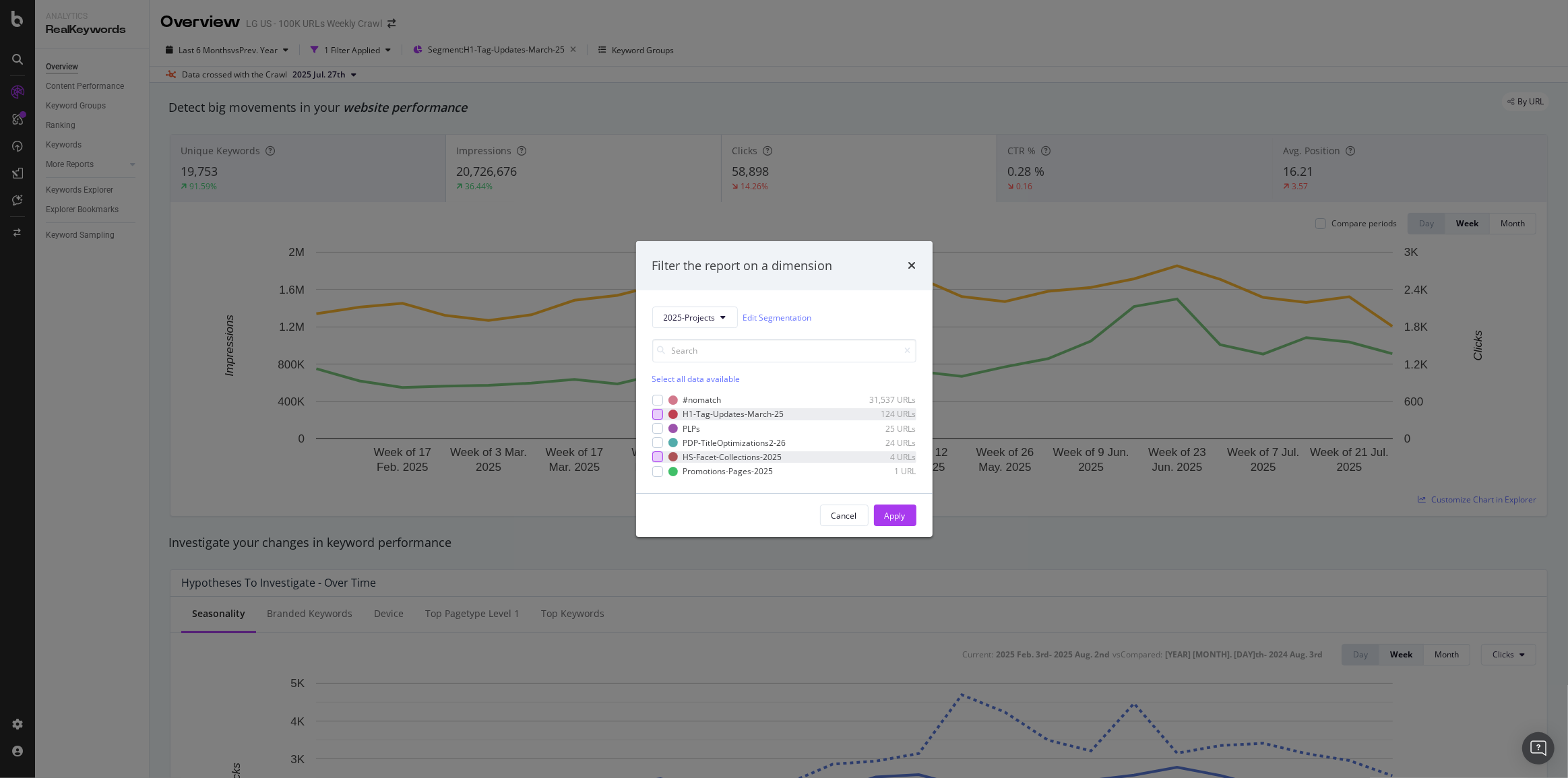 click at bounding box center (658, 457) 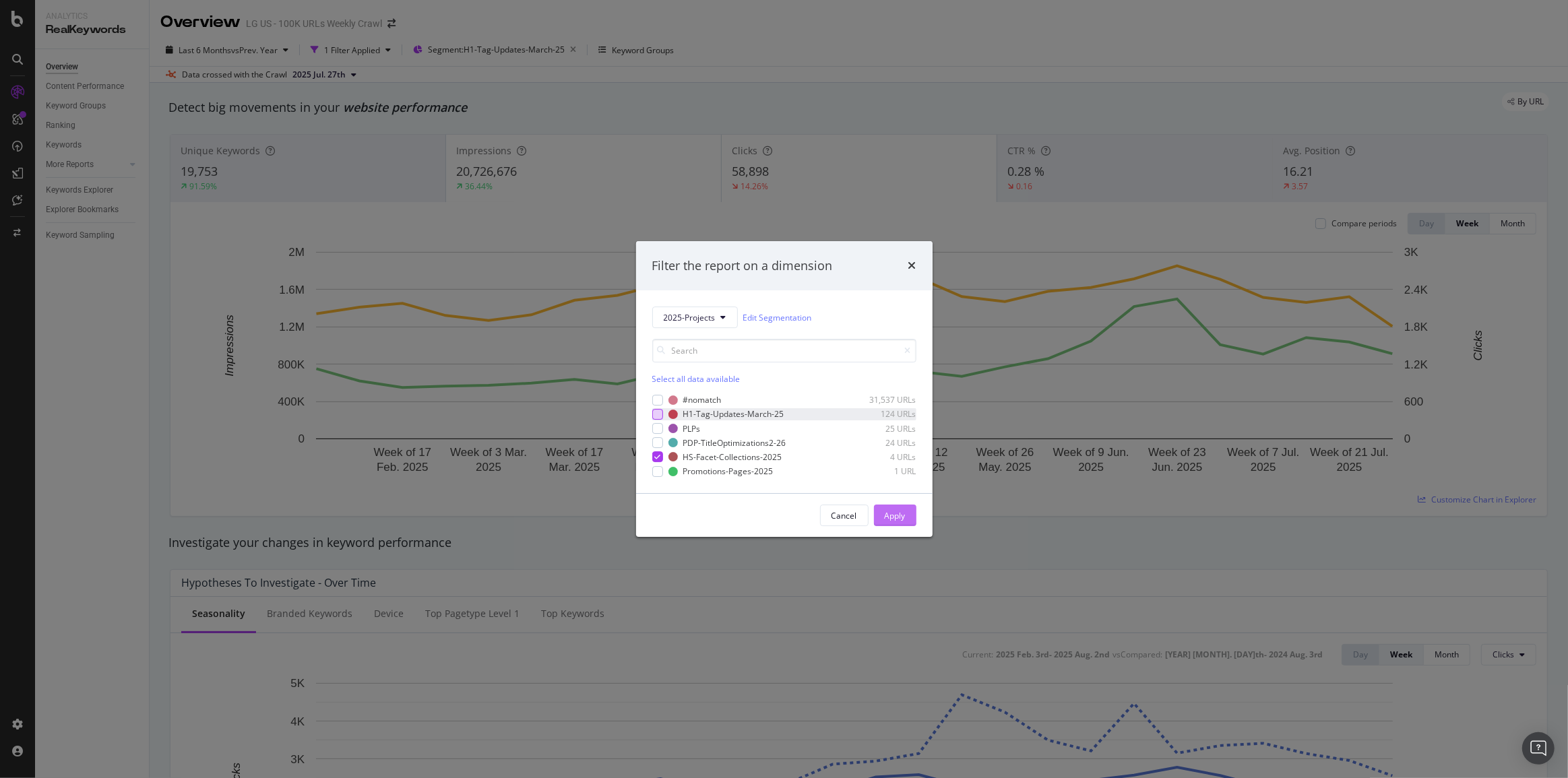 click on "Apply" at bounding box center (895, 515) 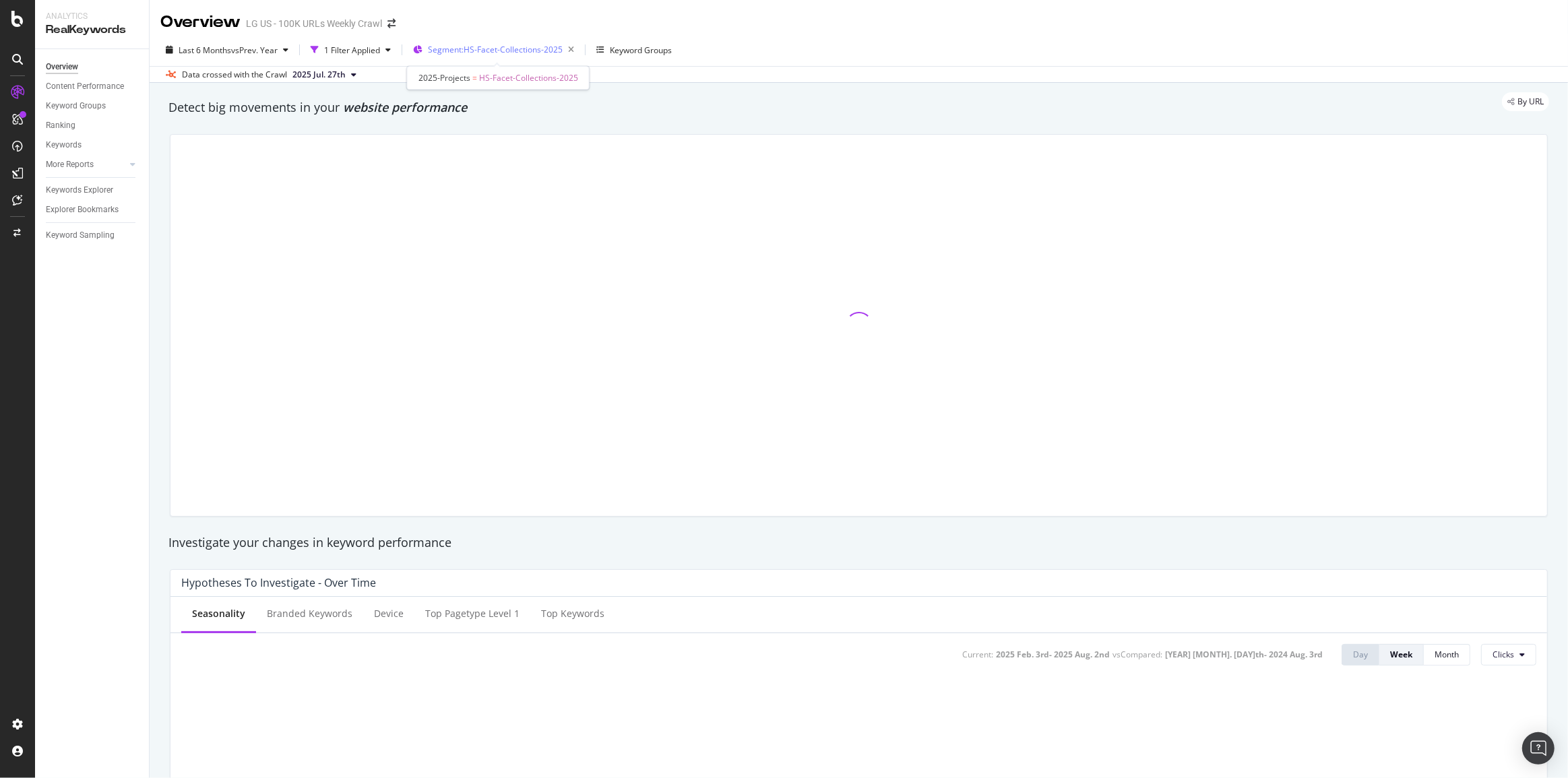 click on "Segment:  HS-Facet-Collections-2025" at bounding box center [495, 49] 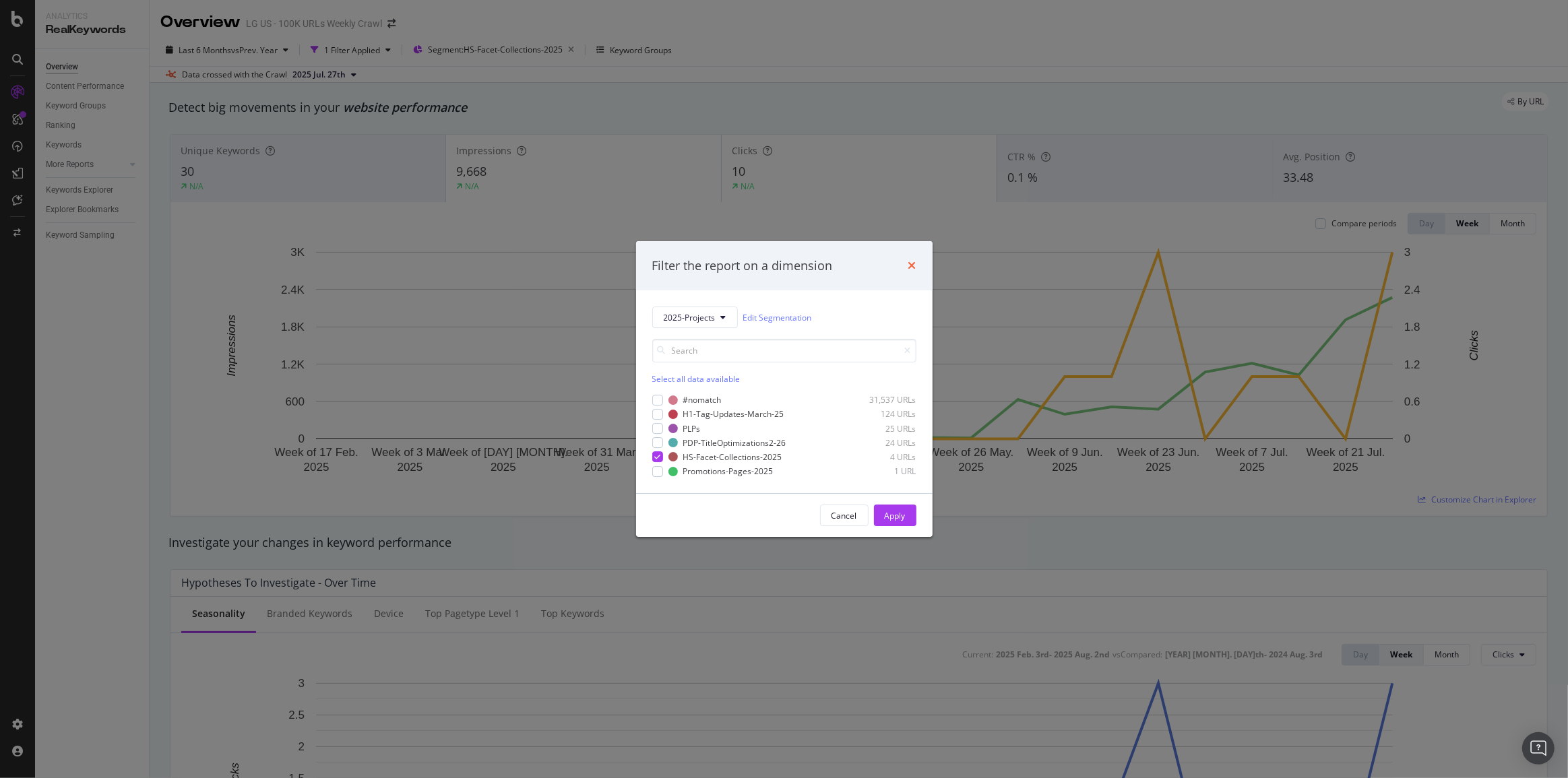 click at bounding box center (912, 266) 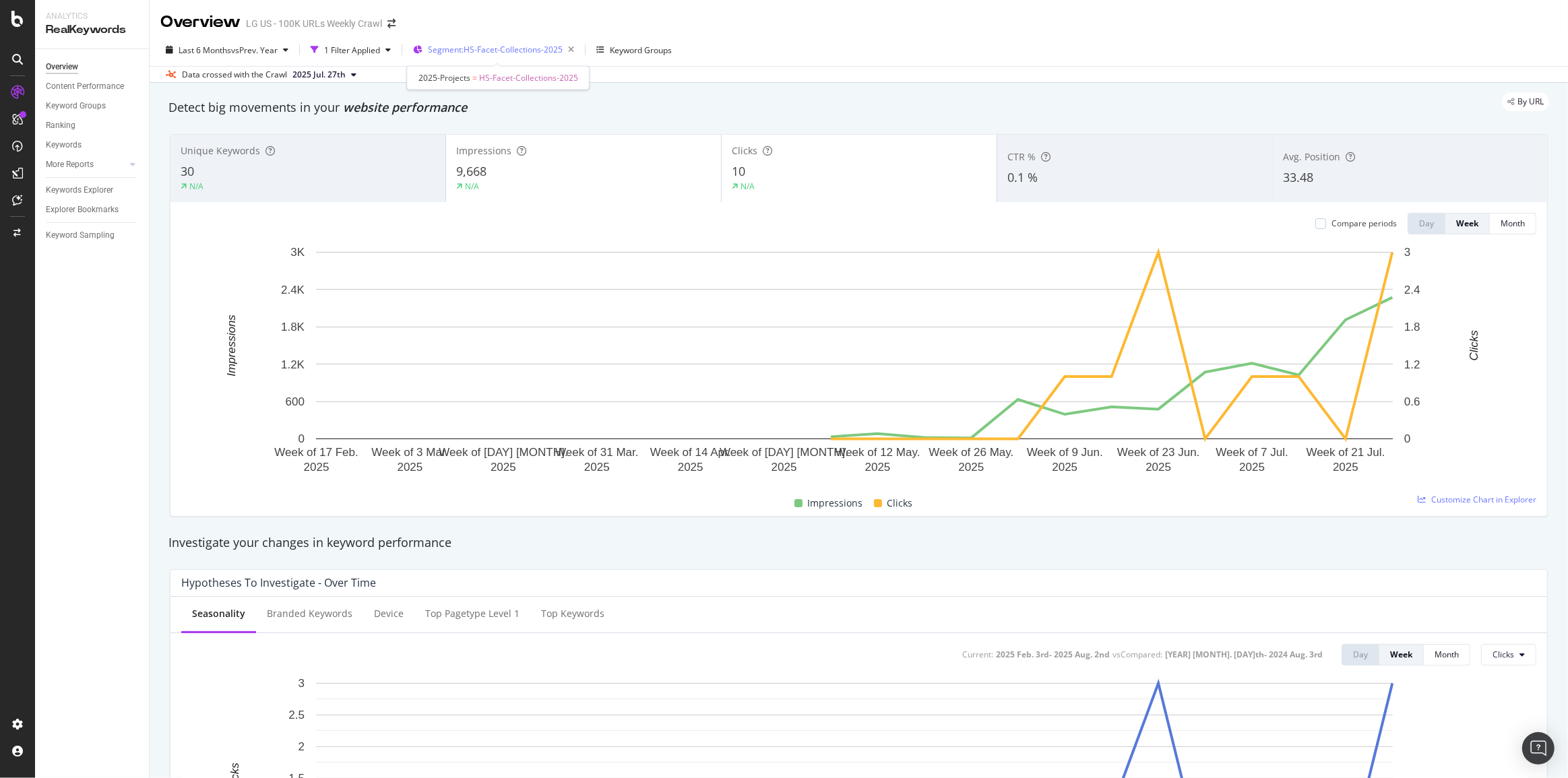 click on "Segment:  HS-Facet-Collections-2025" at bounding box center (503, 50) 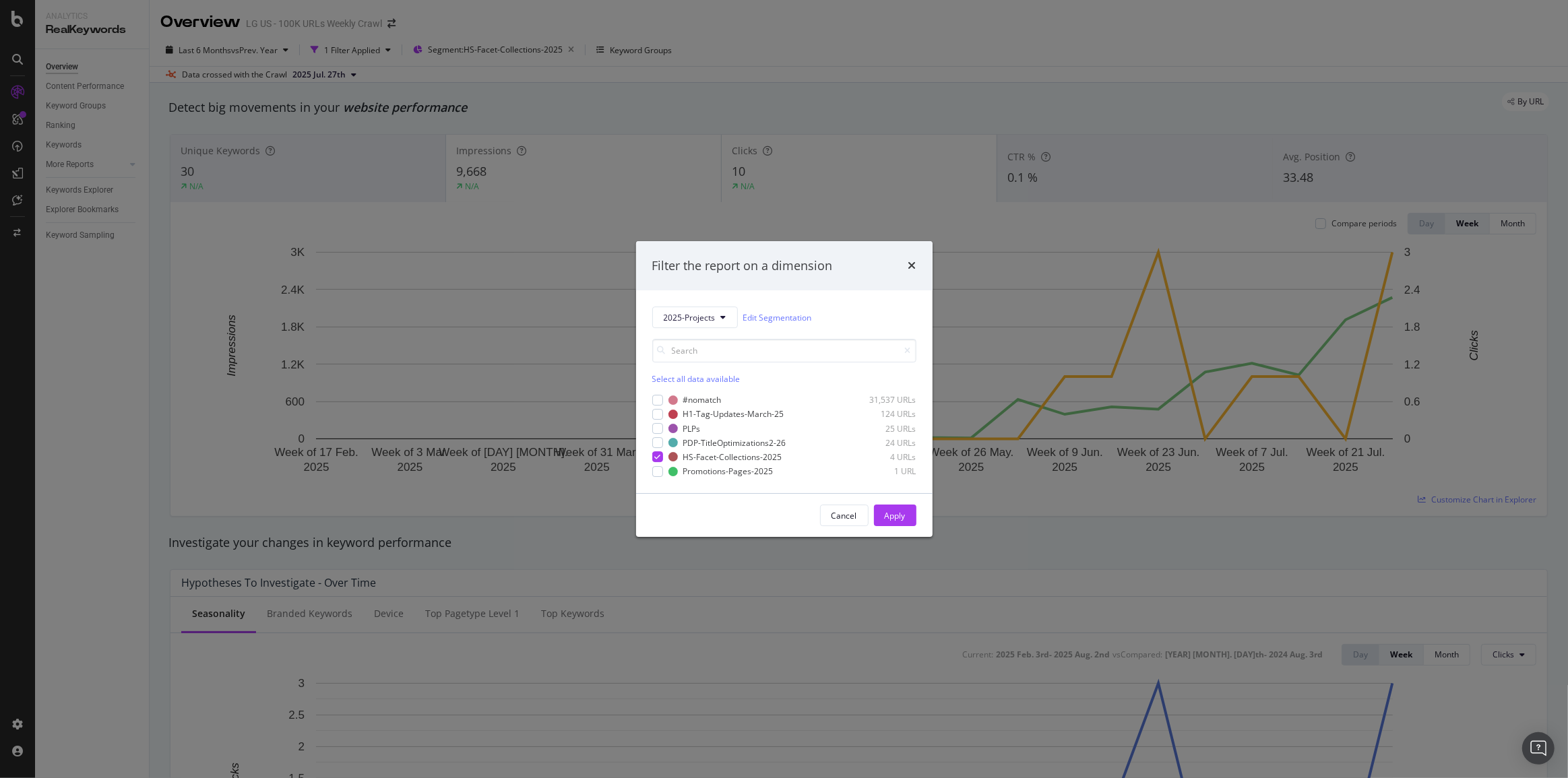 click on "Filter the report on a dimension" at bounding box center [784, 266] 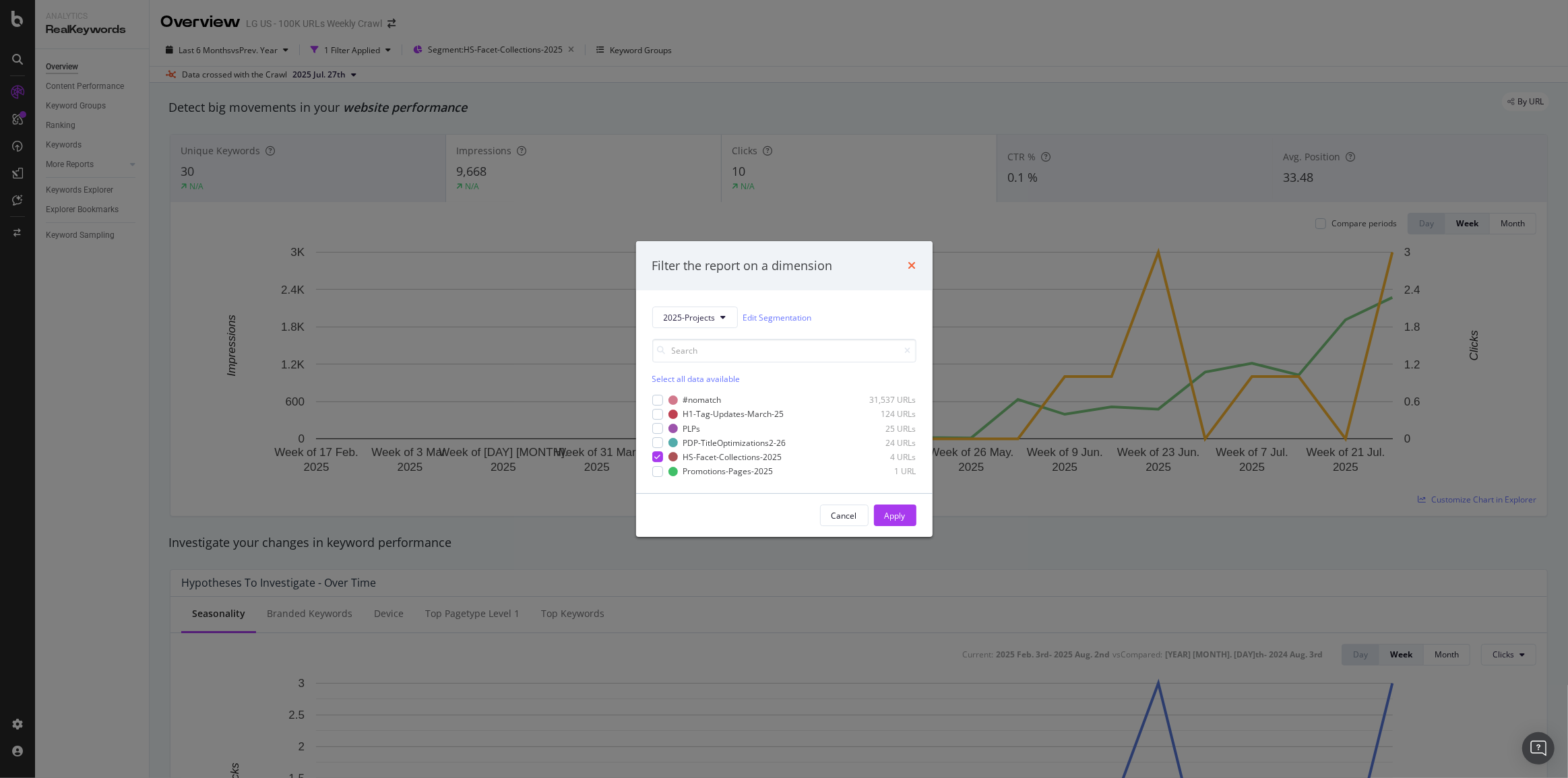 click at bounding box center [912, 266] 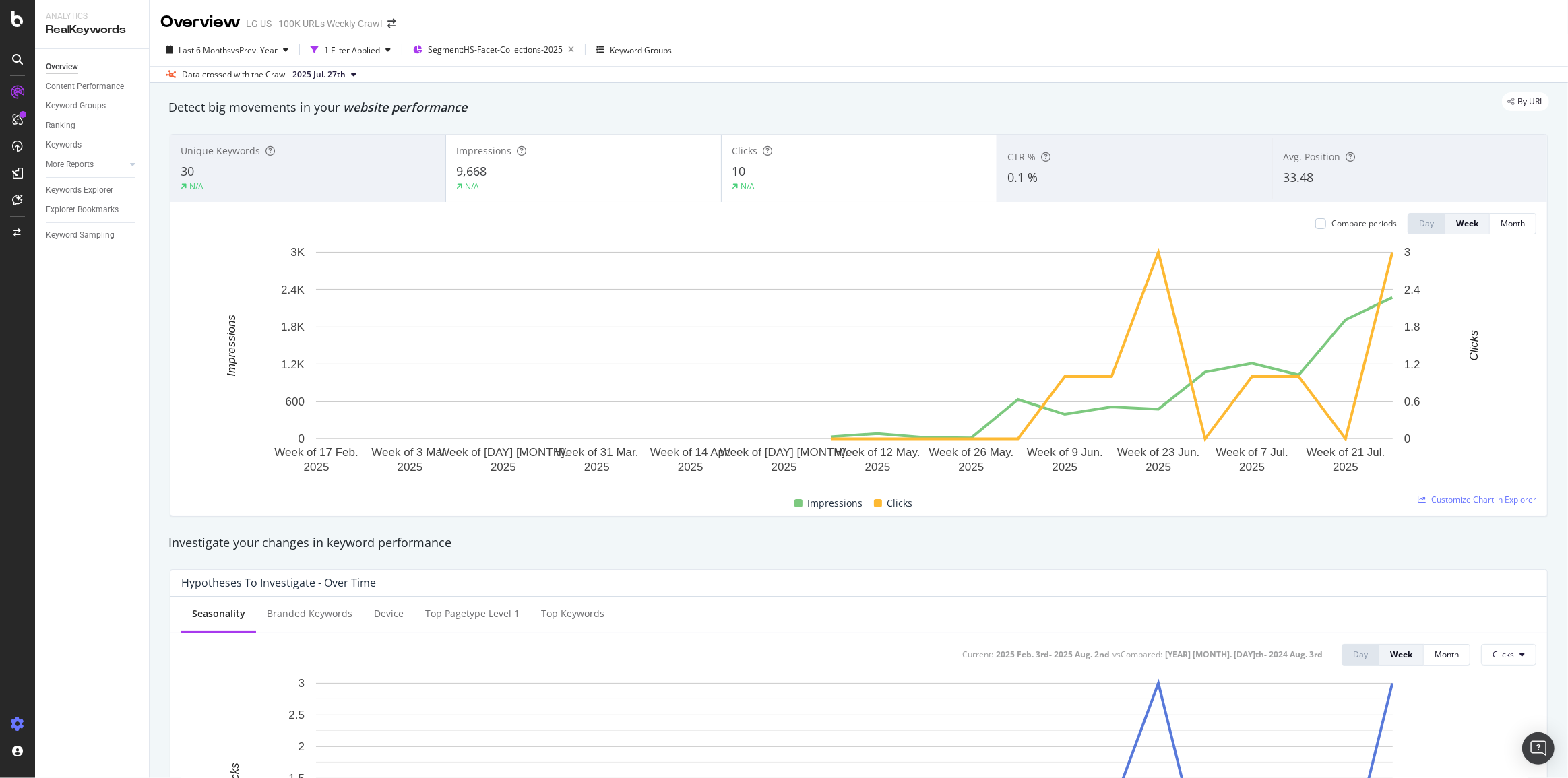 click at bounding box center (18, 724) 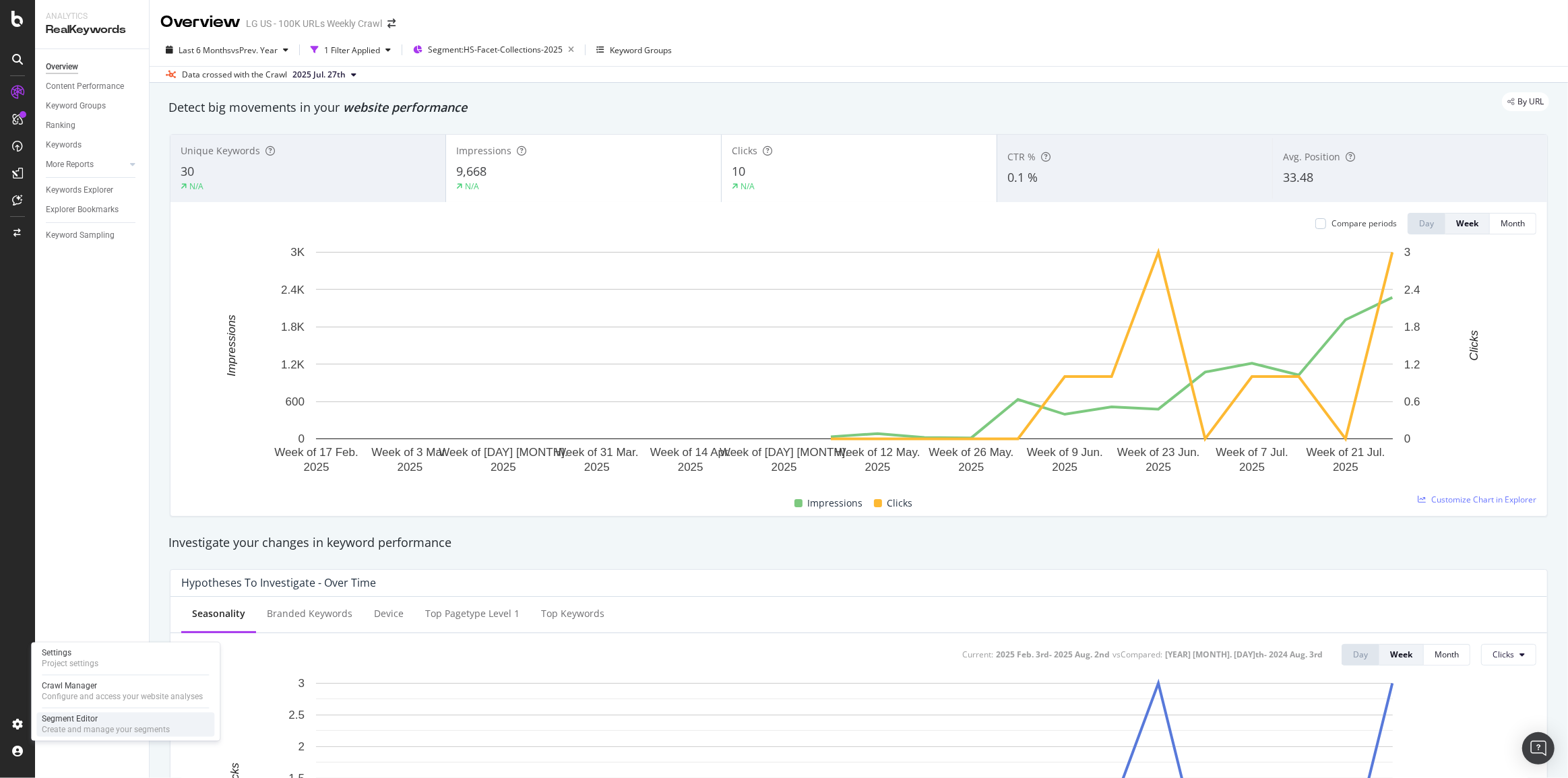 click on "Segment Editor" at bounding box center [106, 719] 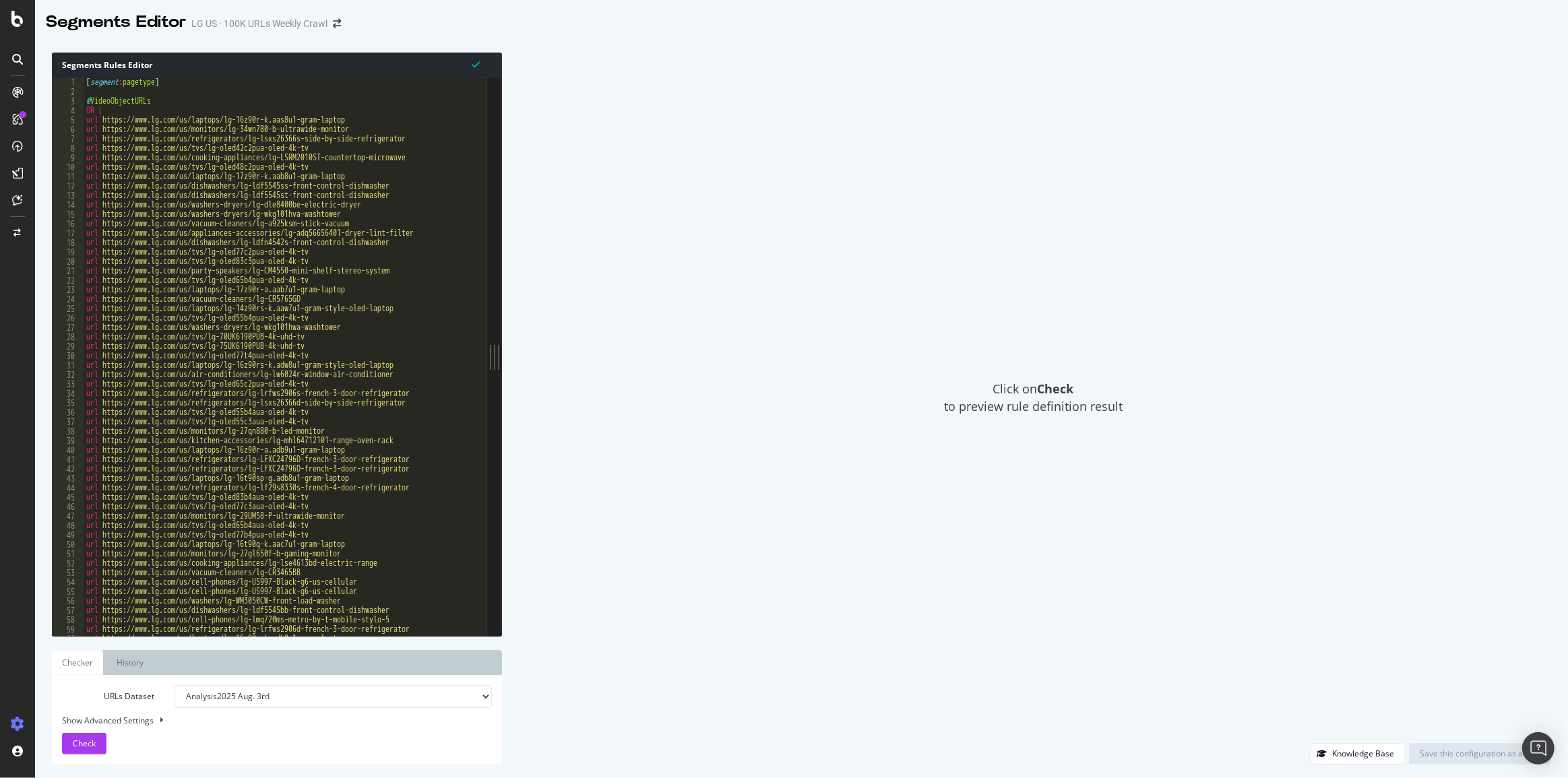 type on "url https://www.lg.com/us/dishwashers/lg-ldf5545ss-front-control-dishwasher" 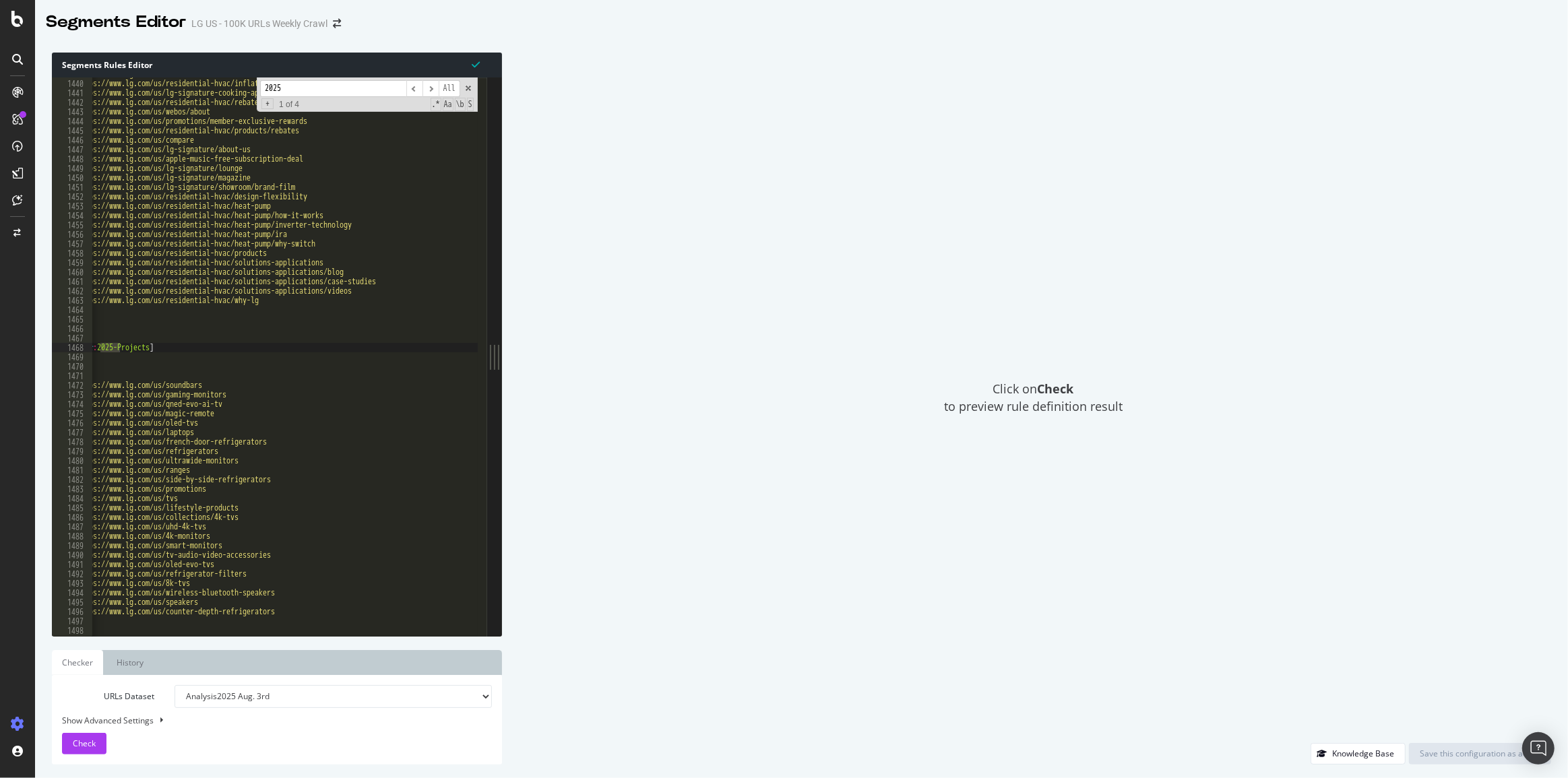 scroll, scrollTop: 13568, scrollLeft: 0, axis: vertical 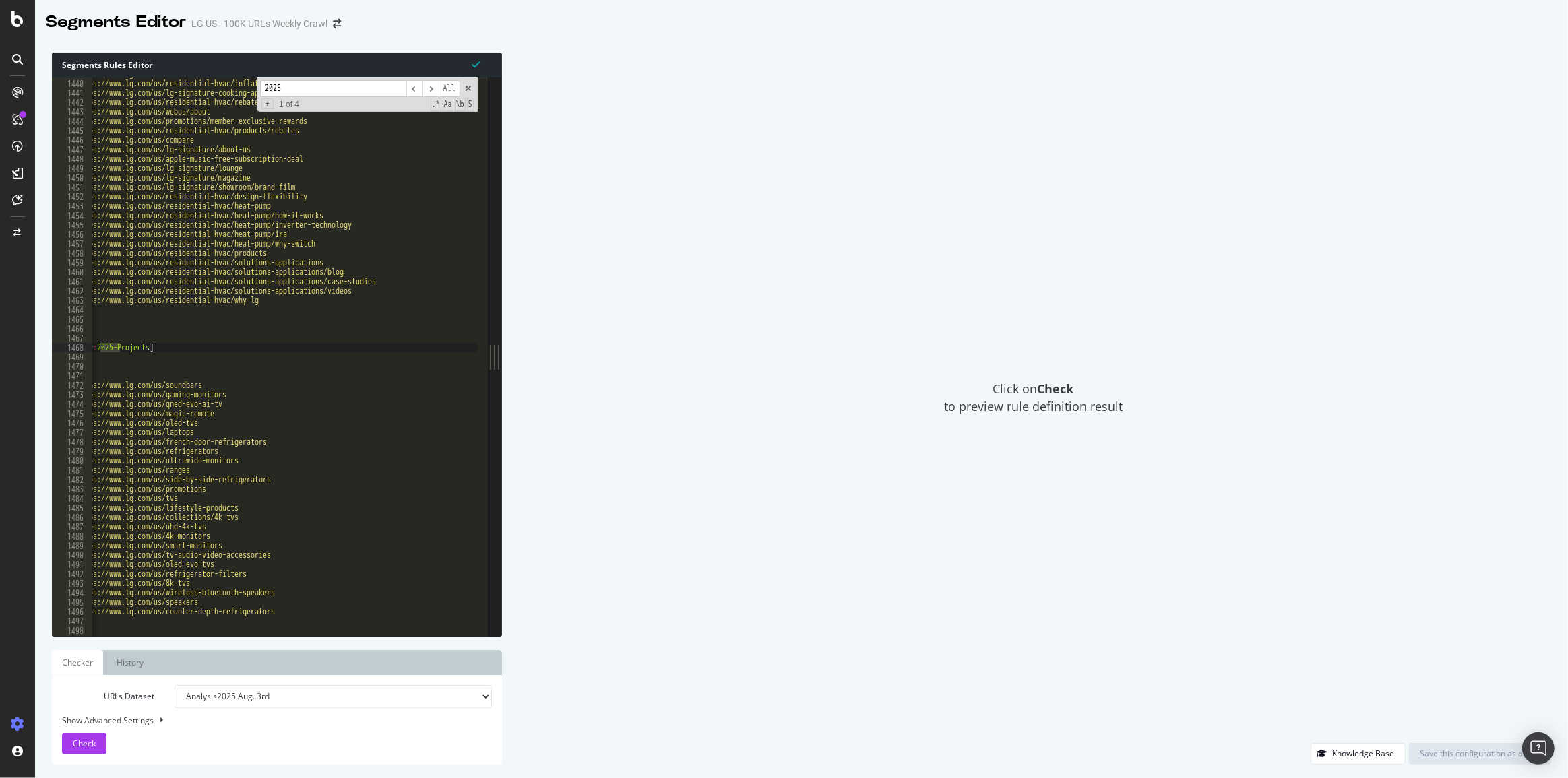 type on "2025" 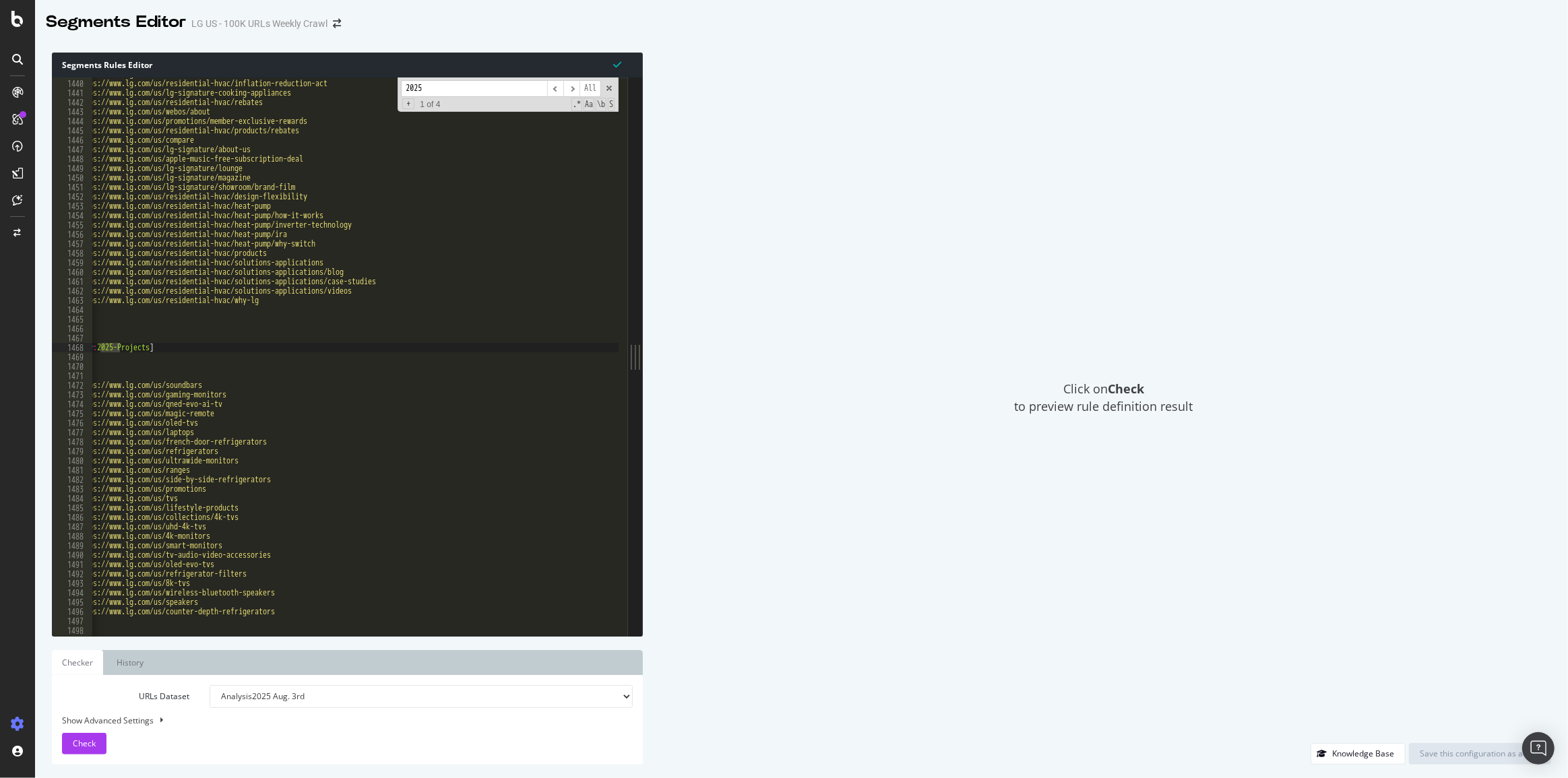 drag, startPoint x: 494, startPoint y: 357, endPoint x: 854, endPoint y: 401, distance: 362.67892 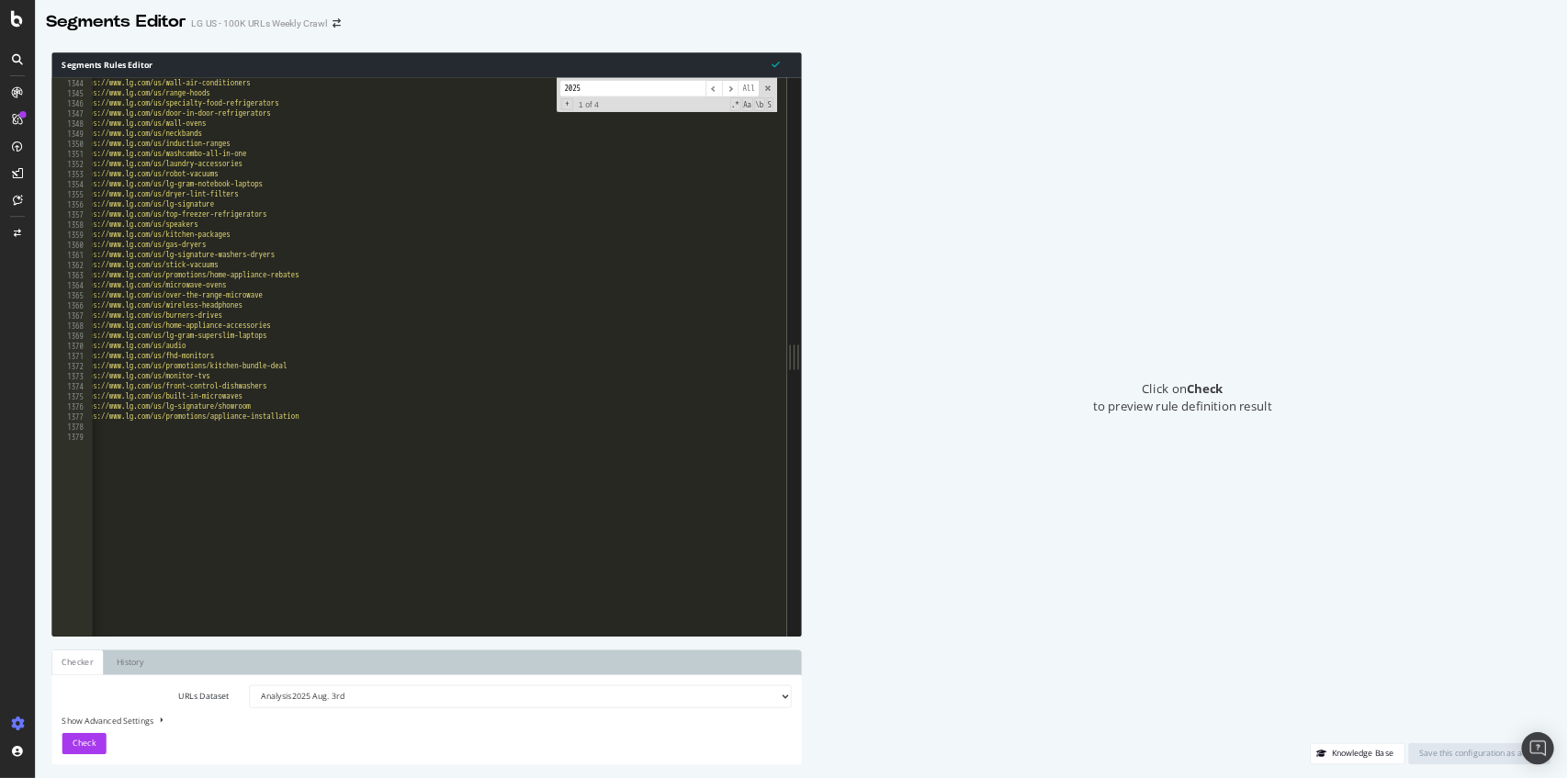 scroll, scrollTop: 18503, scrollLeft: 0, axis: vertical 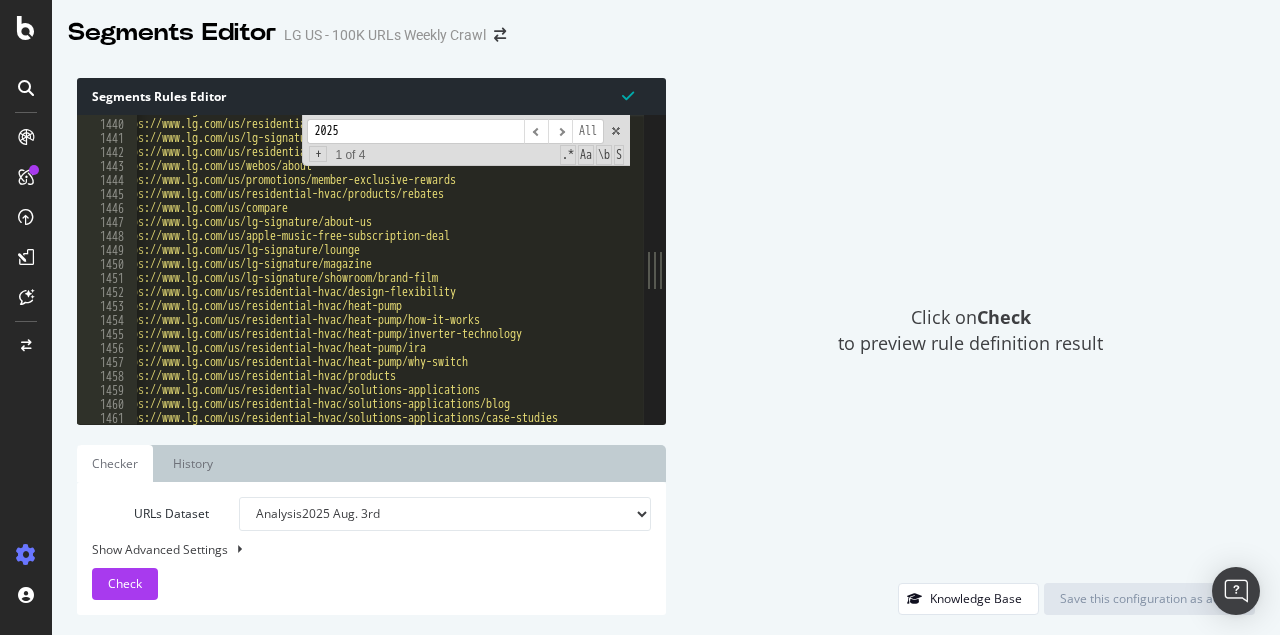 drag, startPoint x: 656, startPoint y: 291, endPoint x: 831, endPoint y: 290, distance: 175.00285 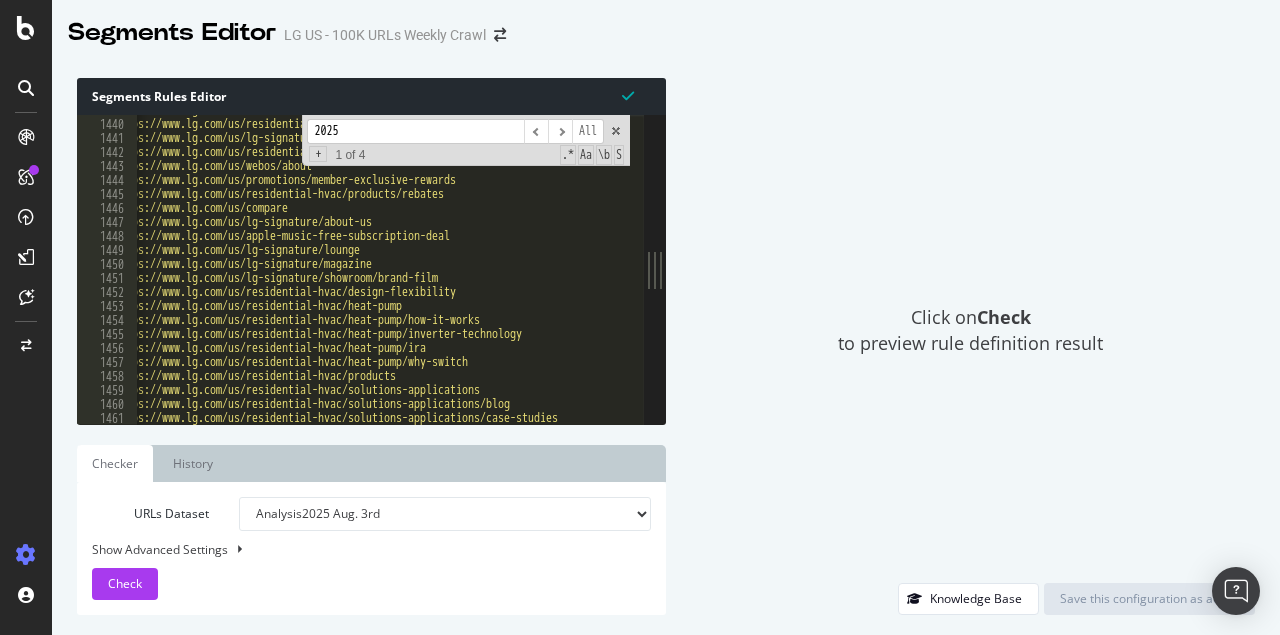 click on "2025" at bounding box center (415, 131) 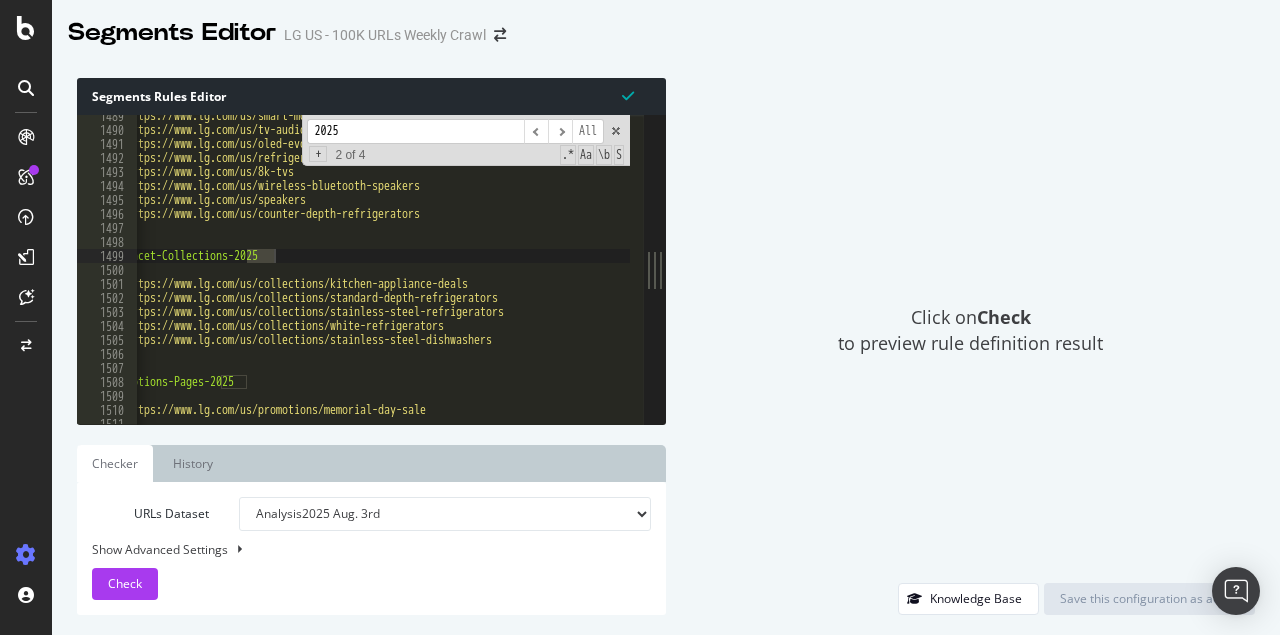 scroll, scrollTop: 0, scrollLeft: 0, axis: both 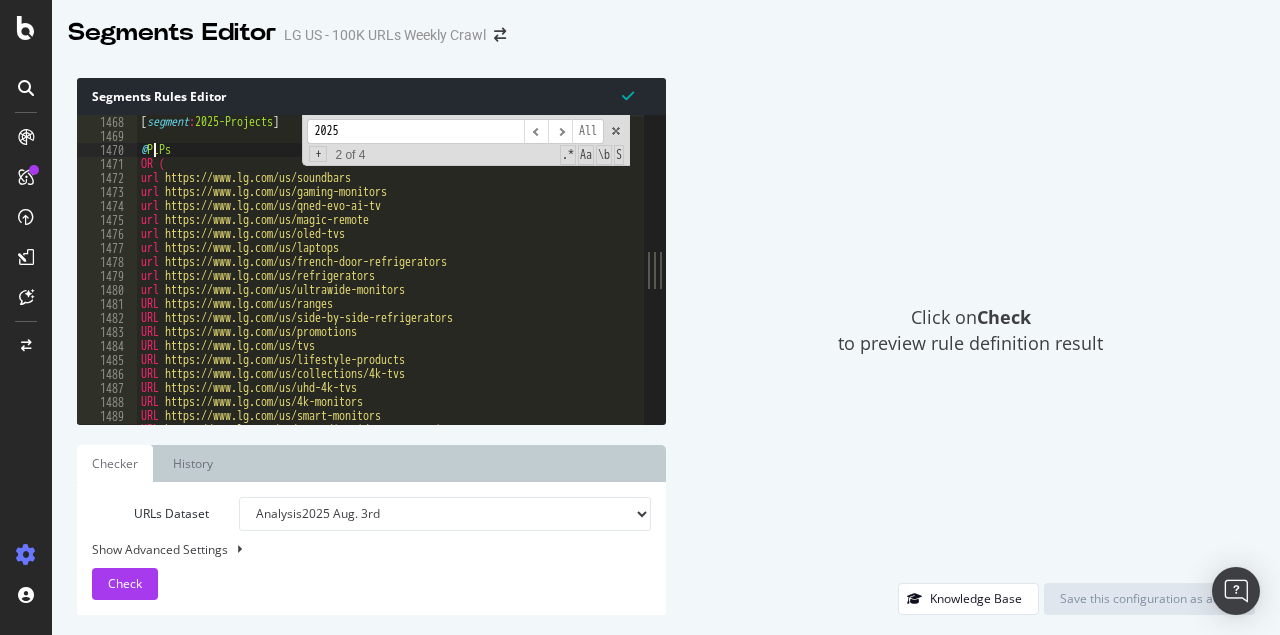 click on "[ segment : 2025-Projects ] @ PLPs OR   ( url   https://www.lg.com/us/soundbars url   https://www.lg.com/us/gaming-monitors url   https://www.lg.com/us/qned-evo-ai-tv url   https://www.lg.com/us/magic-remote url   https://www.lg.com/us/oled-tvs url   https://www.lg.com/us/laptops url   https://www.lg.com/us/french-door-refrigerators url   https://www.lg.com/us/refrigerators url   https://www.lg.com/us/ultrawide-monitors URL   https://www.lg.com/us/ranges URL   https://www.lg.com/us/side-by-side-refrigerators URL   https://www.lg.com/us/promotions URL   https://www.lg.com/us/tvs url   https://www.lg.com/us/lifestyle-products url   https://www.lg.com/us/collections/4k-tvs url   https://www.lg.com/us/uhd-4k-tvs url   https://www.lg.com/us/4k-monitors url   https://www.lg.com/us/smart-monitors url   https://www.lg.com/us/tv-audio-video-accessories" at bounding box center [1028, 277] 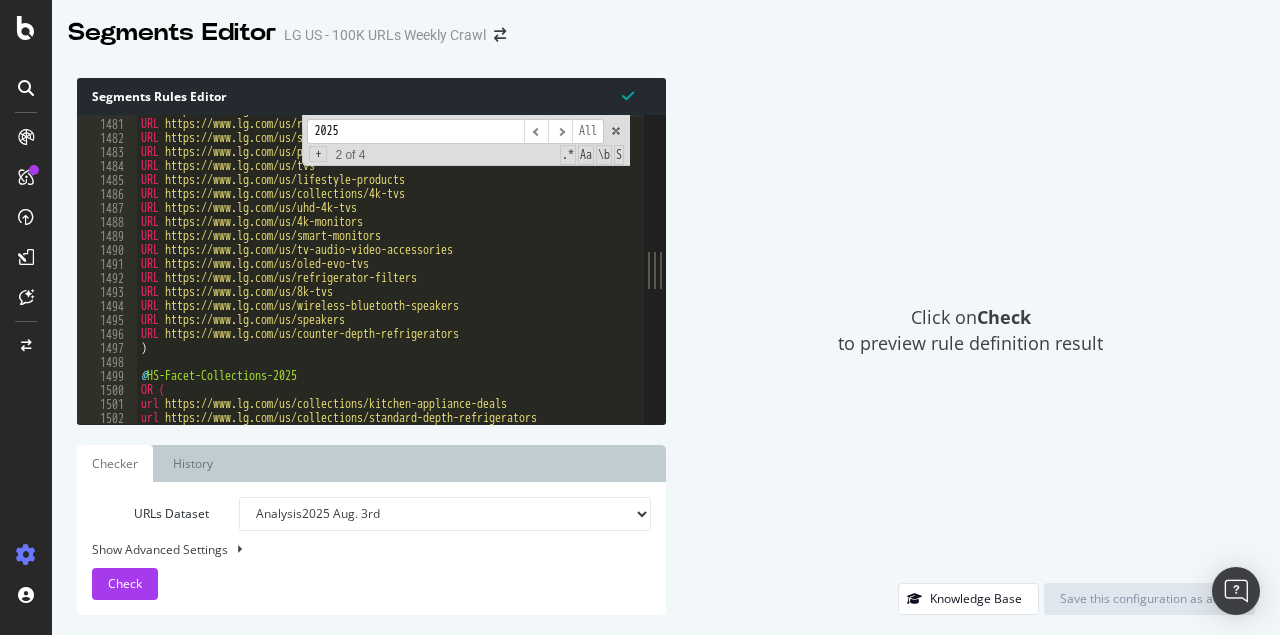 scroll, scrollTop: 20718, scrollLeft: 0, axis: vertical 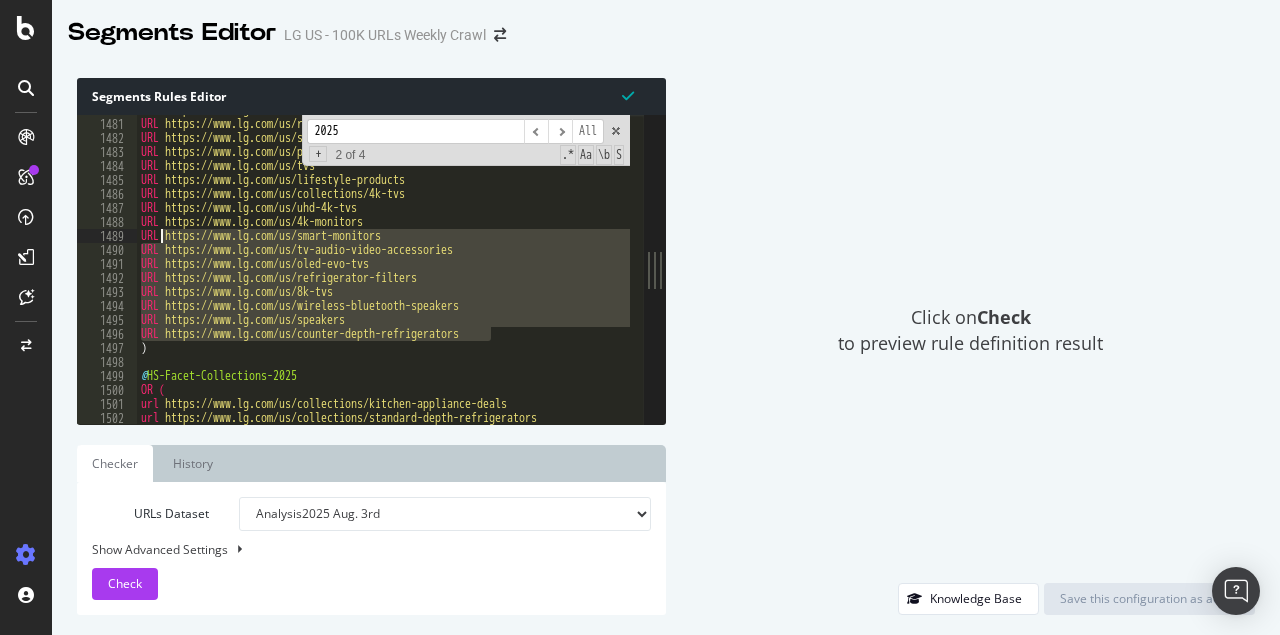 drag, startPoint x: 503, startPoint y: 335, endPoint x: 158, endPoint y: 230, distance: 360.62445 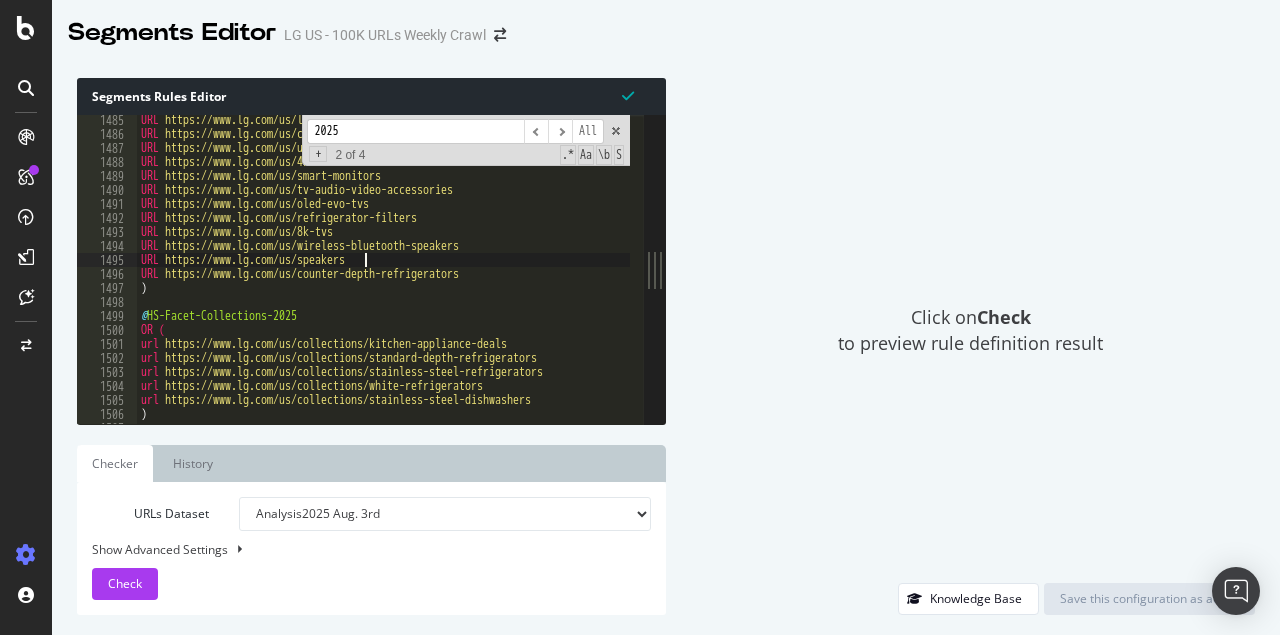 scroll, scrollTop: 20838, scrollLeft: 0, axis: vertical 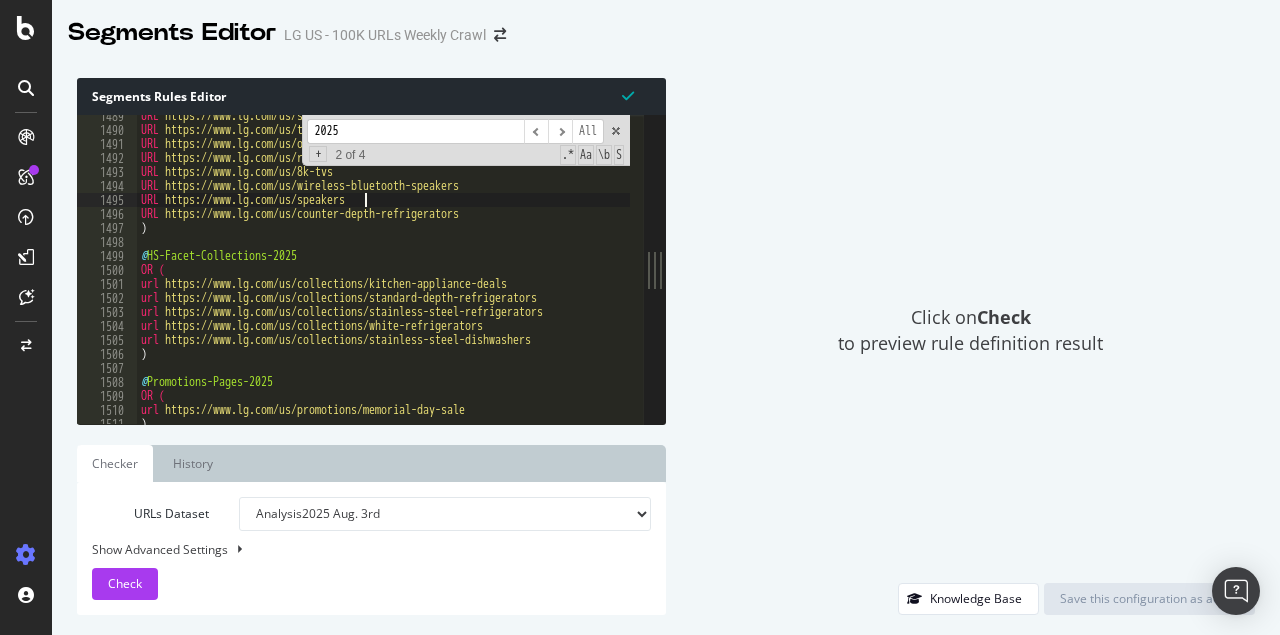 click on "URL   https://www.lg.com/us/smart-monitors URL   https://www.lg.com/us/tv-audio-video-accessories URL   https://www.lg.com/us/oled-evo-tvs URL   https://www.lg.com/us/refrigerator-filters URL   https://www.lg.com/us/8k-tvs URL   https://www.lg.com/us/wireless-bluetooth-speakers URL   https://www.lg.com/us/speakers URL   https://www.lg.com/us/counter-depth-refrigerators ) @ HS-Facet-Collections-2025 OR   ( url   https://www.lg.com/us/collections/kitchen-appliance-deals url   https://www.lg.com/us/collections/standard-depth-refrigerators url   https://www.lg.com/us/collections/stainless-steel-refrigerators url   https://www.lg.com/us/collections/white-refrigerators url   https://www.lg.com/us/collections/stainless-steel-dishwashers ) @ Promotions-Pages-2025 OR   ( url   https://www.lg.com/us/promotions/memorial-day-sale )" at bounding box center (1028, 271) 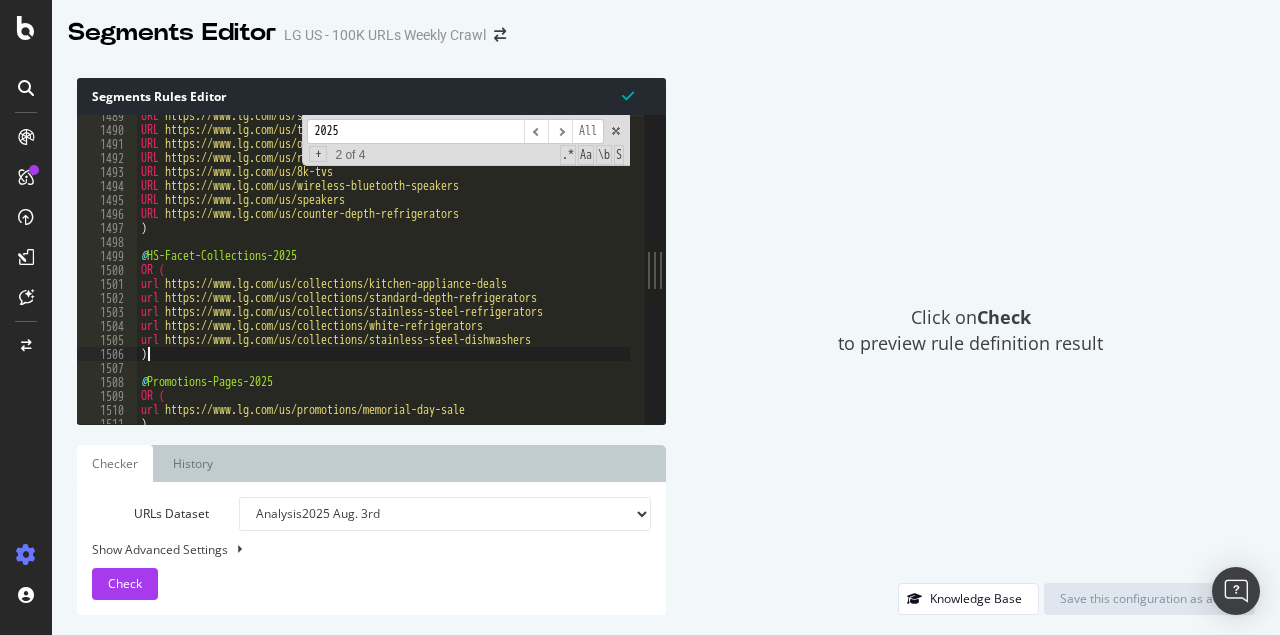 click on "URL   https://www.lg.com/us/smart-monitors URL   https://www.lg.com/us/tv-audio-video-accessories URL   https://www.lg.com/us/oled-evo-tvs URL   https://www.lg.com/us/refrigerator-filters URL   https://www.lg.com/us/8k-tvs URL   https://www.lg.com/us/wireless-bluetooth-speakers URL   https://www.lg.com/us/speakers URL   https://www.lg.com/us/counter-depth-refrigerators ) @ HS-Facet-Collections-2025 OR   ( url   https://www.lg.com/us/collections/kitchen-appliance-deals url   https://www.lg.com/us/collections/standard-depth-refrigerators url   https://www.lg.com/us/collections/stainless-steel-refrigerators url   https://www.lg.com/us/collections/white-refrigerators url   https://www.lg.com/us/collections/stainless-steel-dishwashers ) @ Promotions-Pages-2025 OR   ( url   https://www.lg.com/us/promotions/memorial-day-sale )" at bounding box center (1028, 271) 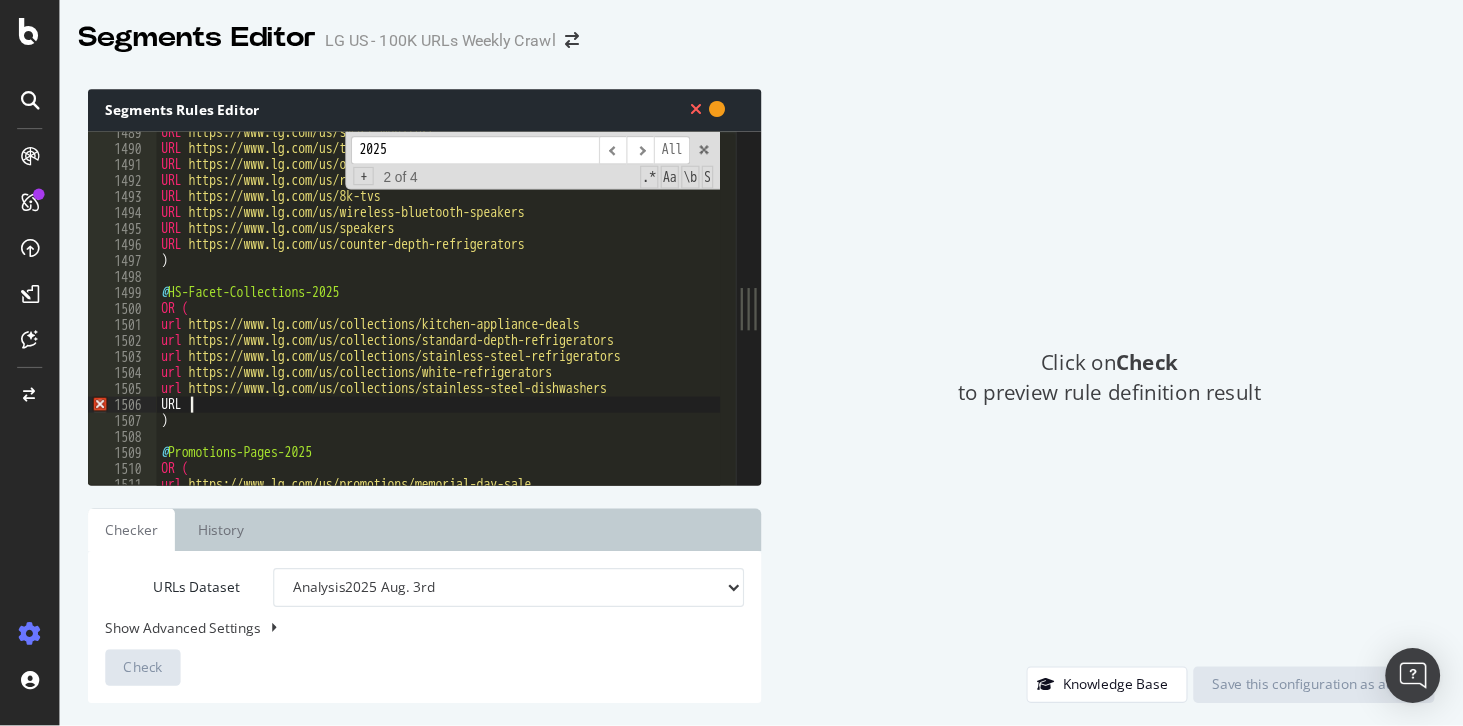 scroll, scrollTop: 0, scrollLeft: 1, axis: horizontal 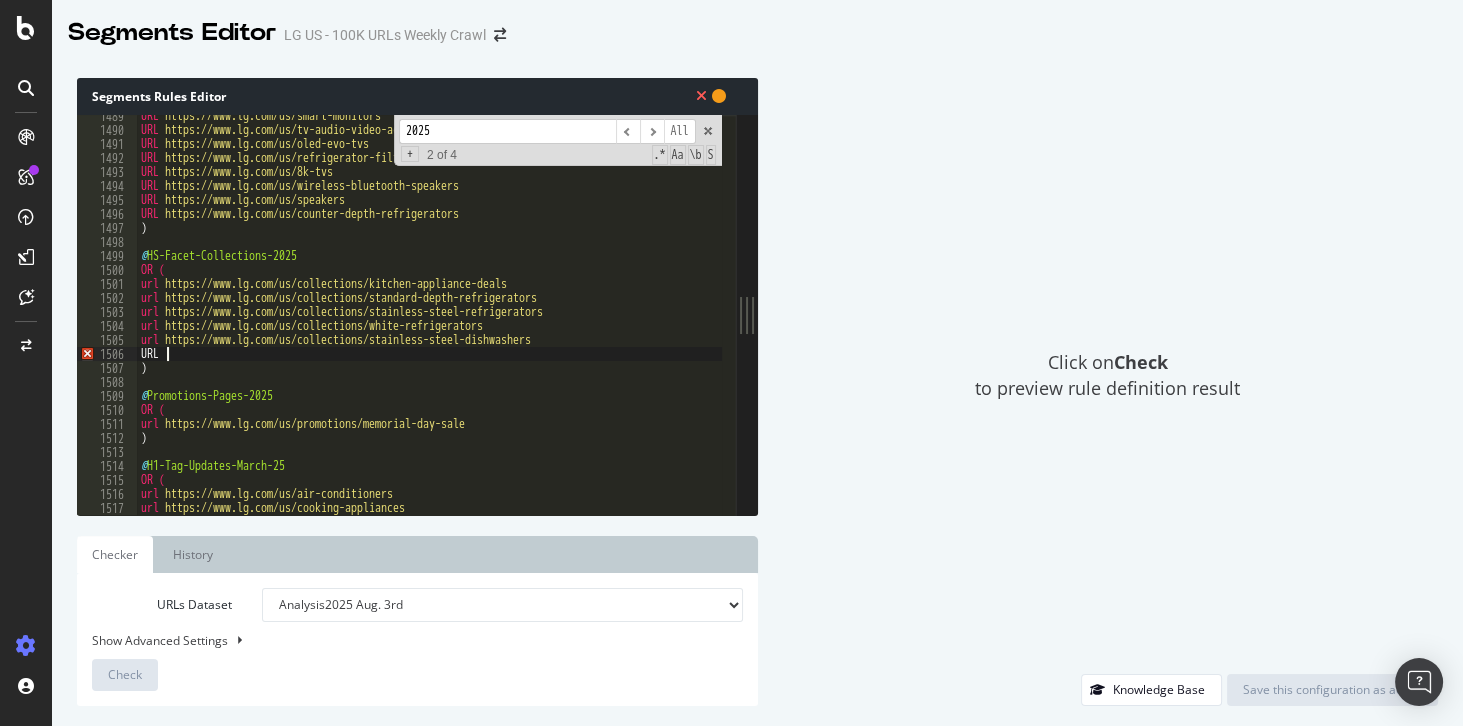 click on "URL   https://www.lg.com/us/smart-monitors URL   https://www.lg.com/us/tv-audio-video-accessories URL   https://www.lg.com/us/oled-evo-tvs URL   https://www.lg.com/us/refrigerator-filters URL   https://www.lg.com/us/8k-tvs URL   https://www.lg.com/us/wireless-bluetooth-speakers URL   https://www.lg.com/us/speakers URL   https://www.lg.com/us/counter-depth-refrigerators ) @ HS-Facet-Collections-2025 OR   ( url   https://www.lg.com/us/collections/kitchen-appliance-deals url   https://www.lg.com/us/collections/standard-depth-refrigerators url   https://www.lg.com/us/collections/stainless-steel-refrigerators url   https://www.lg.com/us/collections/white-refrigerators url   https://www.lg.com/us/collections/stainless-steel-dishwashers URL  ) @ Promotions-Pages-2025 OR   ( url   https://www.lg.com/us/promotions/memorial-day-sale ) @ H1-Tag-Updates-March-25 OR   ( url   https://www.lg.com/us/air-conditioners url   https://www.lg.com/us/cooking-appliances" at bounding box center [1028, 316] 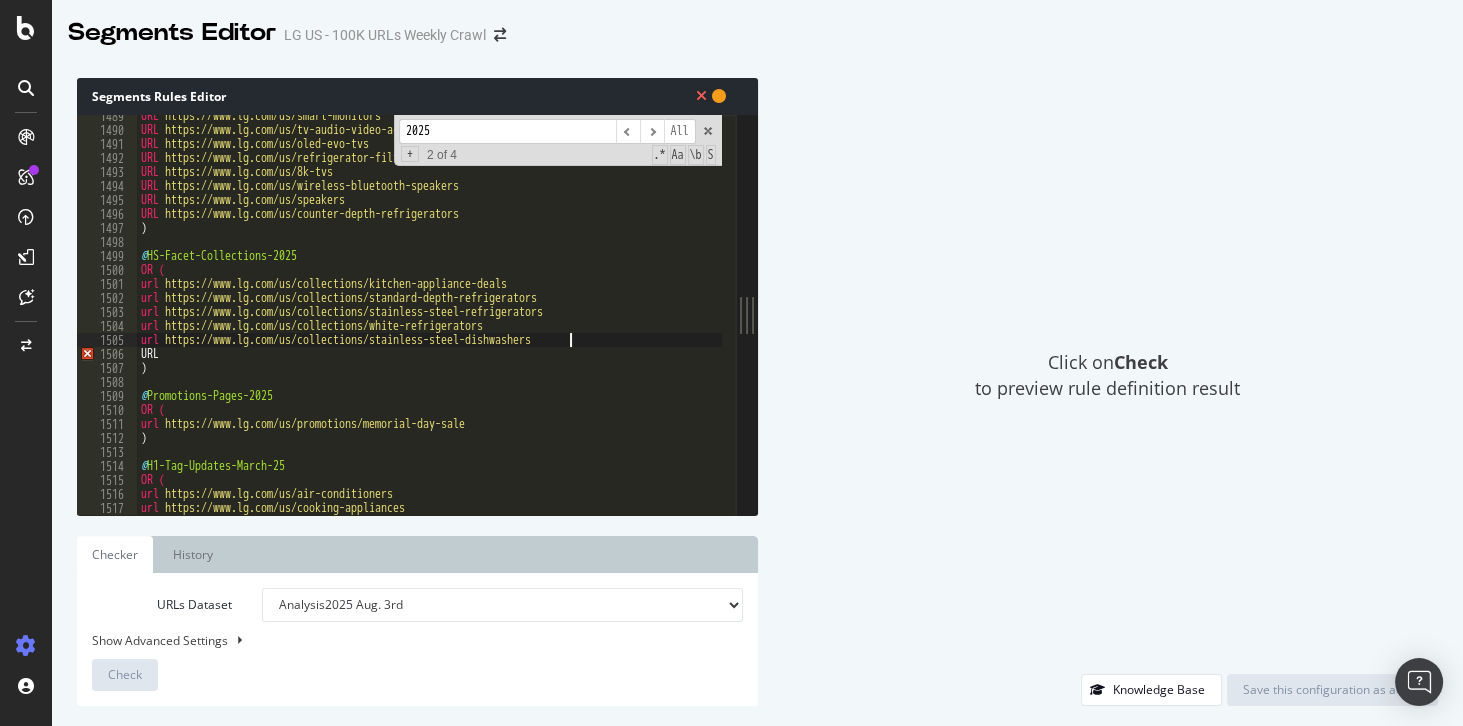 click on "URL   https://www.lg.com/us/smart-monitors URL   https://www.lg.com/us/tv-audio-video-accessories URL   https://www.lg.com/us/oled-evo-tvs URL   https://www.lg.com/us/refrigerator-filters URL   https://www.lg.com/us/8k-tvs URL   https://www.lg.com/us/wireless-bluetooth-speakers URL   https://www.lg.com/us/speakers URL   https://www.lg.com/us/counter-depth-refrigerators ) @ HS-Facet-Collections-2025 OR   ( url   https://www.lg.com/us/collections/kitchen-appliance-deals url   https://www.lg.com/us/collections/standard-depth-refrigerators url   https://www.lg.com/us/collections/stainless-steel-refrigerators url   https://www.lg.com/us/collections/white-refrigerators url   https://www.lg.com/us/collections/stainless-steel-dishwashers URL  ) @ Promotions-Pages-2025 OR   ( url   https://www.lg.com/us/promotions/memorial-day-sale ) @ H1-Tag-Updates-March-25 OR   ( url   https://www.lg.com/us/air-conditioners url   https://www.lg.com/us/cooking-appliances" at bounding box center [1028, 316] 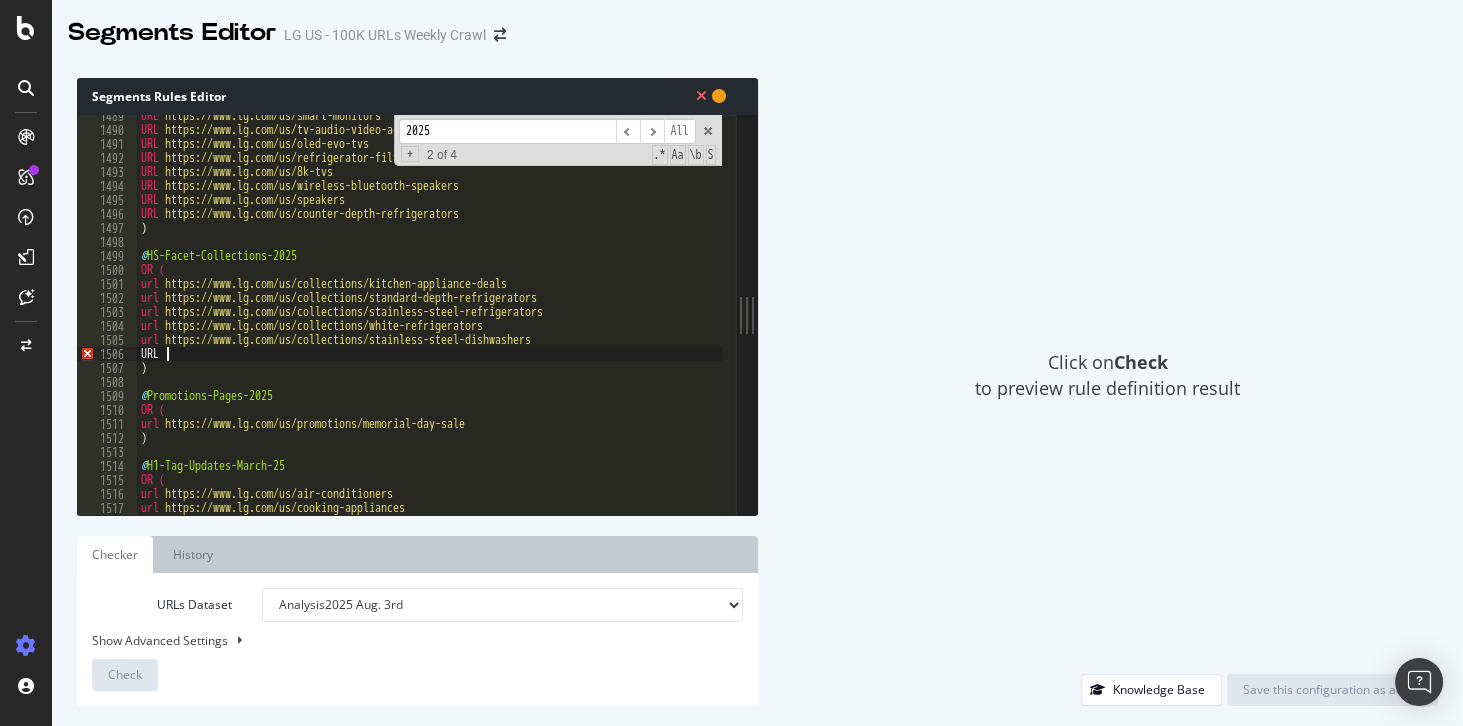 click on "URL   https://www.lg.com/us/smart-monitors URL   https://www.lg.com/us/tv-audio-video-accessories URL   https://www.lg.com/us/oled-evo-tvs URL   https://www.lg.com/us/refrigerator-filters URL   https://www.lg.com/us/8k-tvs URL   https://www.lg.com/us/wireless-bluetooth-speakers URL   https://www.lg.com/us/speakers URL   https://www.lg.com/us/counter-depth-refrigerators ) @ HS-Facet-Collections-2025 OR   ( url   https://www.lg.com/us/collections/kitchen-appliance-deals url   https://www.lg.com/us/collections/standard-depth-refrigerators url   https://www.lg.com/us/collections/stainless-steel-refrigerators url   https://www.lg.com/us/collections/white-refrigerators url   https://www.lg.com/us/collections/stainless-steel-dishwashers URL  ) @ Promotions-Pages-2025 OR   ( url   https://www.lg.com/us/promotions/memorial-day-sale ) @ H1-Tag-Updates-March-25 OR   ( url   https://www.lg.com/us/air-conditioners url   https://www.lg.com/us/cooking-appliances" at bounding box center [1028, 316] 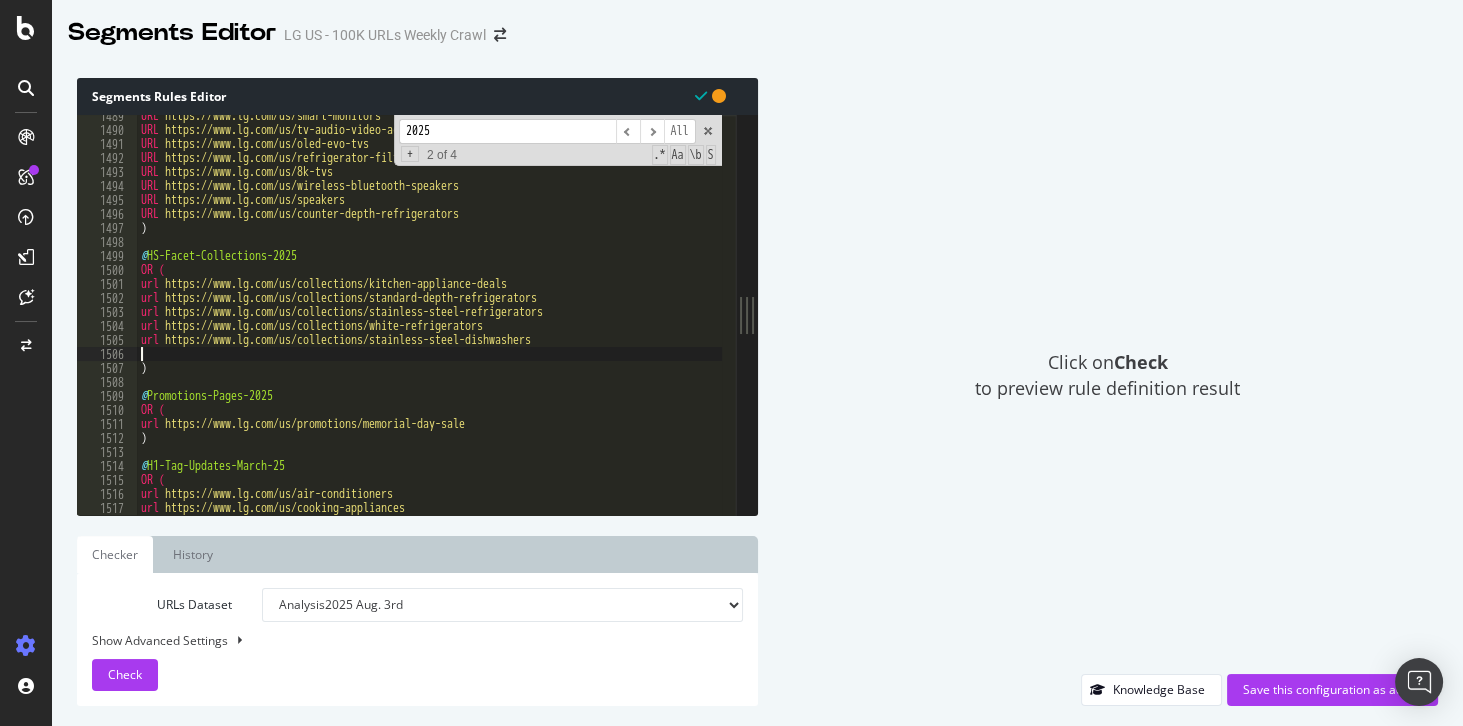scroll, scrollTop: 0, scrollLeft: 0, axis: both 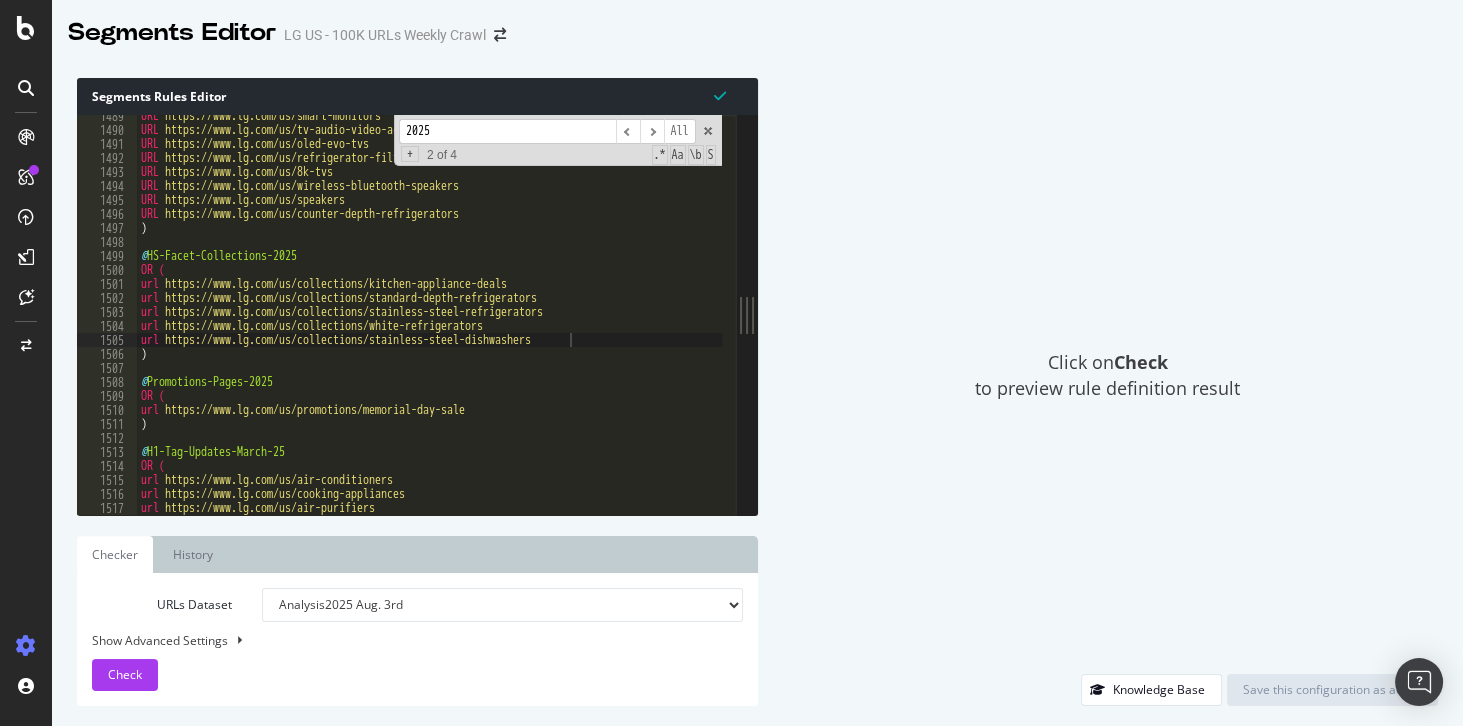 click on "URL   https://www.lg.com/us/smart-monitors URL   https://www.lg.com/us/tv-audio-video-accessories URL   https://www.lg.com/us/oled-evo-tvs URL   https://www.lg.com/us/refrigerator-filters URL   https://www.lg.com/us/8k-tvs URL   https://www.lg.com/us/wireless-bluetooth-speakers URL   https://www.lg.com/us/speakers URL   https://www.lg.com/us/counter-depth-refrigerators ) @ HS-Facet-Collections-2025 OR   ( url   https://www.lg.com/us/collections/kitchen-appliance-deals url   https://www.lg.com/us/collections/standard-depth-refrigerators url   https://www.lg.com/us/collections/stainless-steel-refrigerators url   https://www.lg.com/us/collections/white-refrigerators url   https://www.lg.com/us/collections/stainless-steel-dishwashers ) @ Promotions-Pages-2025 OR   ( url   https://www.lg.com/us/promotions/memorial-day-sale ) @ H1-Tag-Updates-March-25 OR   ( url   https://www.lg.com/us/air-conditioners url   https://www.lg.com/us/cooking-appliances url   https://www.lg.com/us/air-purifiers" at bounding box center [1028, 316] 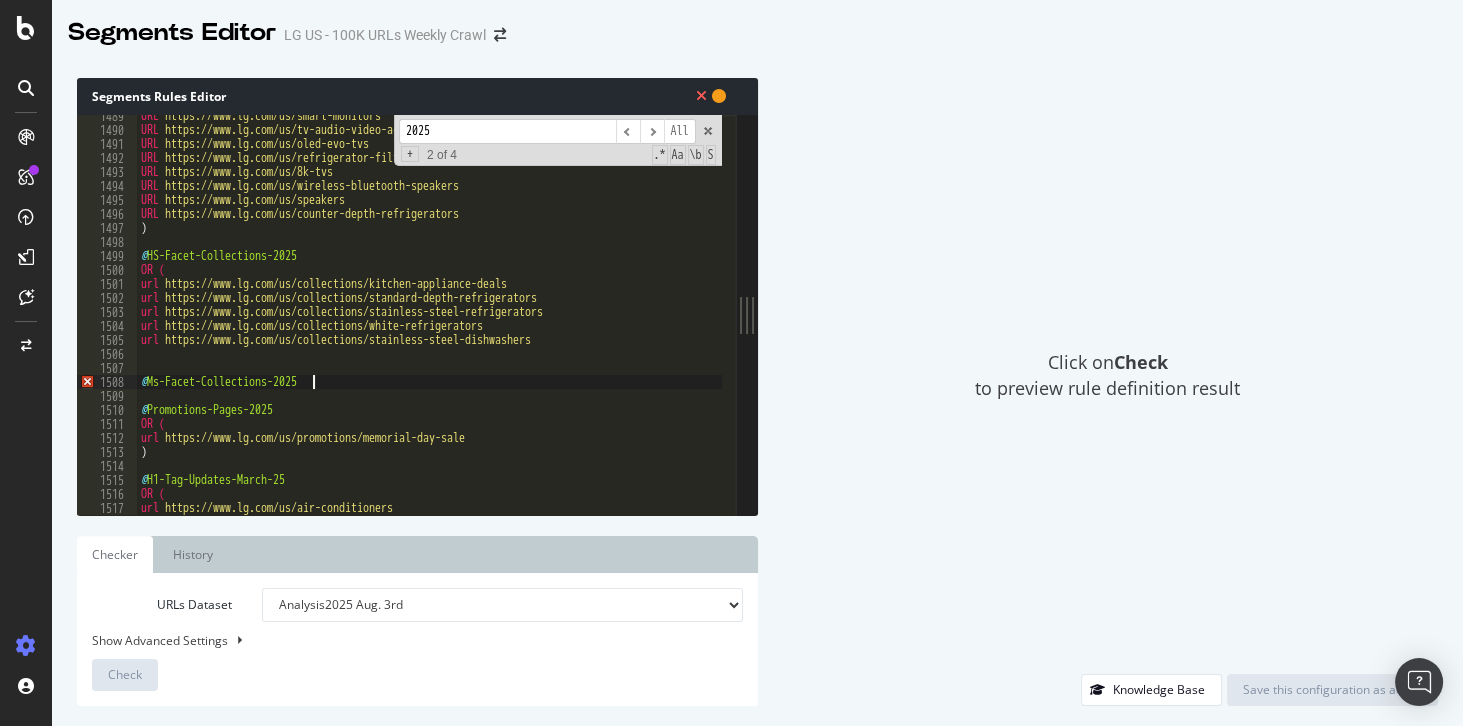 scroll, scrollTop: 0, scrollLeft: 13, axis: horizontal 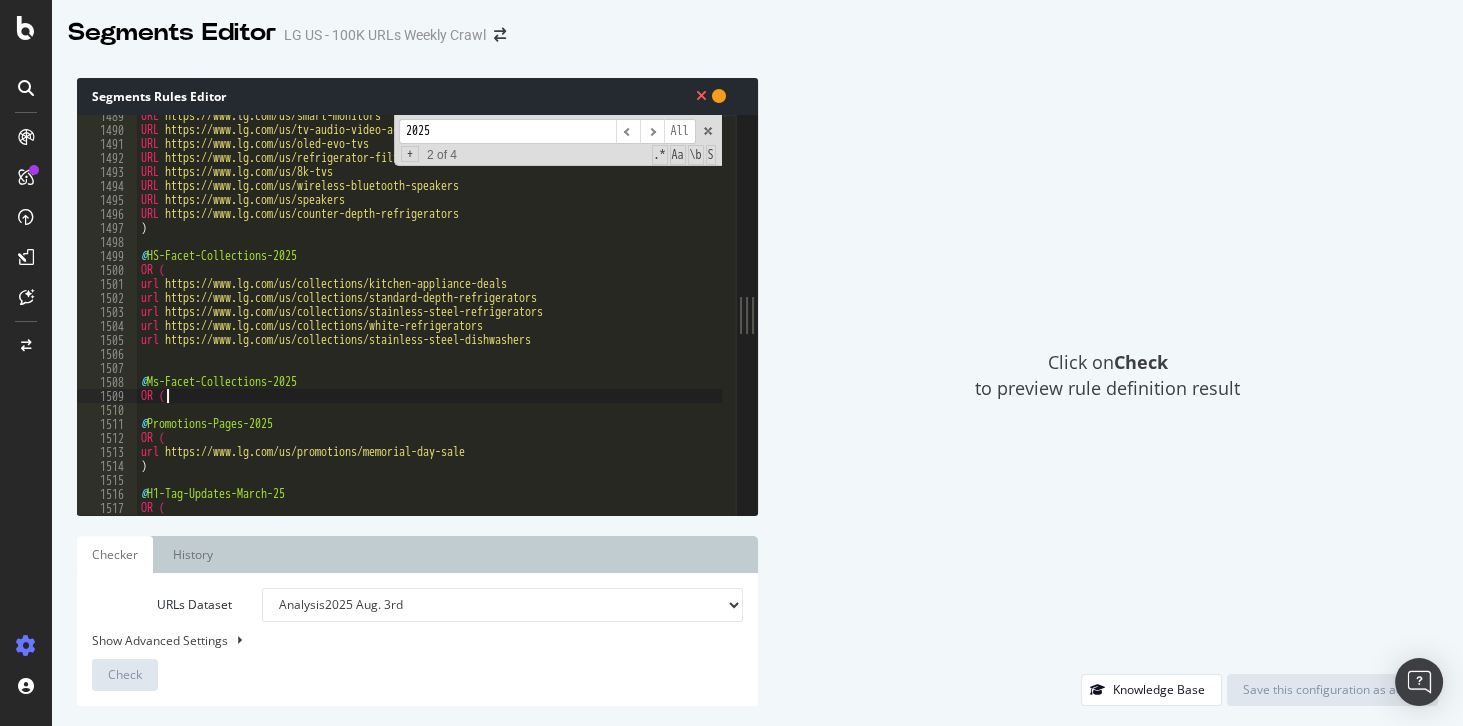 type on "OR (" 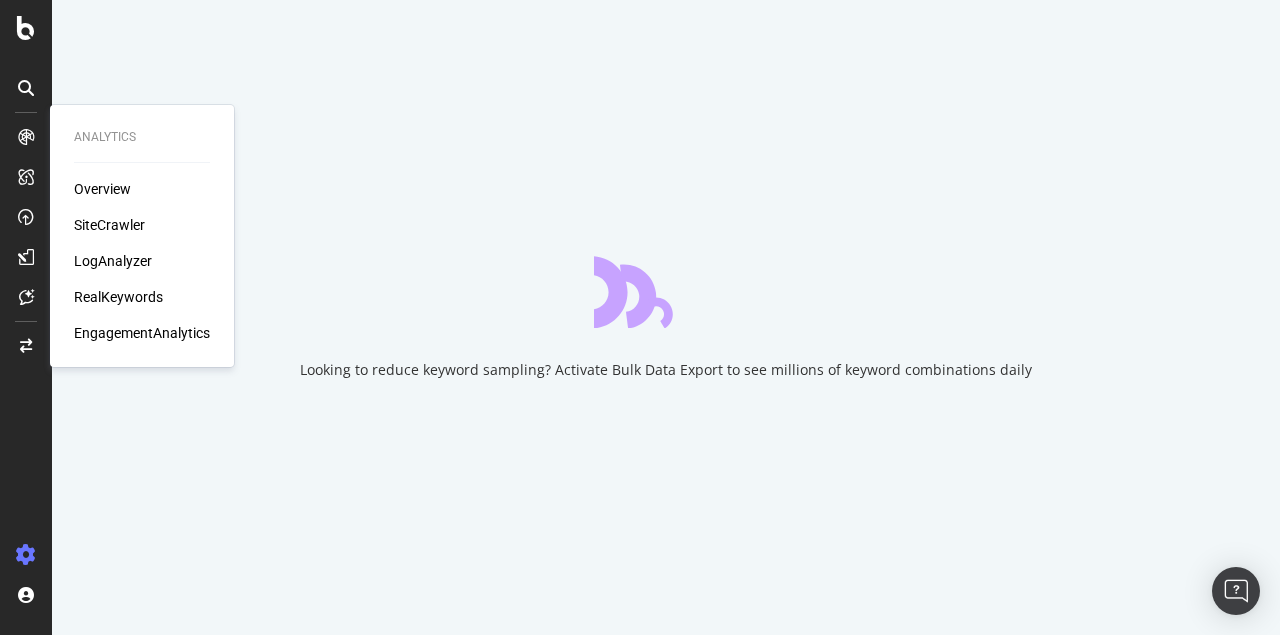 scroll, scrollTop: 0, scrollLeft: 0, axis: both 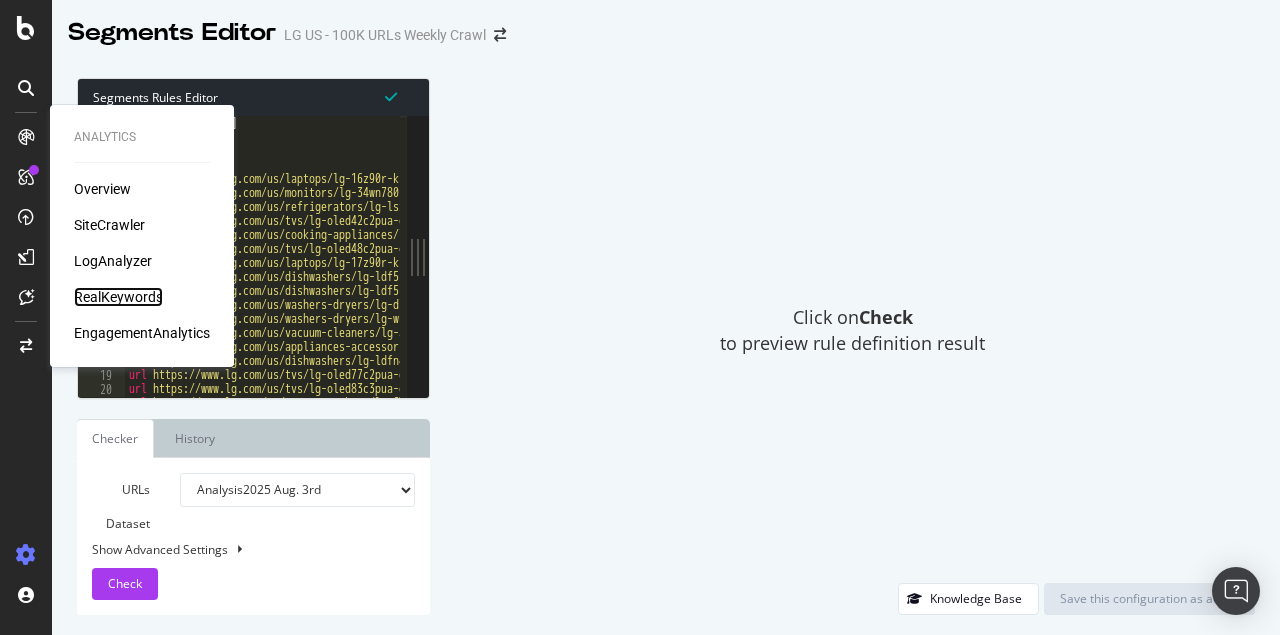 click on "RealKeywords" at bounding box center [118, 297] 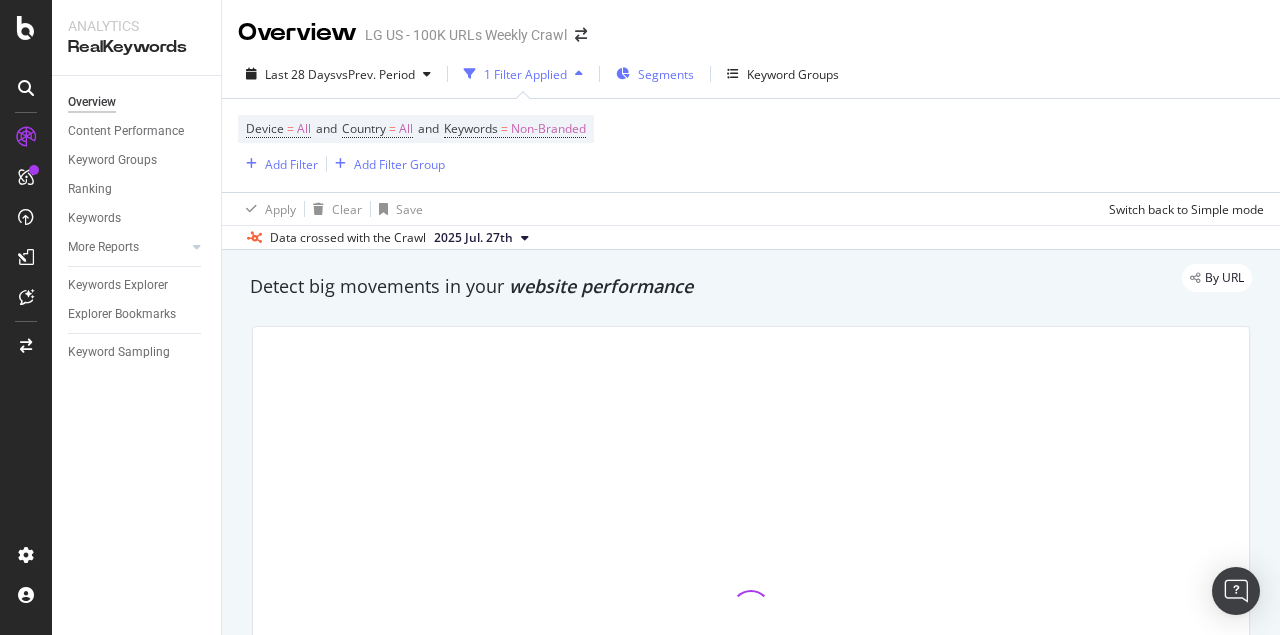 click on "Segments" at bounding box center [666, 74] 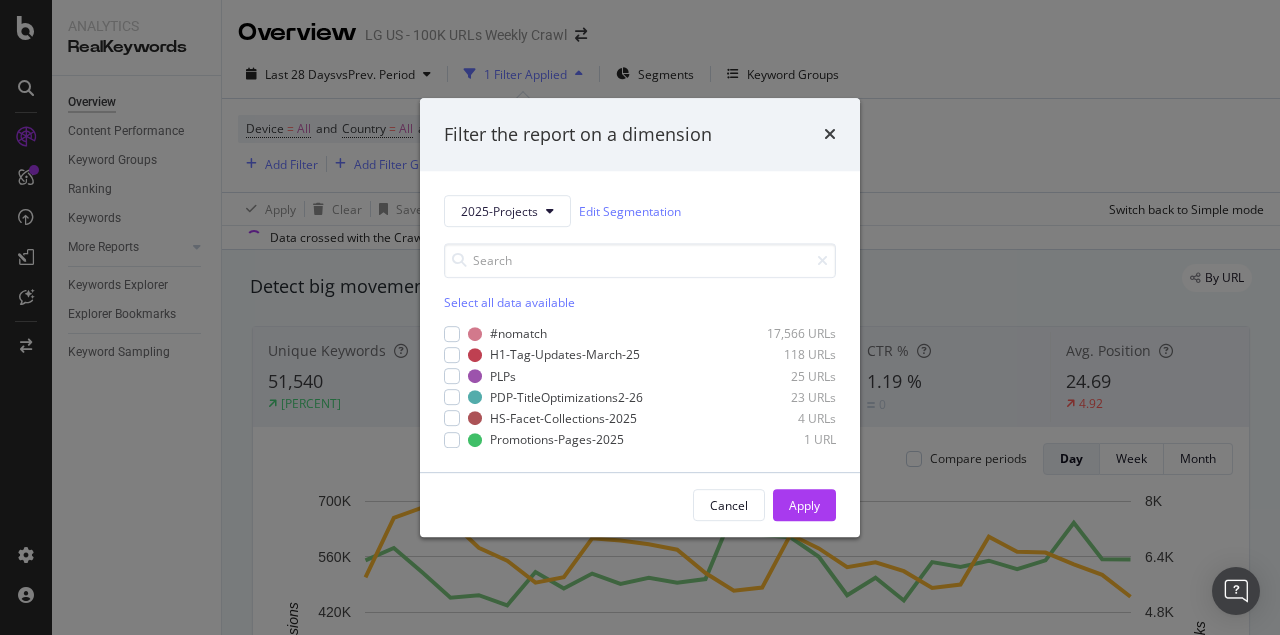 click at bounding box center (475, 419) 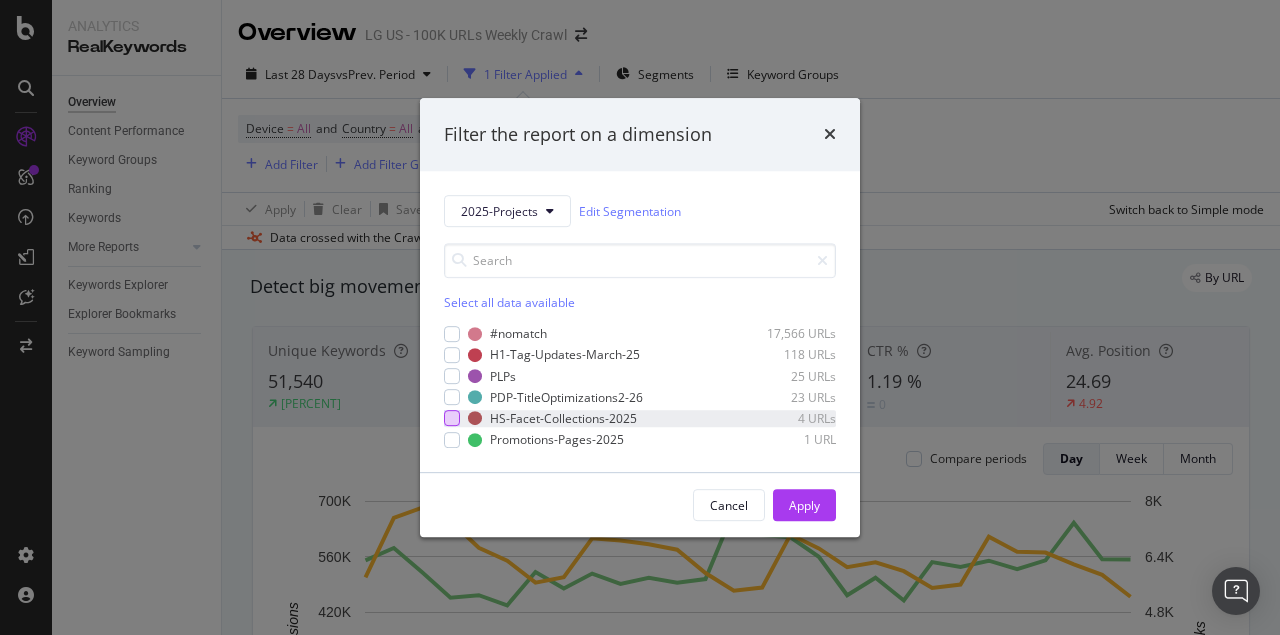 click at bounding box center (452, 419) 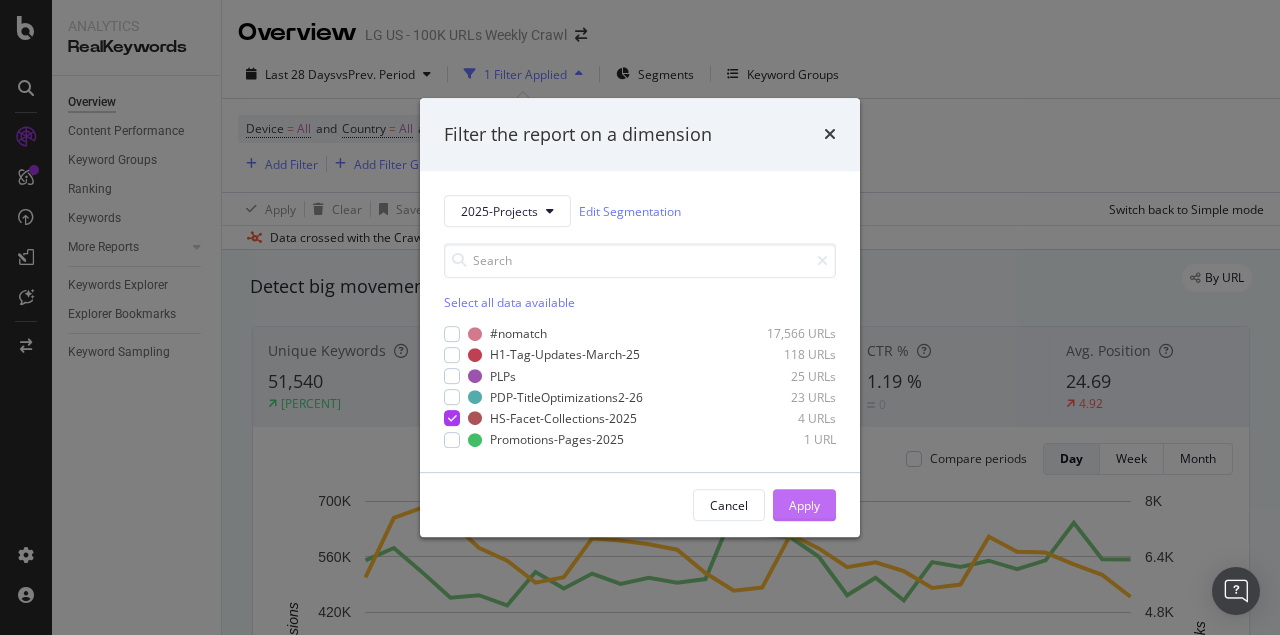 click on "Apply" at bounding box center (804, 505) 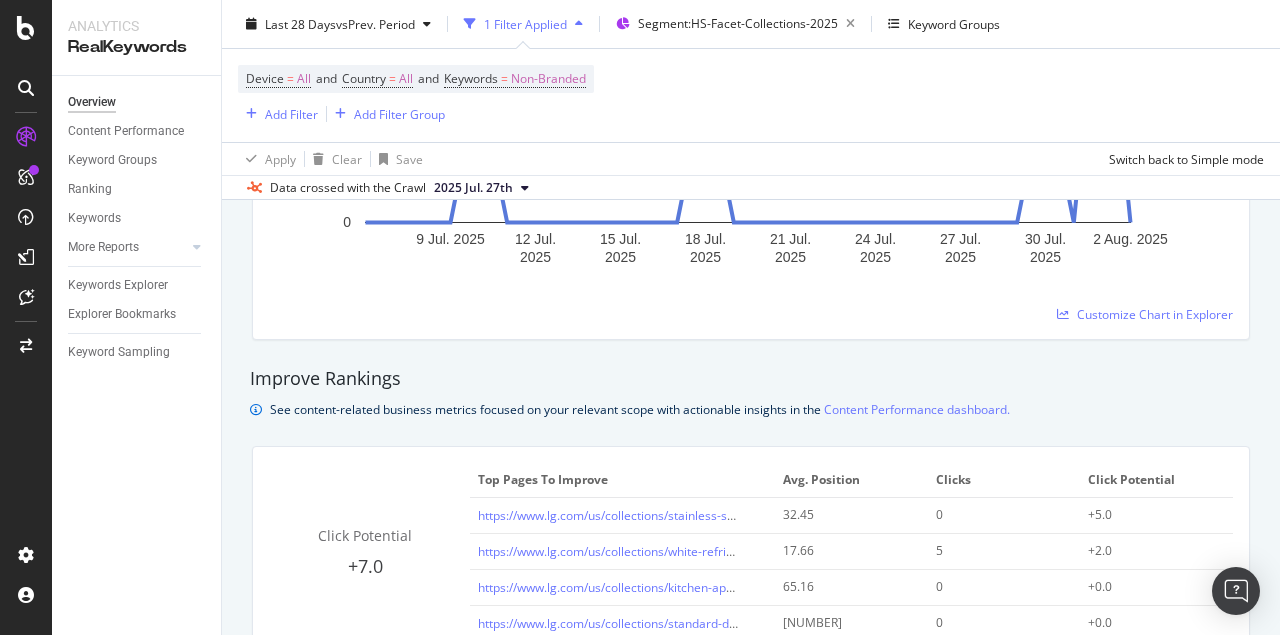 scroll, scrollTop: 1400, scrollLeft: 0, axis: vertical 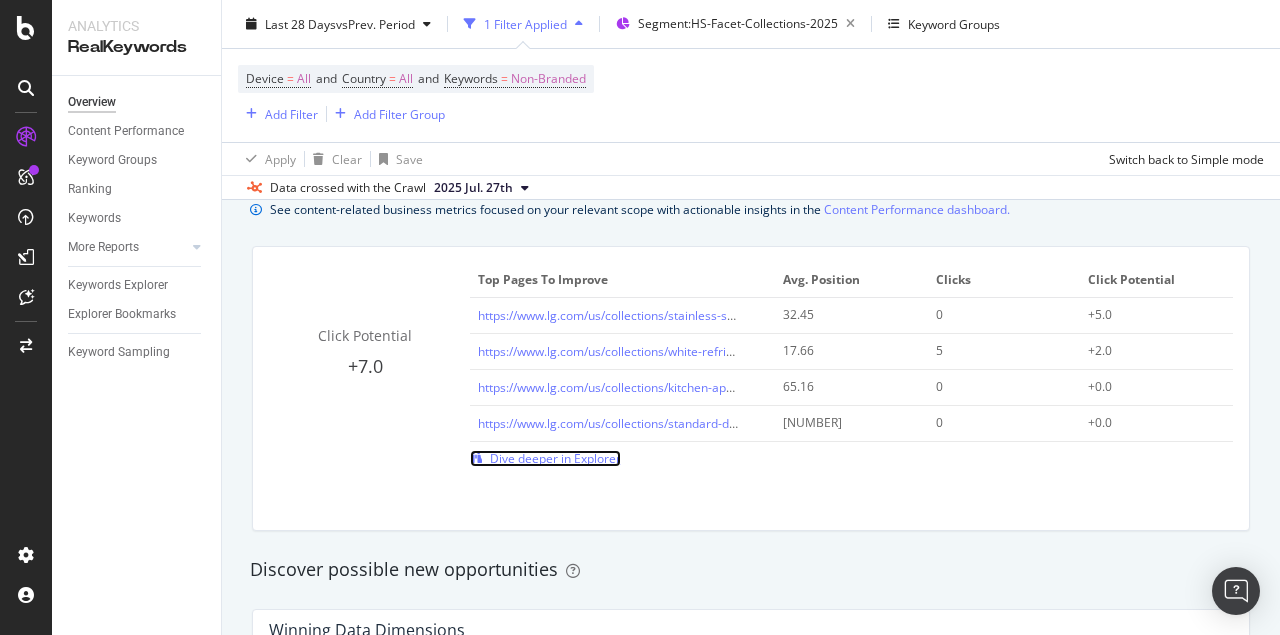click on "Dive deeper in Explorer" at bounding box center (555, 458) 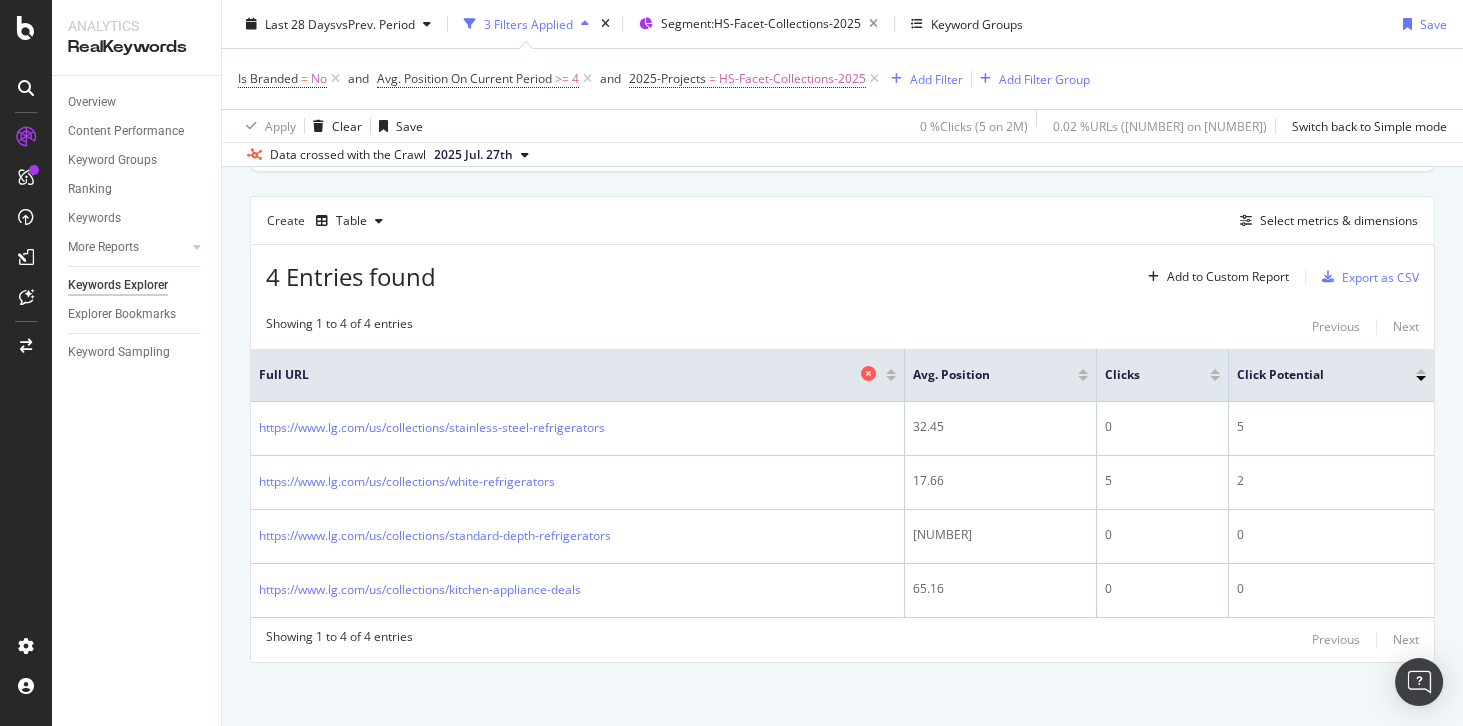 scroll, scrollTop: 152, scrollLeft: 0, axis: vertical 